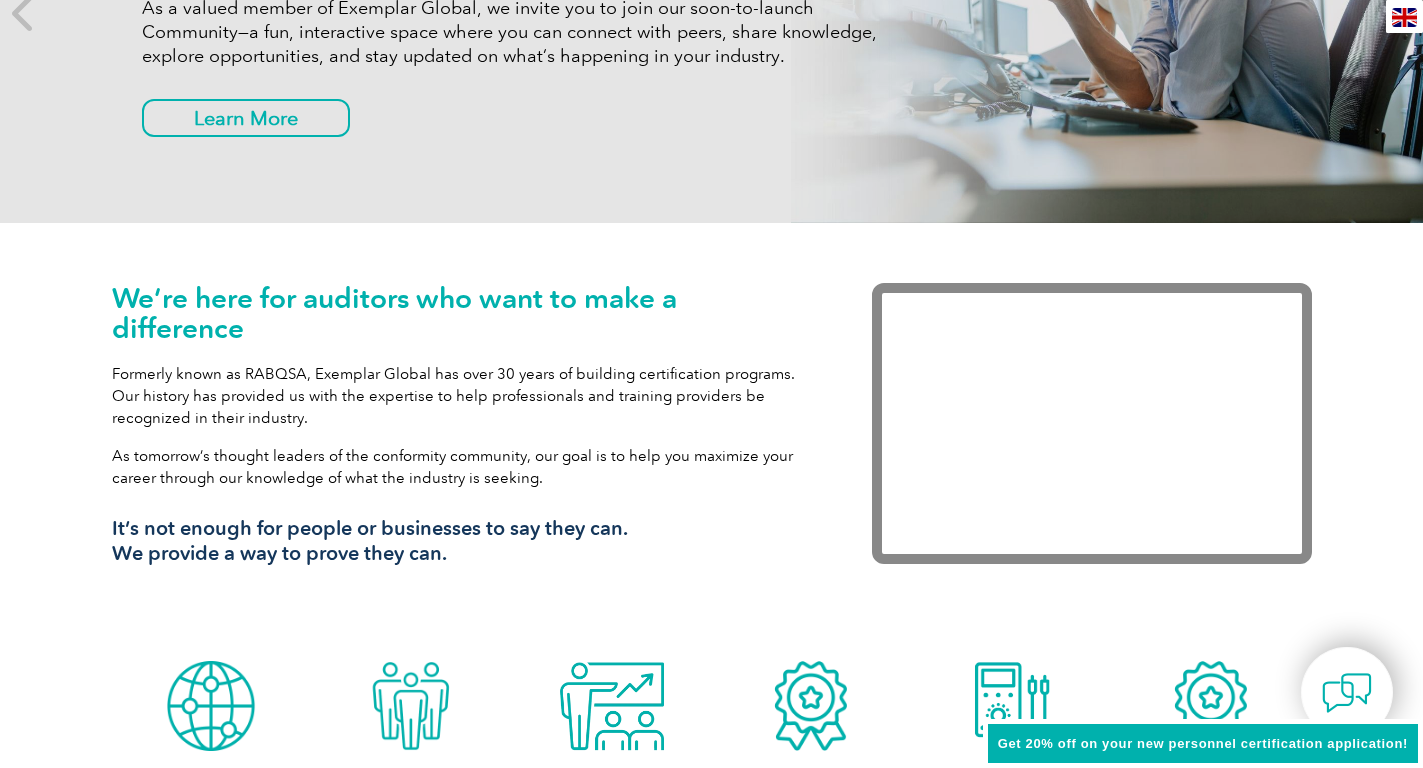 scroll, scrollTop: 0, scrollLeft: 0, axis: both 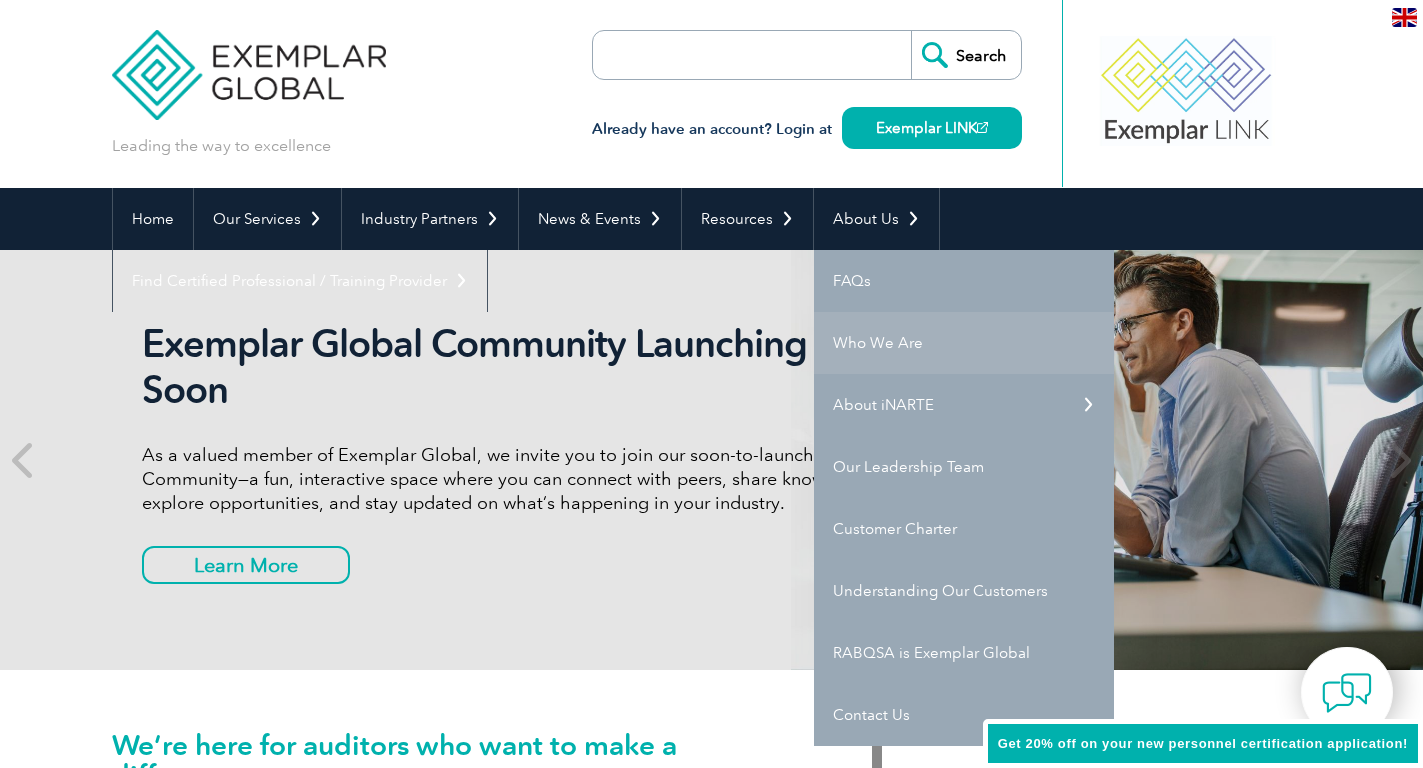 click on "Who We Are" at bounding box center (964, 343) 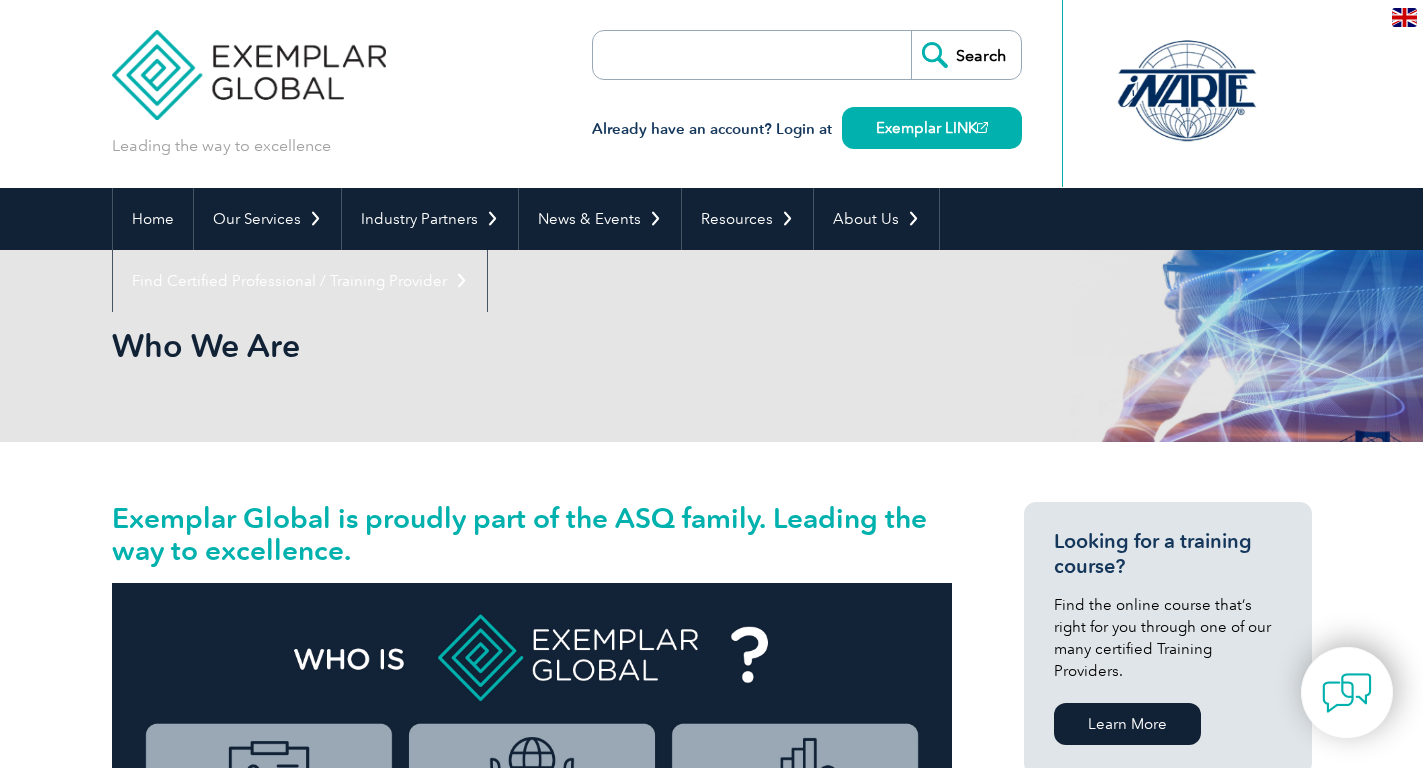 scroll, scrollTop: 0, scrollLeft: 0, axis: both 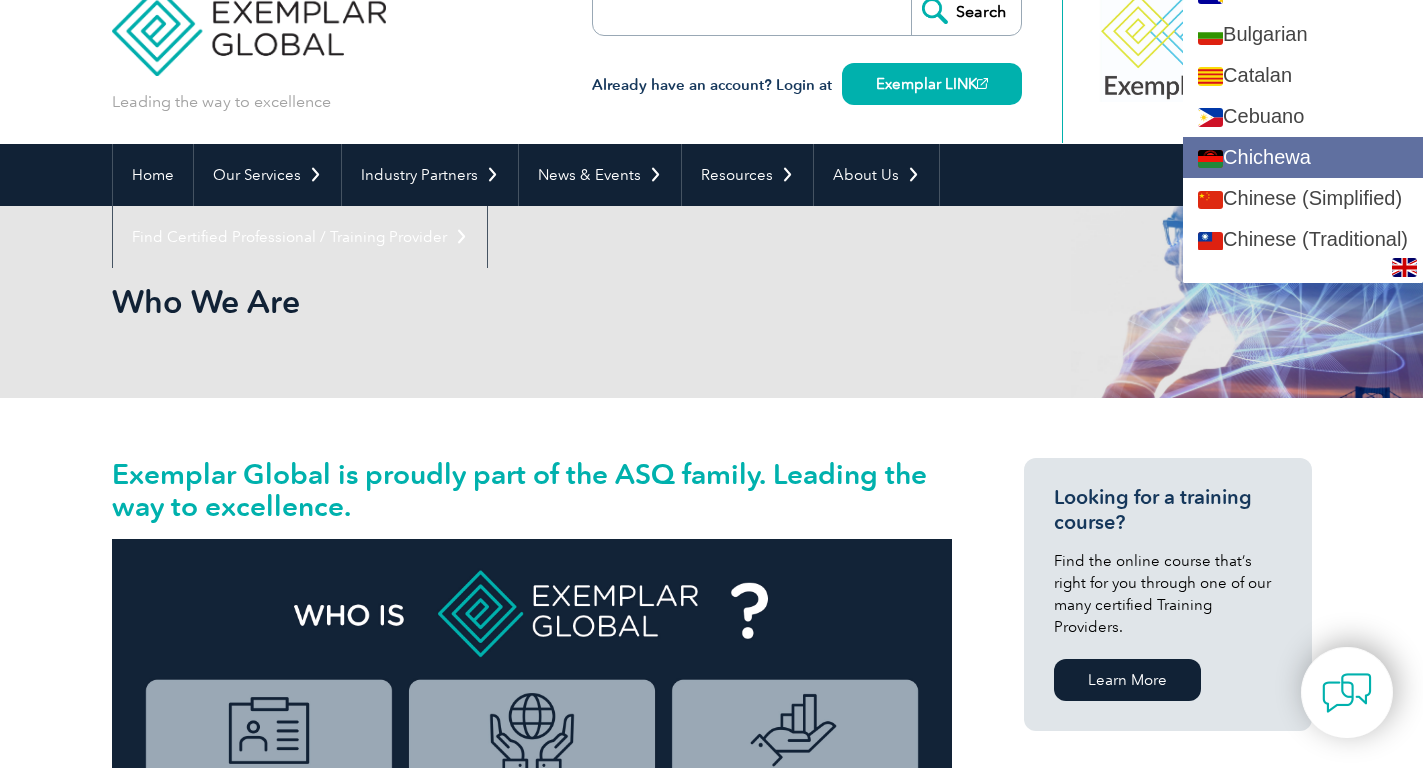 click on "Chichewa" at bounding box center [1303, 157] 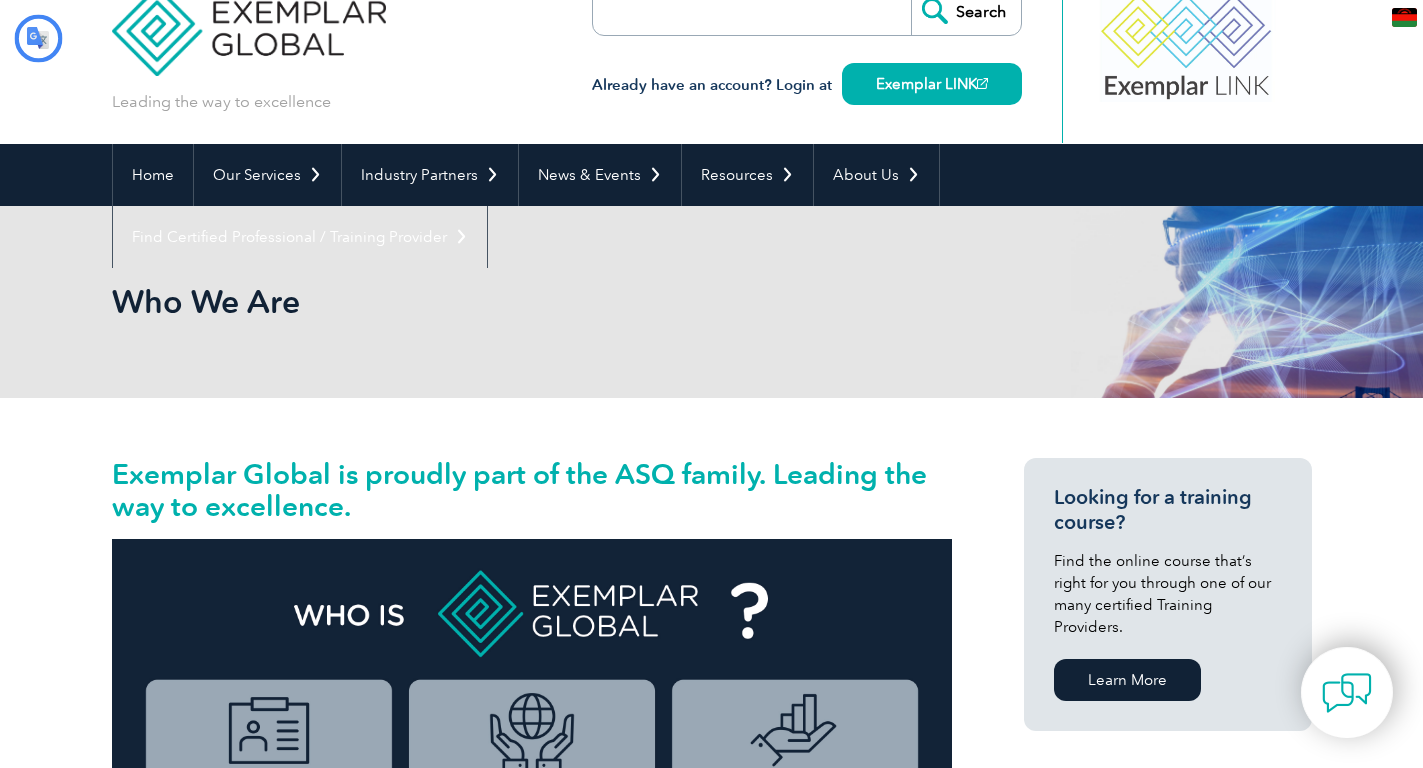 scroll, scrollTop: 0, scrollLeft: 0, axis: both 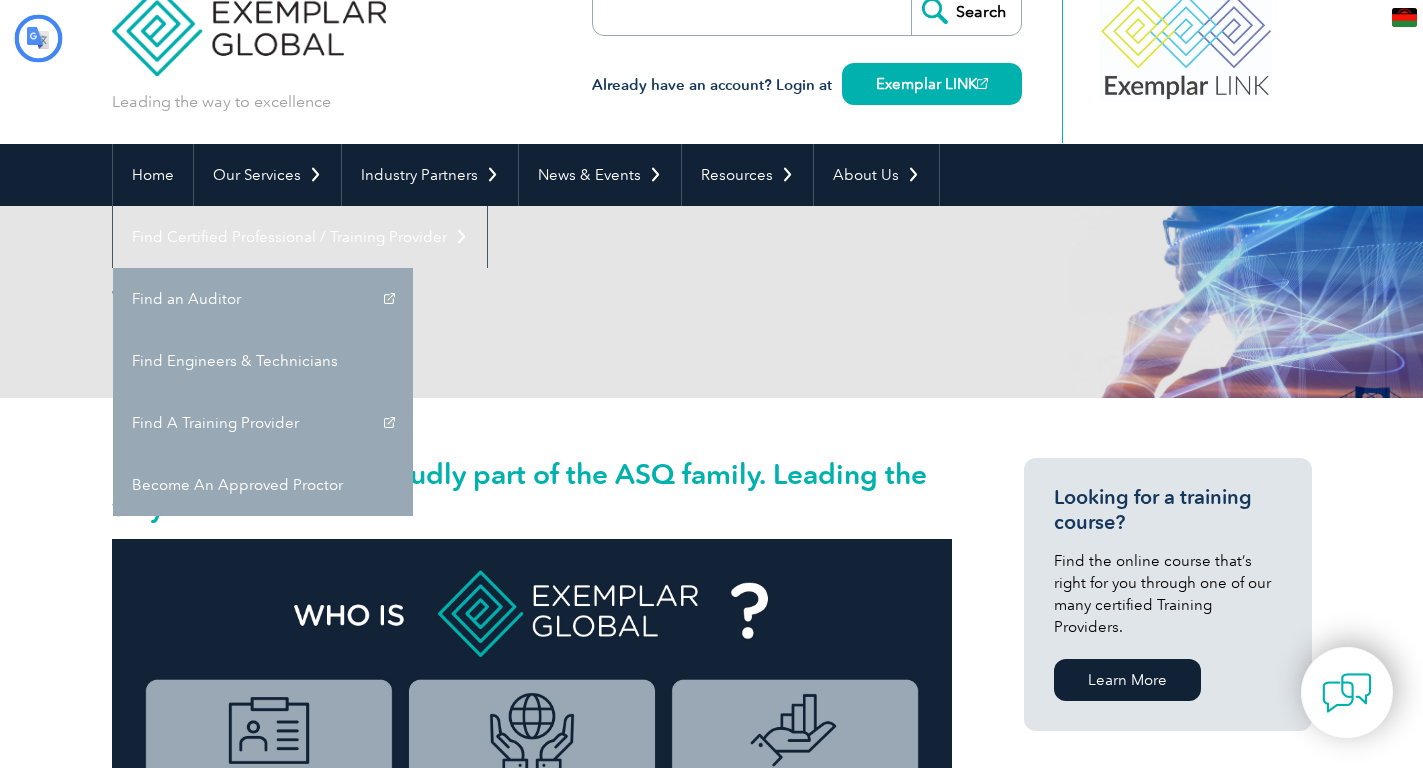 type on "Sakani" 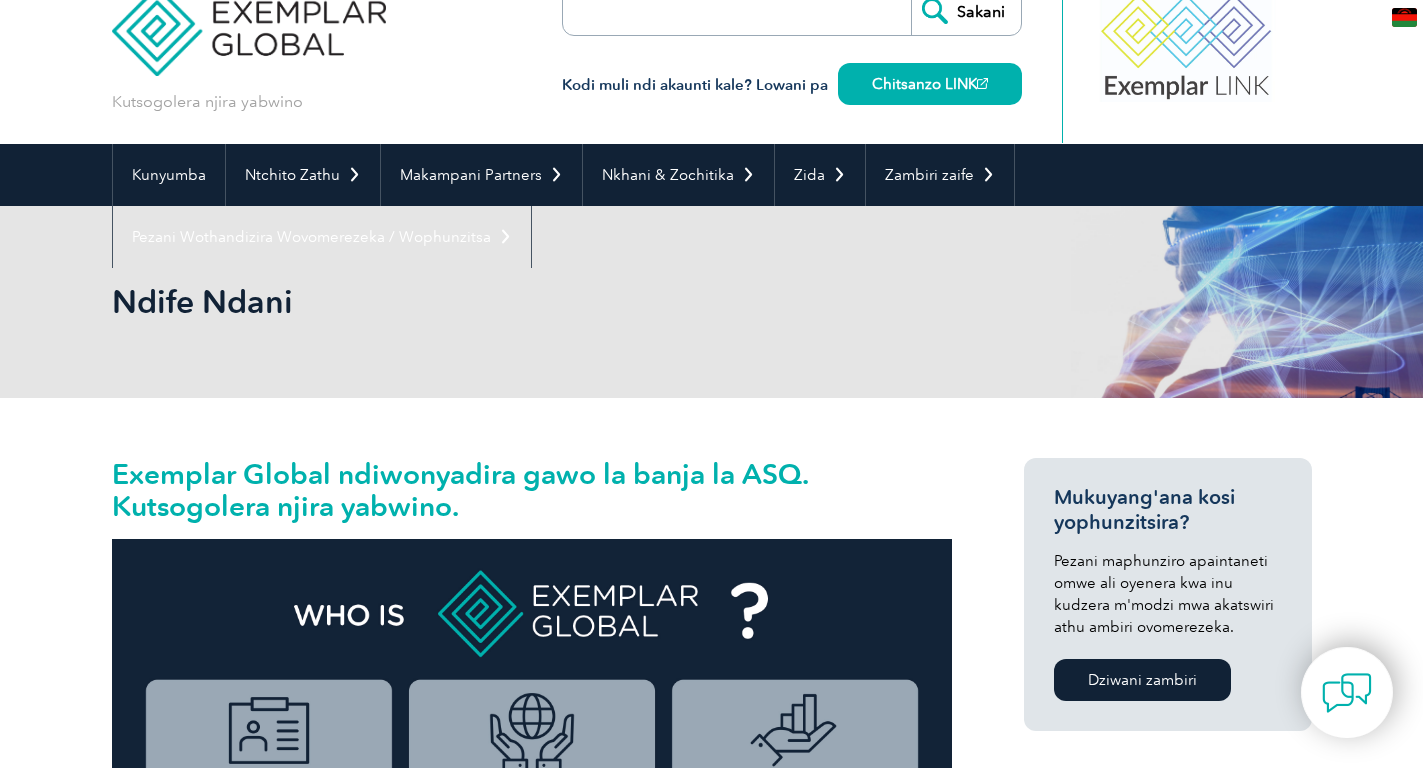 click at bounding box center [1404, 17] 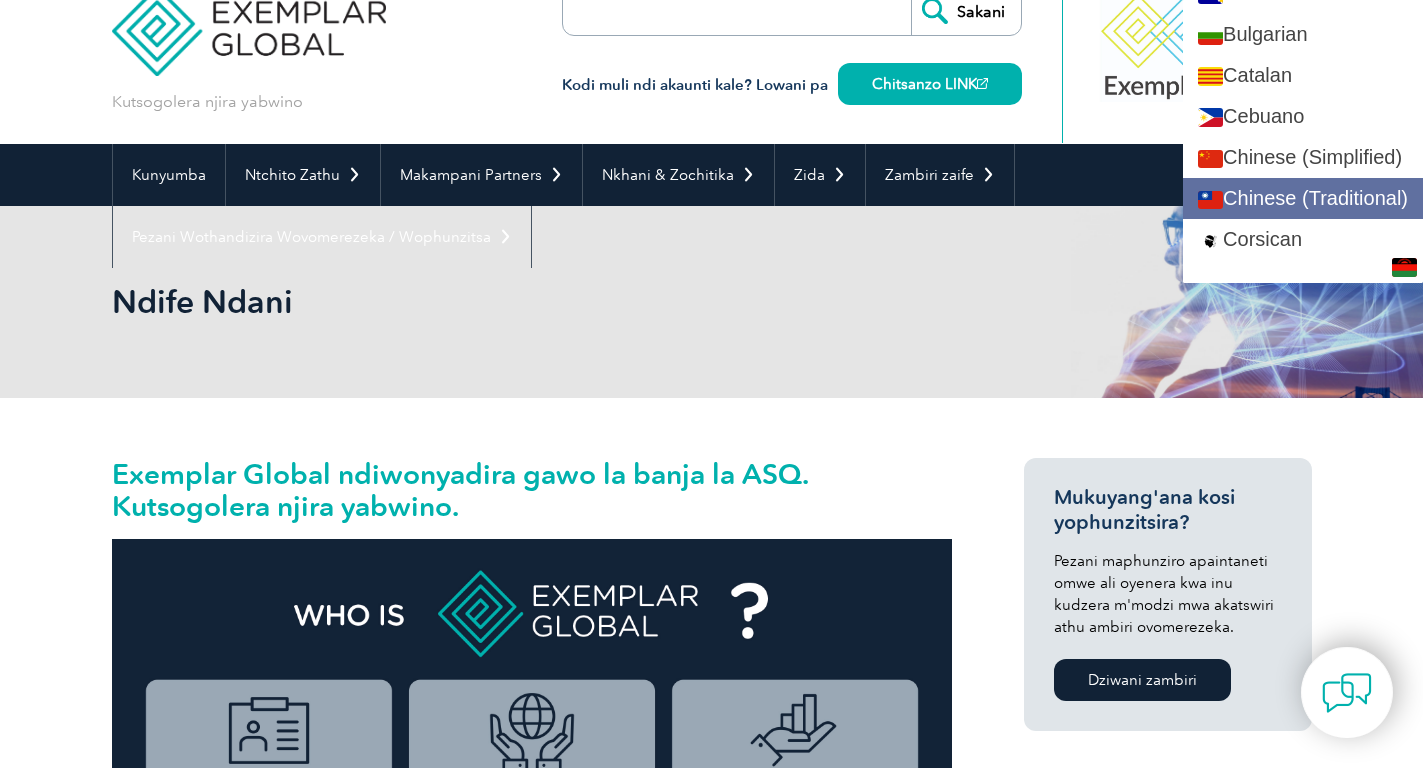 scroll, scrollTop: 998, scrollLeft: 0, axis: vertical 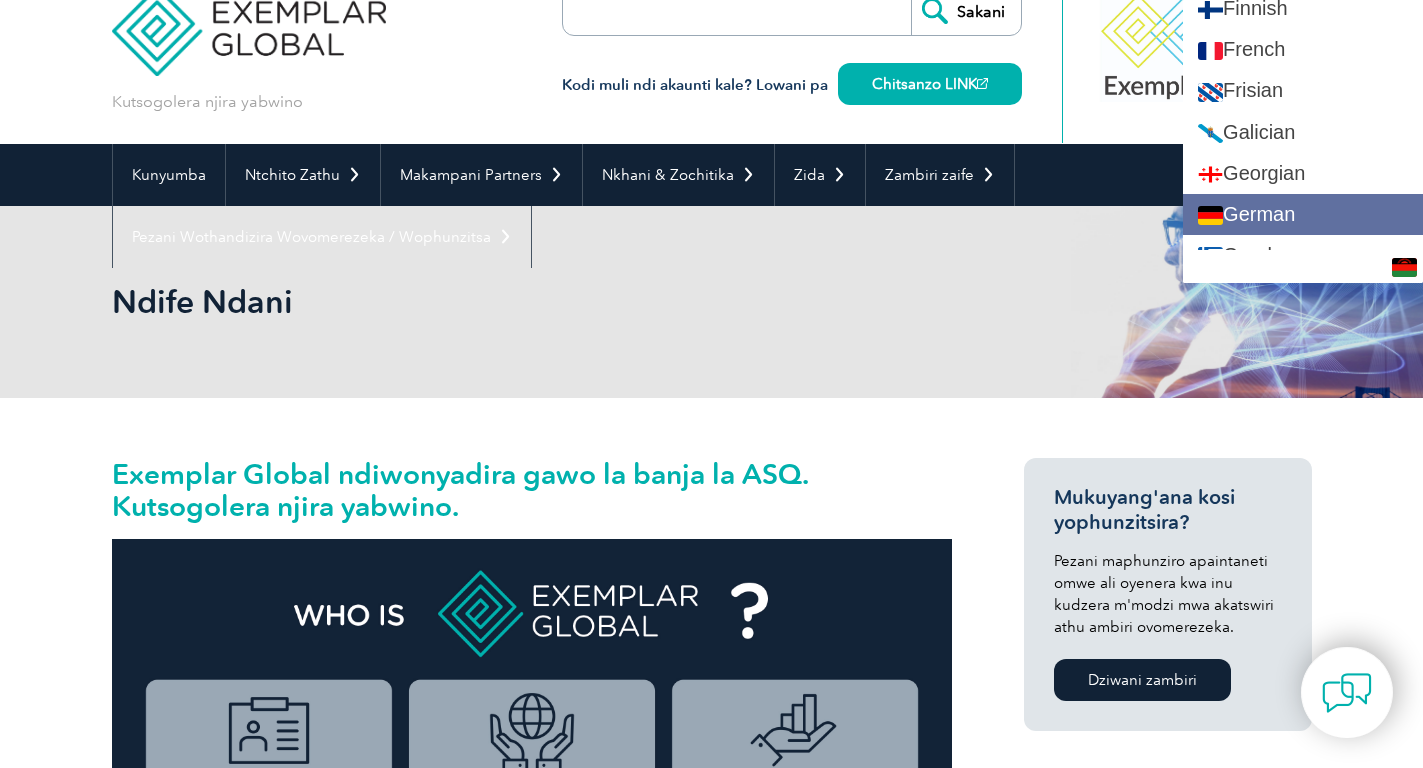click on "German" at bounding box center [1303, 214] 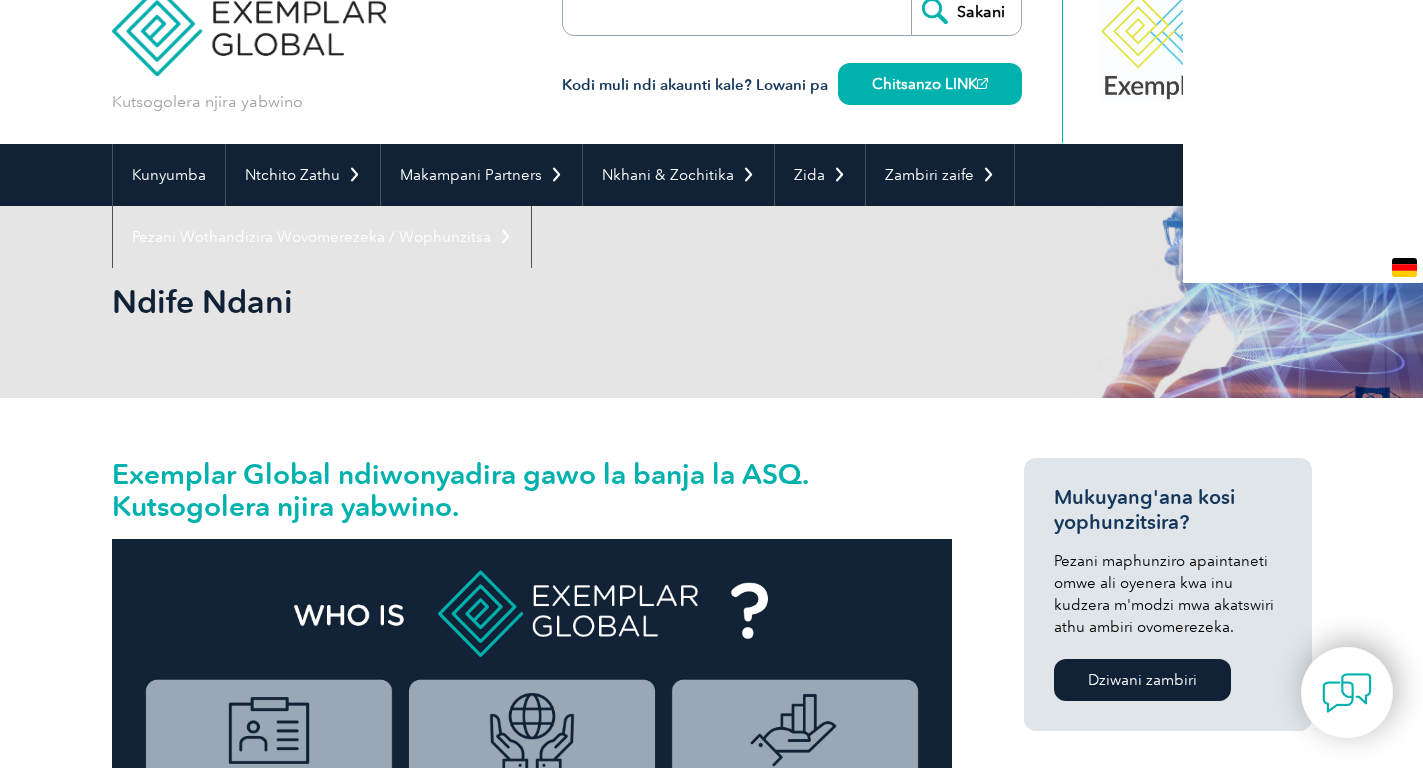 type on "Search" 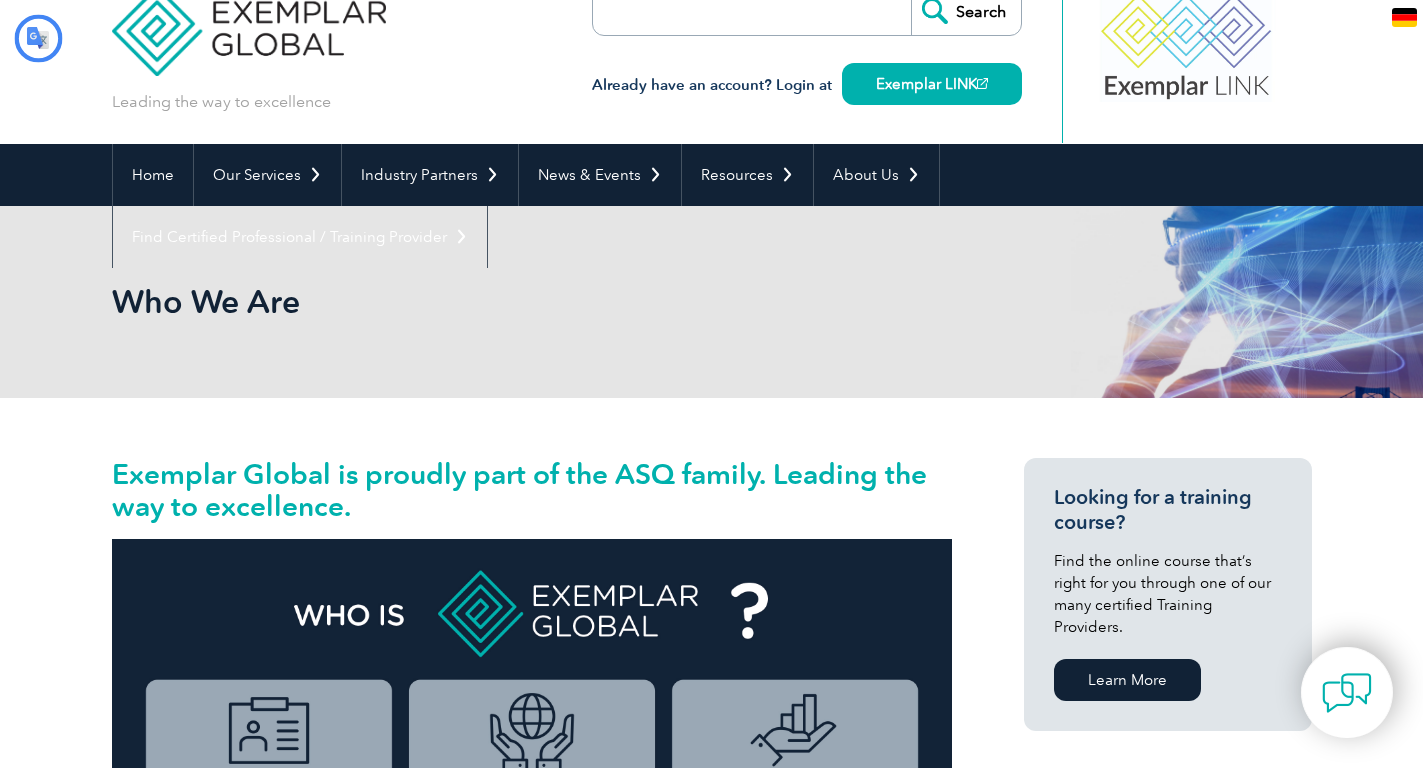 type on "Suchen" 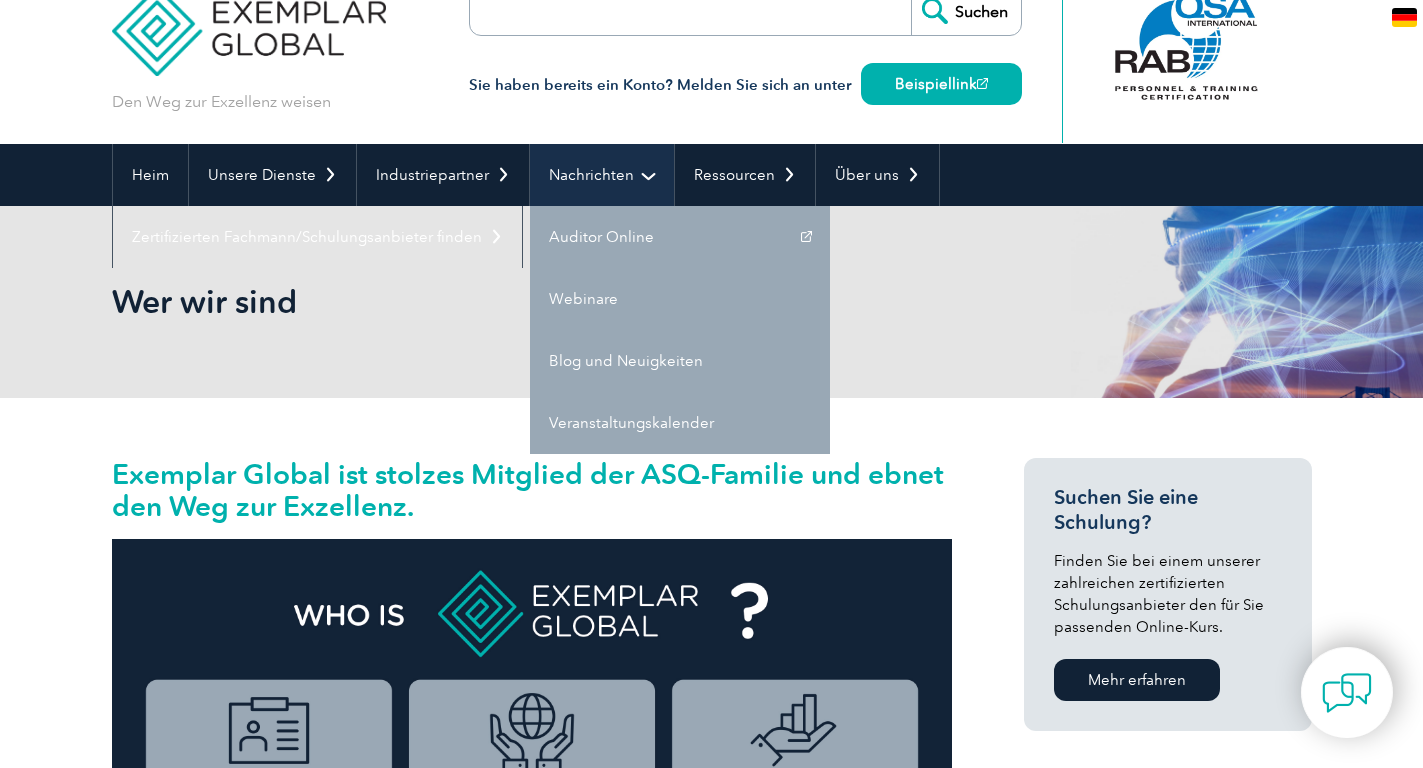 click on "Nachrichten" at bounding box center (591, 175) 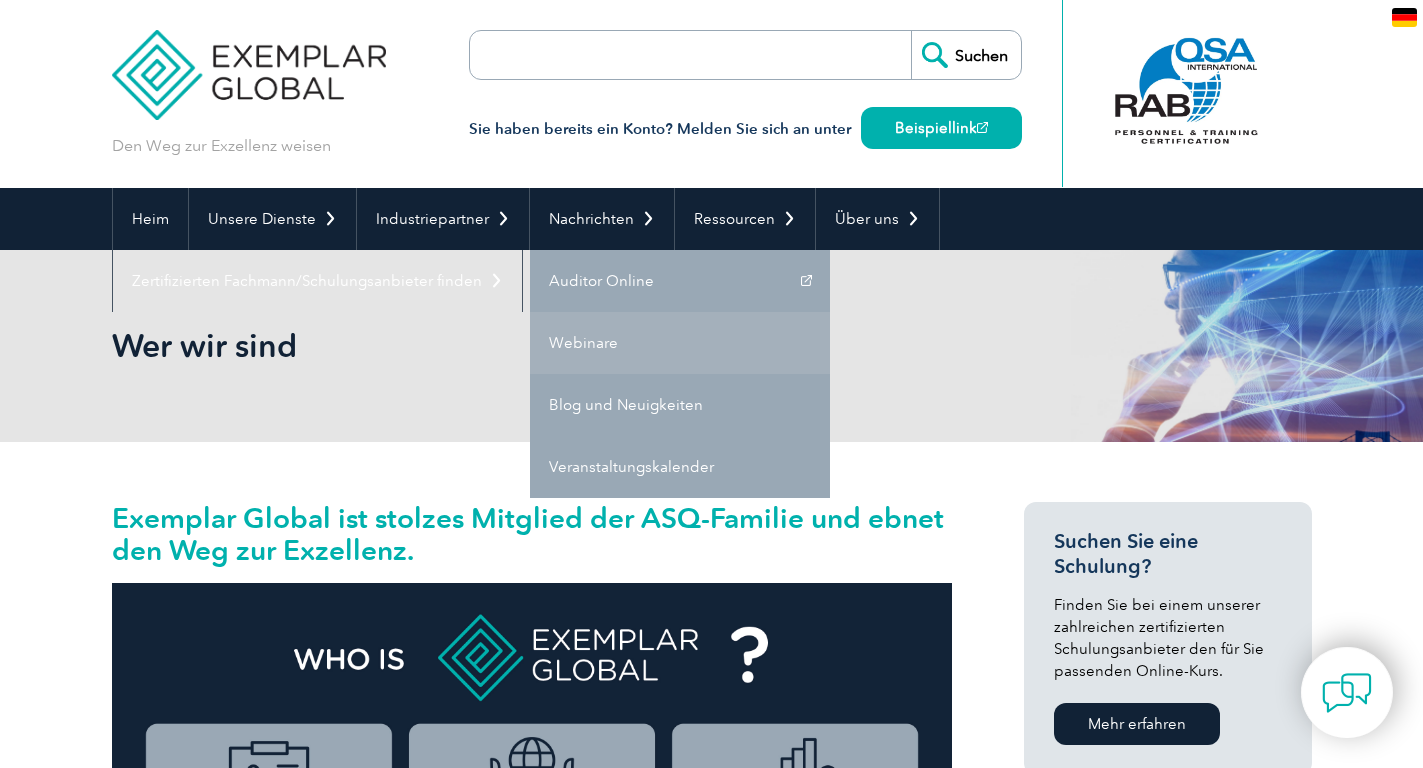 click on "Webinare" at bounding box center (583, 343) 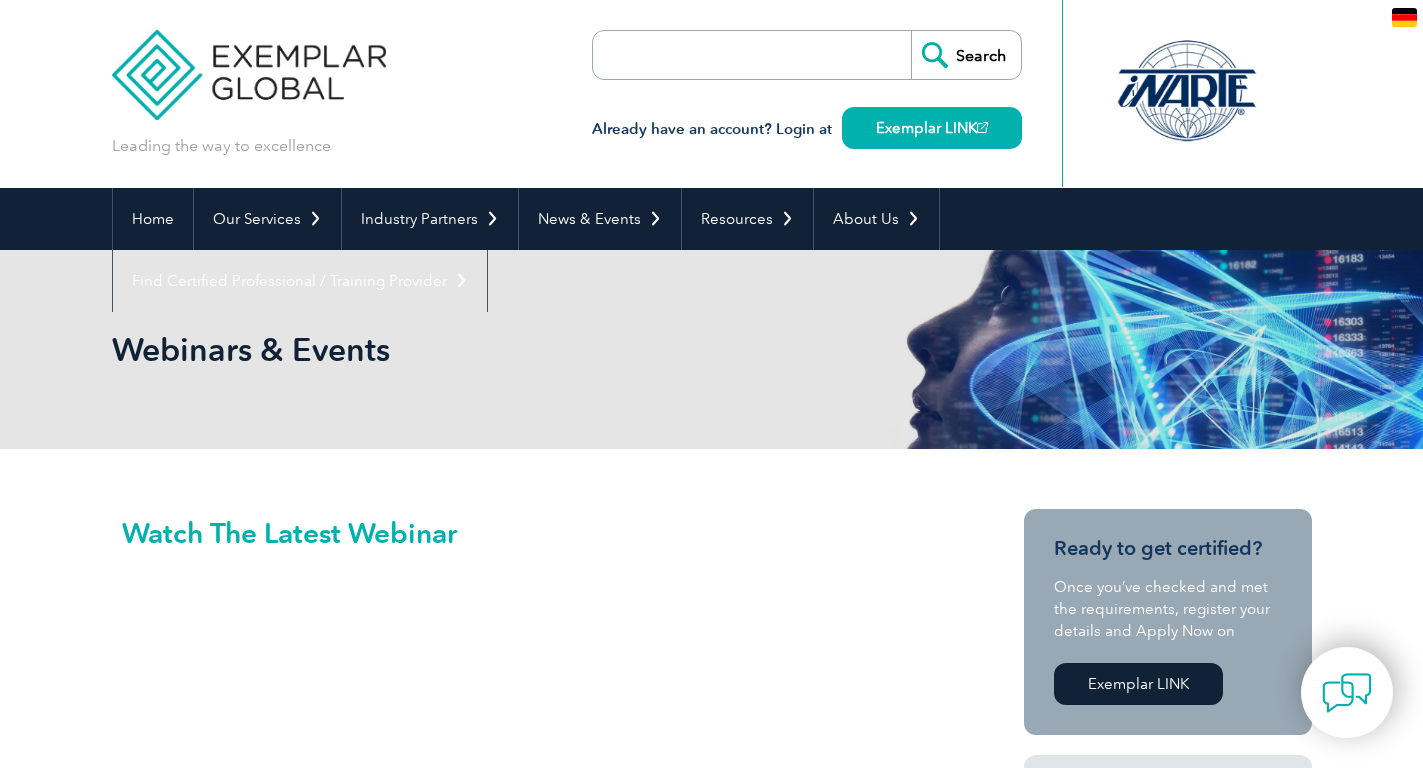 scroll, scrollTop: 0, scrollLeft: 0, axis: both 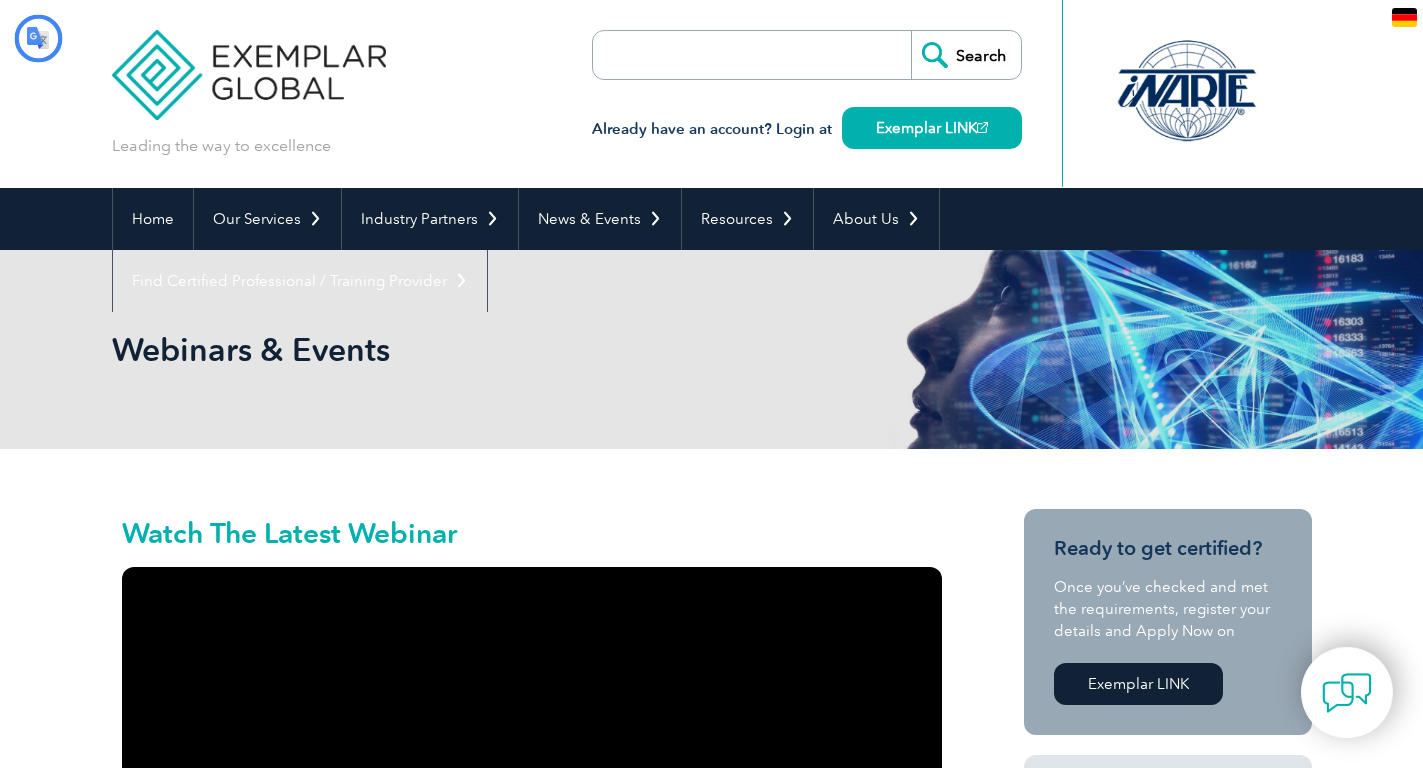 type on "Suchen" 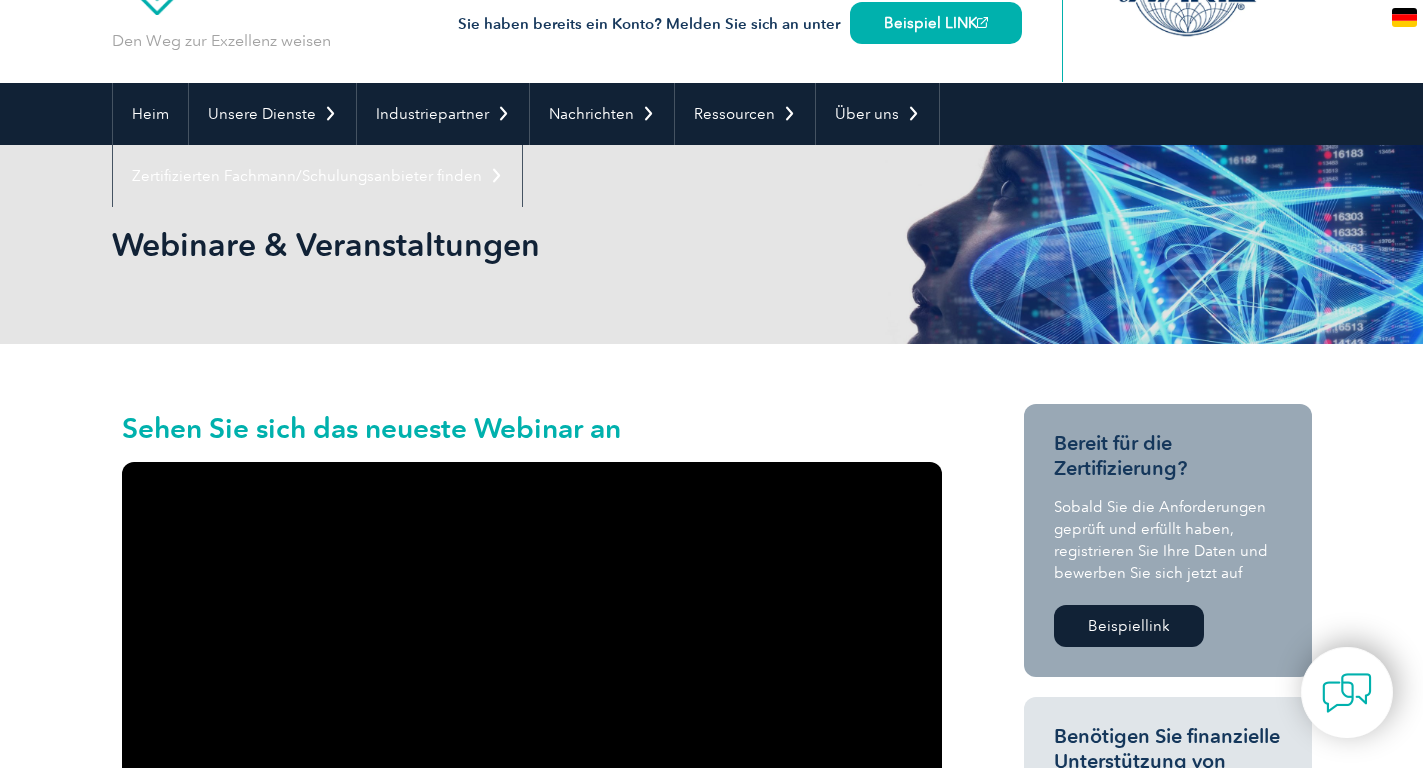 scroll, scrollTop: 0, scrollLeft: 0, axis: both 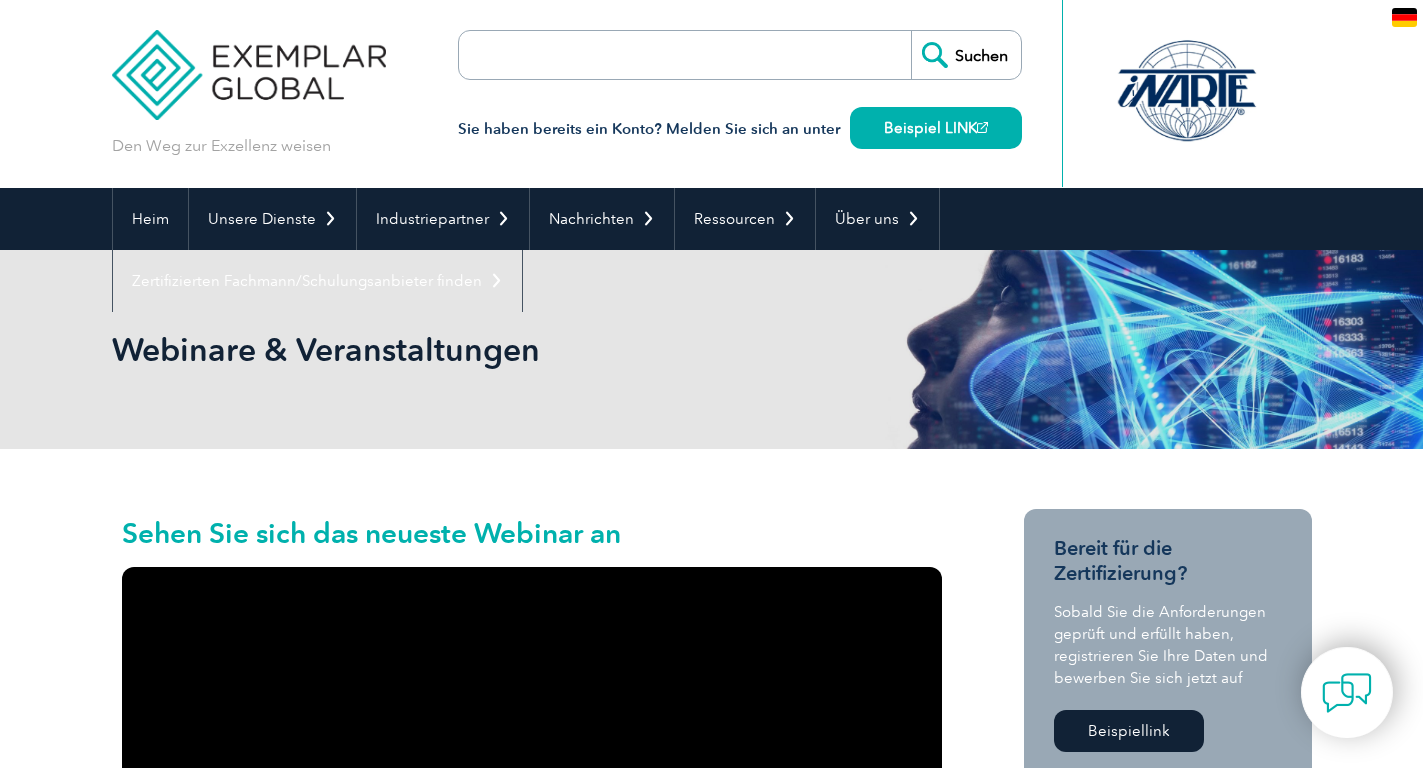 click at bounding box center (1404, 17) 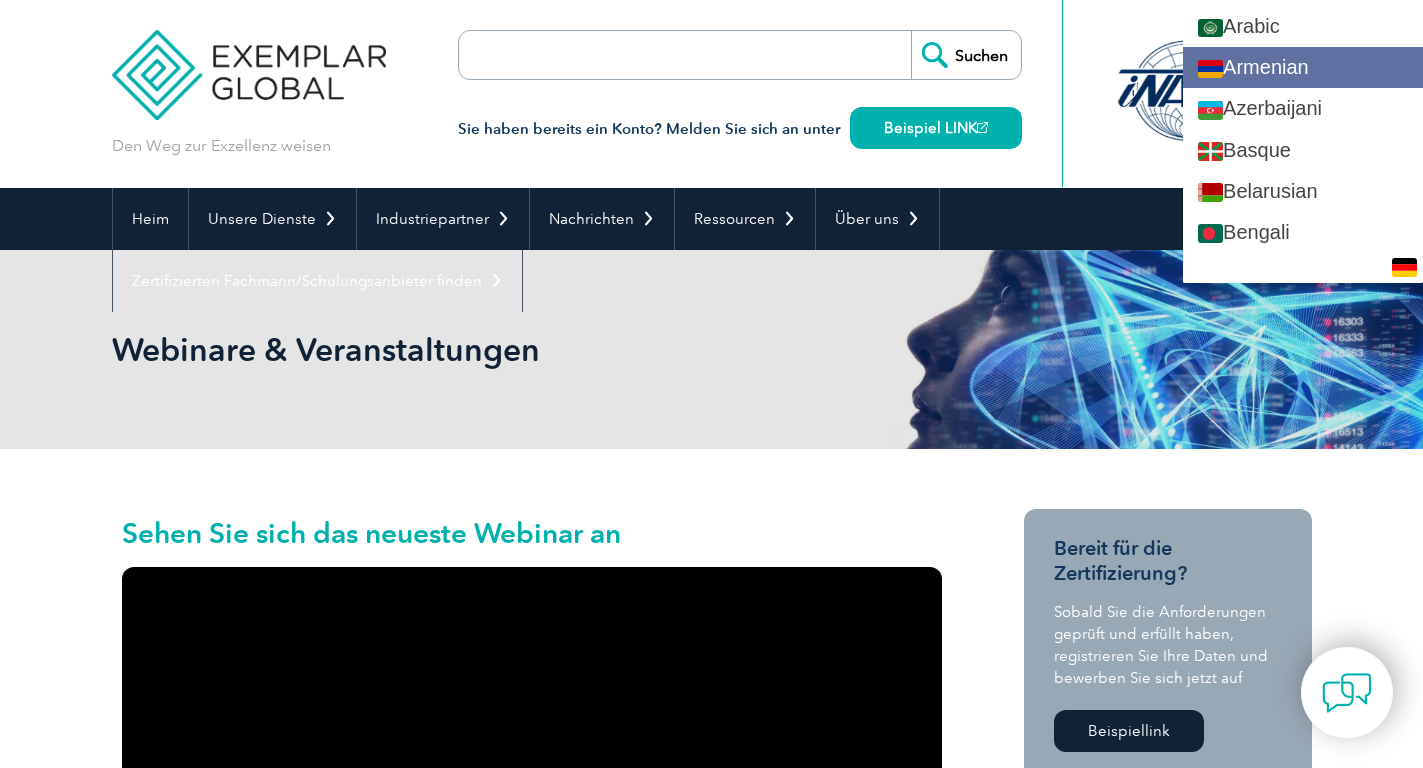 scroll, scrollTop: 464, scrollLeft: 0, axis: vertical 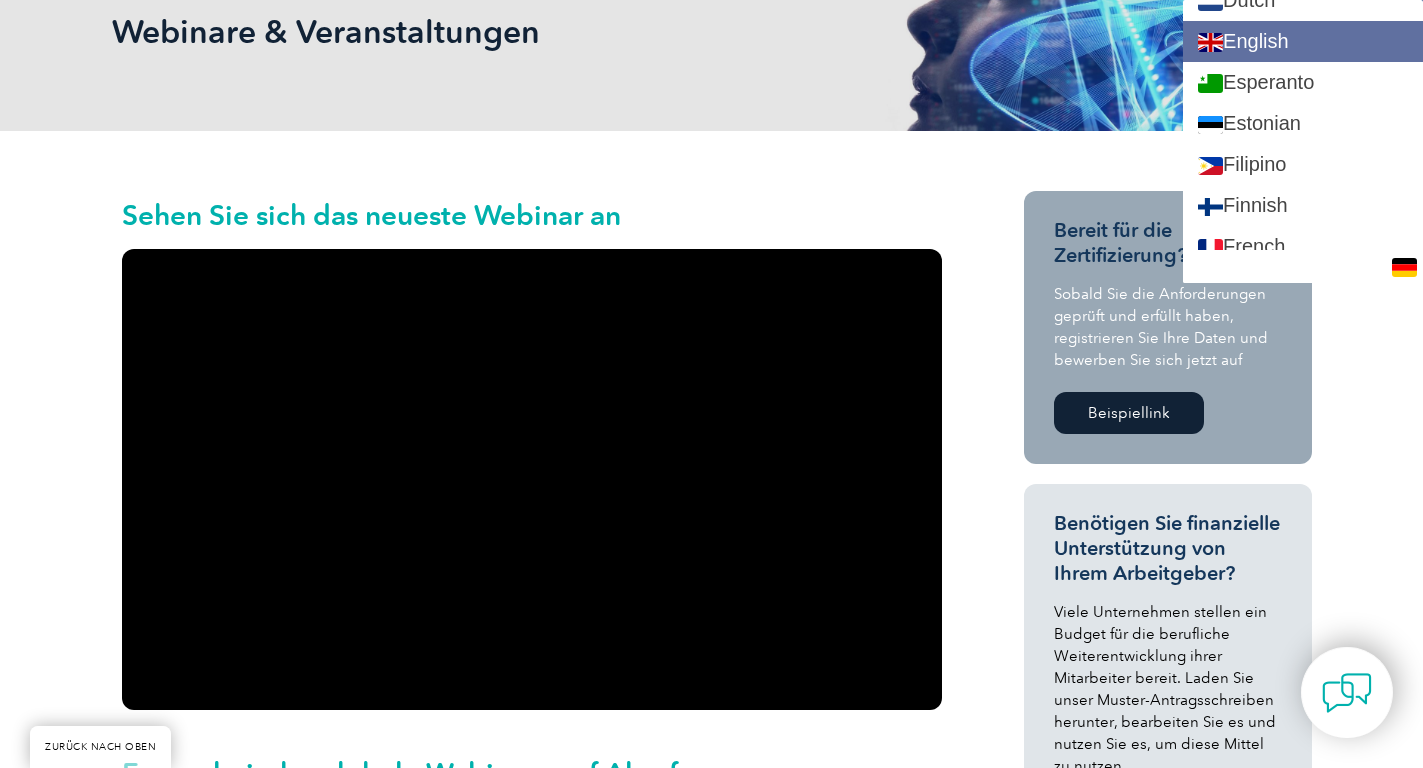 click on "English" at bounding box center (1303, 41) 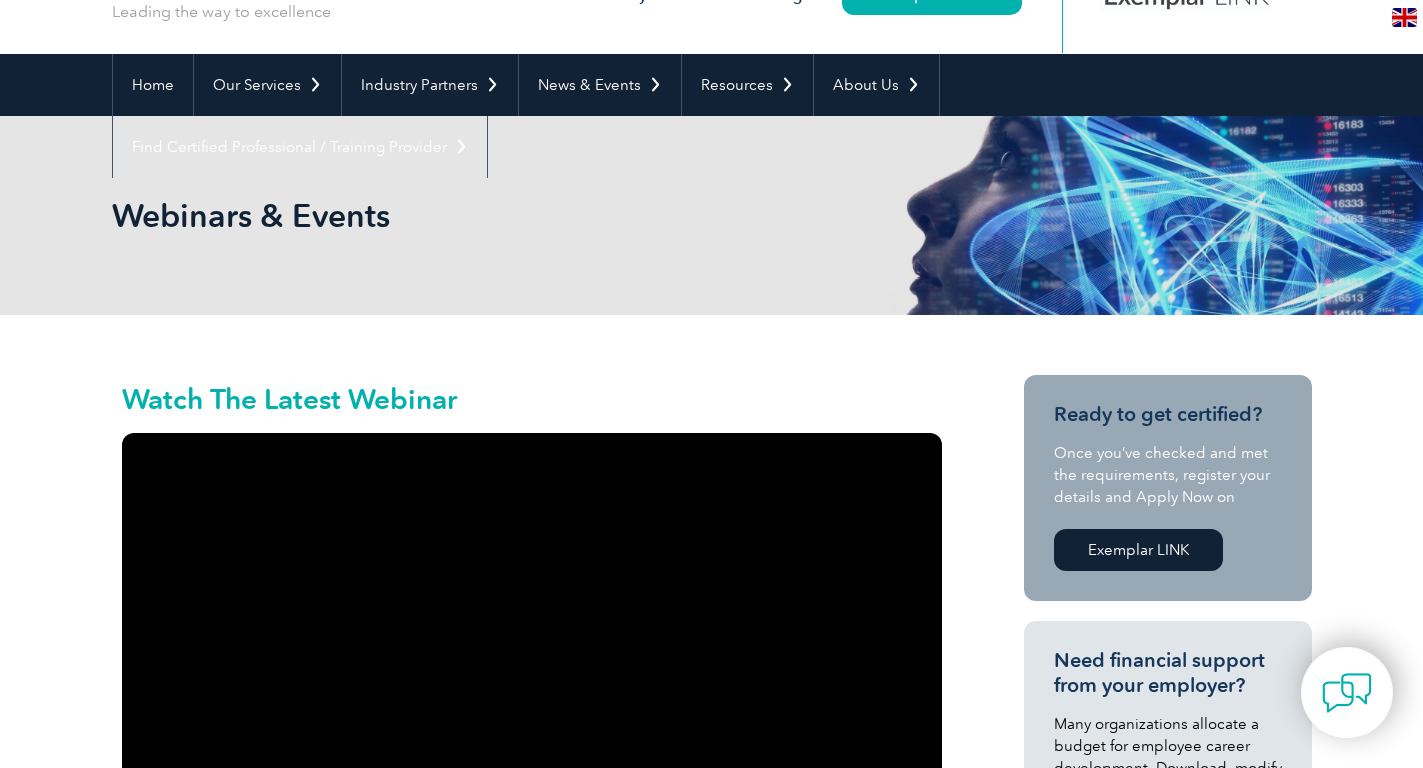 scroll, scrollTop: 0, scrollLeft: 0, axis: both 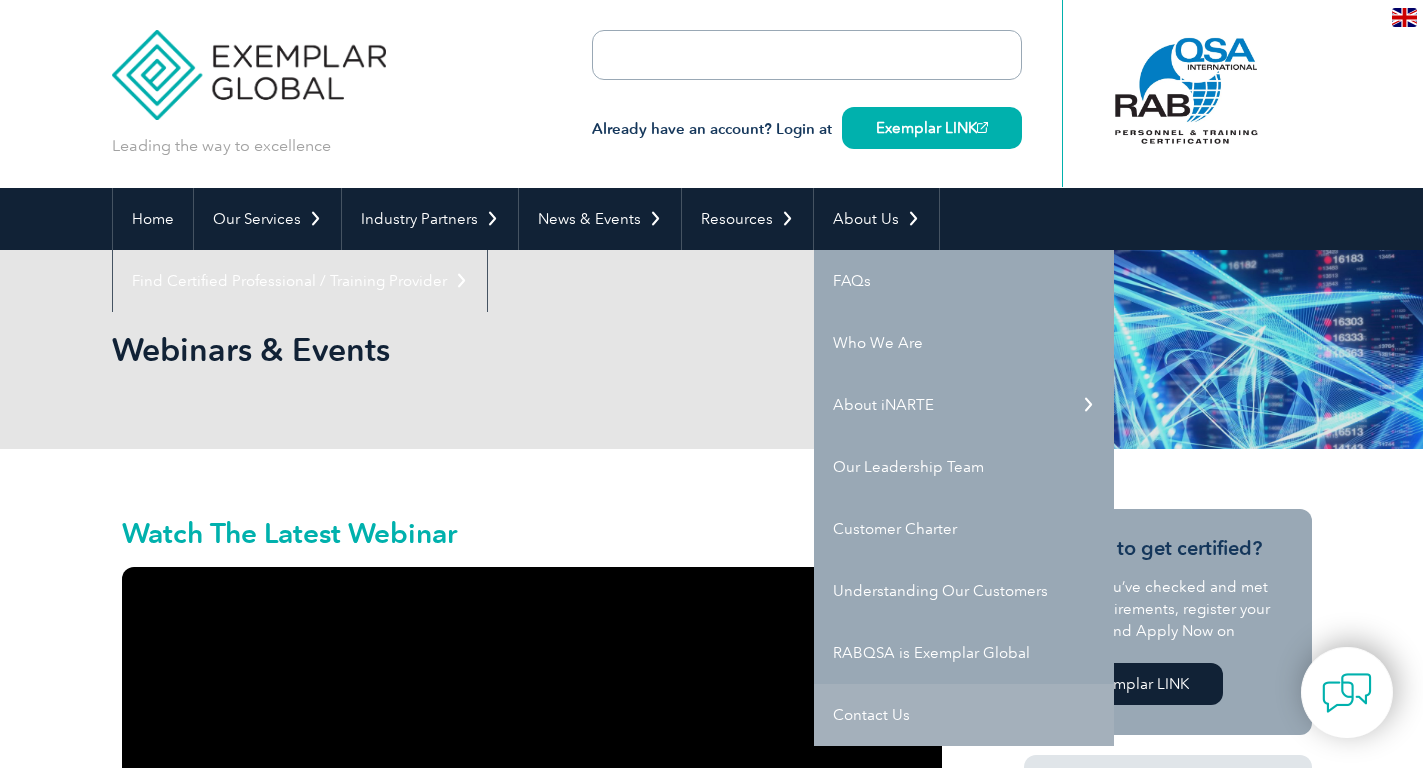 click on "Contact Us" at bounding box center (964, 715) 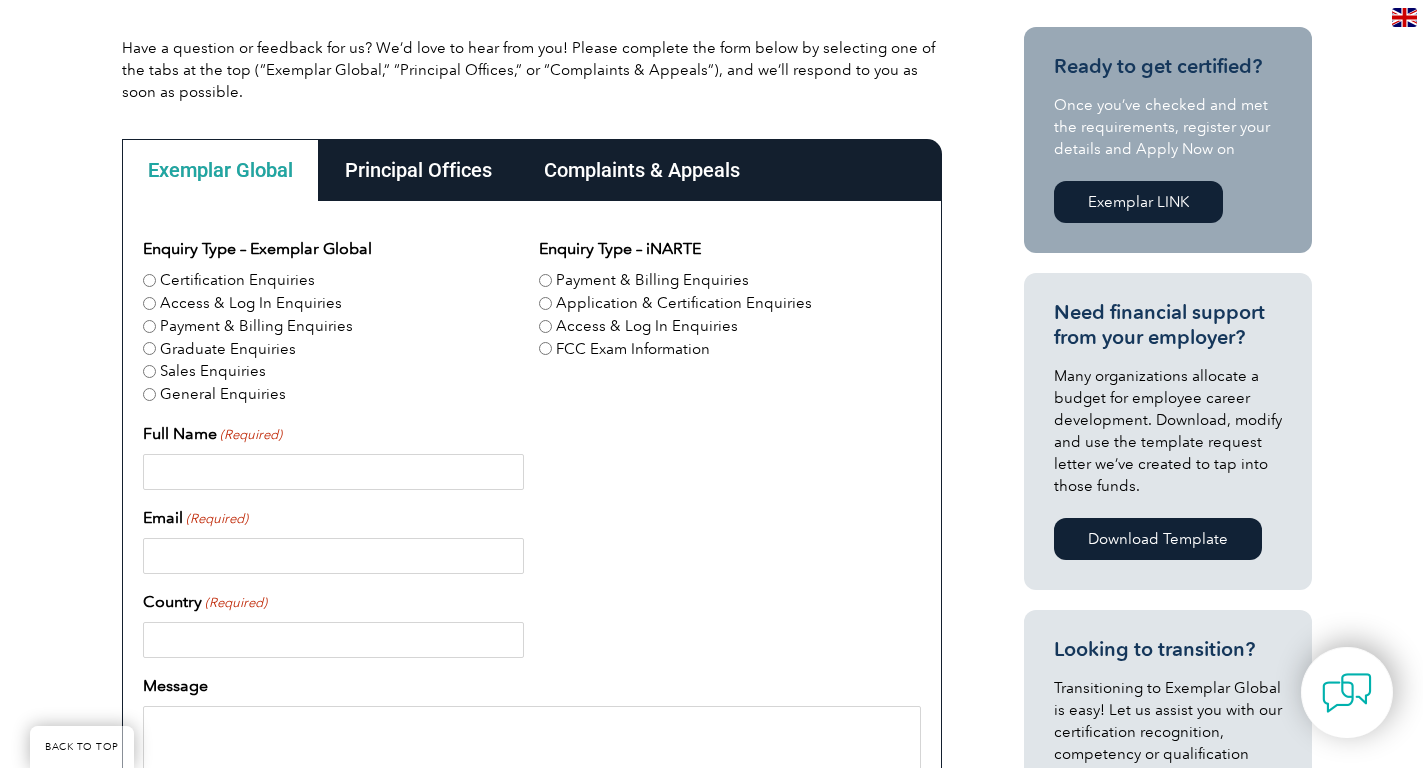 scroll, scrollTop: 483, scrollLeft: 0, axis: vertical 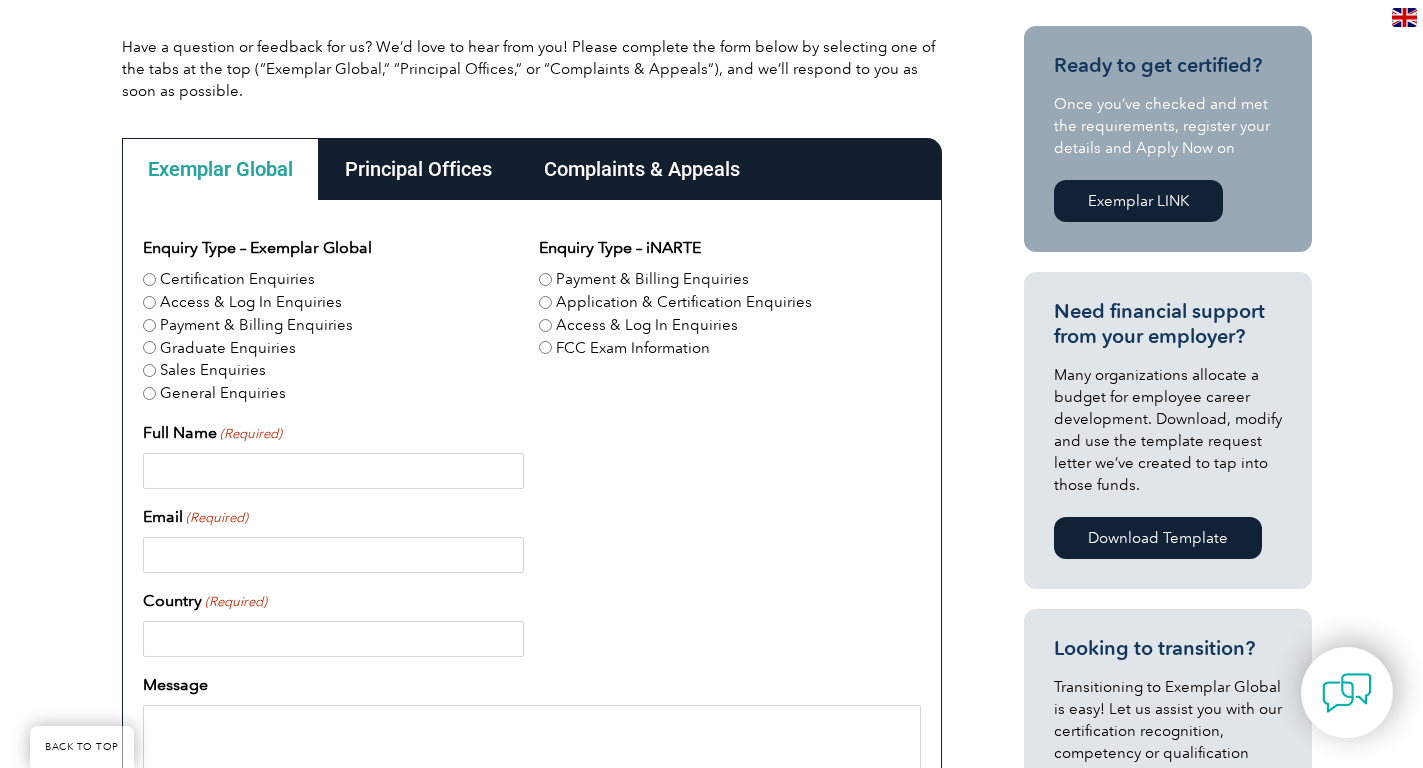 click on "Full Name (Required)" at bounding box center [333, 471] 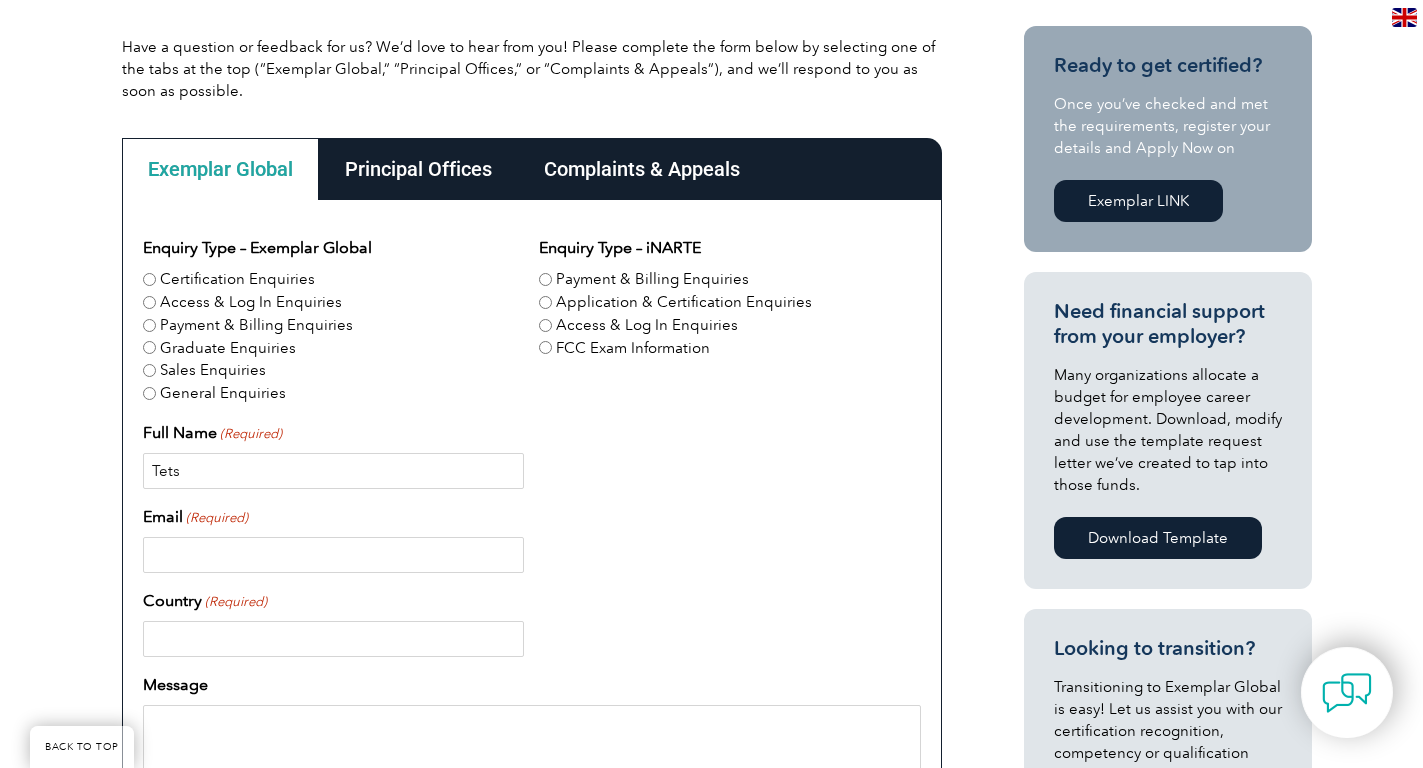 type on "Tets" 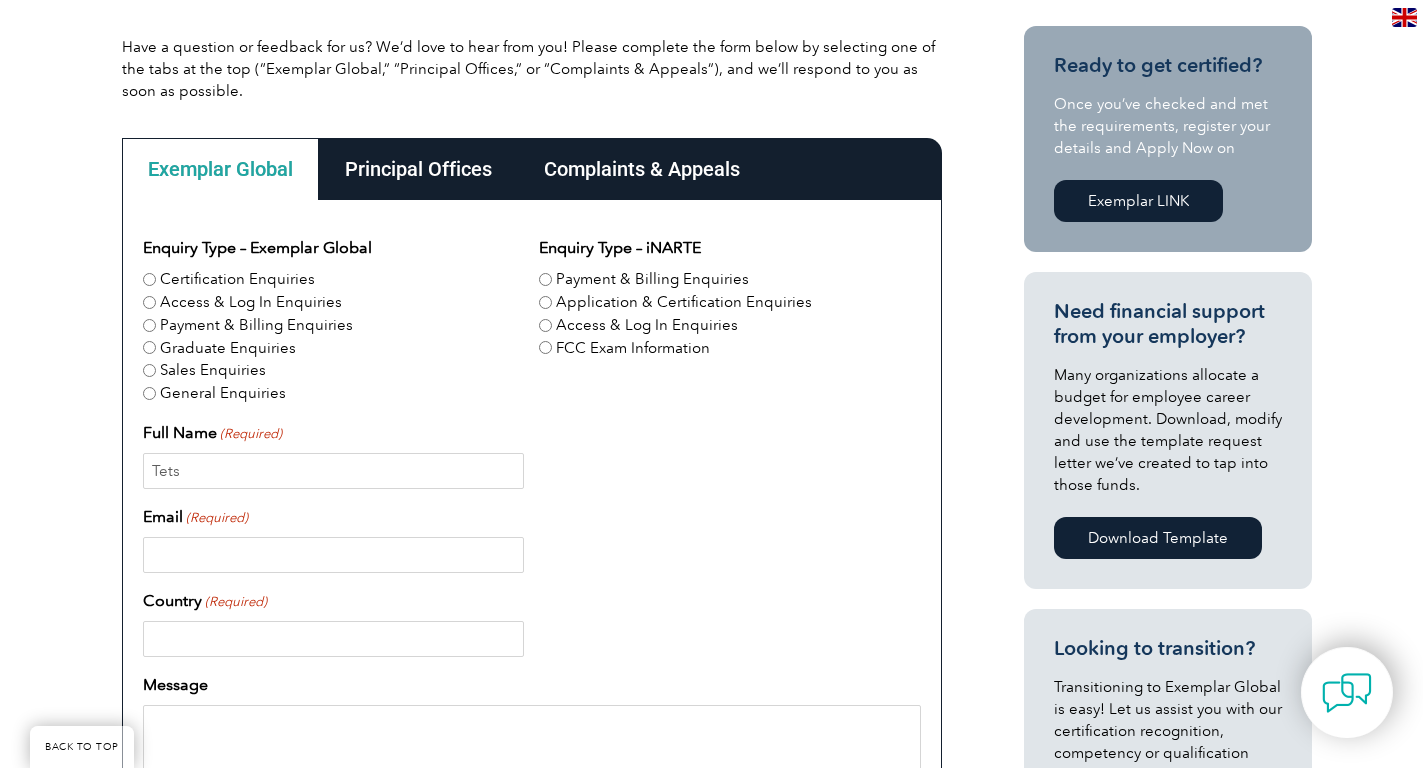 drag, startPoint x: 151, startPoint y: 394, endPoint x: 182, endPoint y: 467, distance: 79.30952 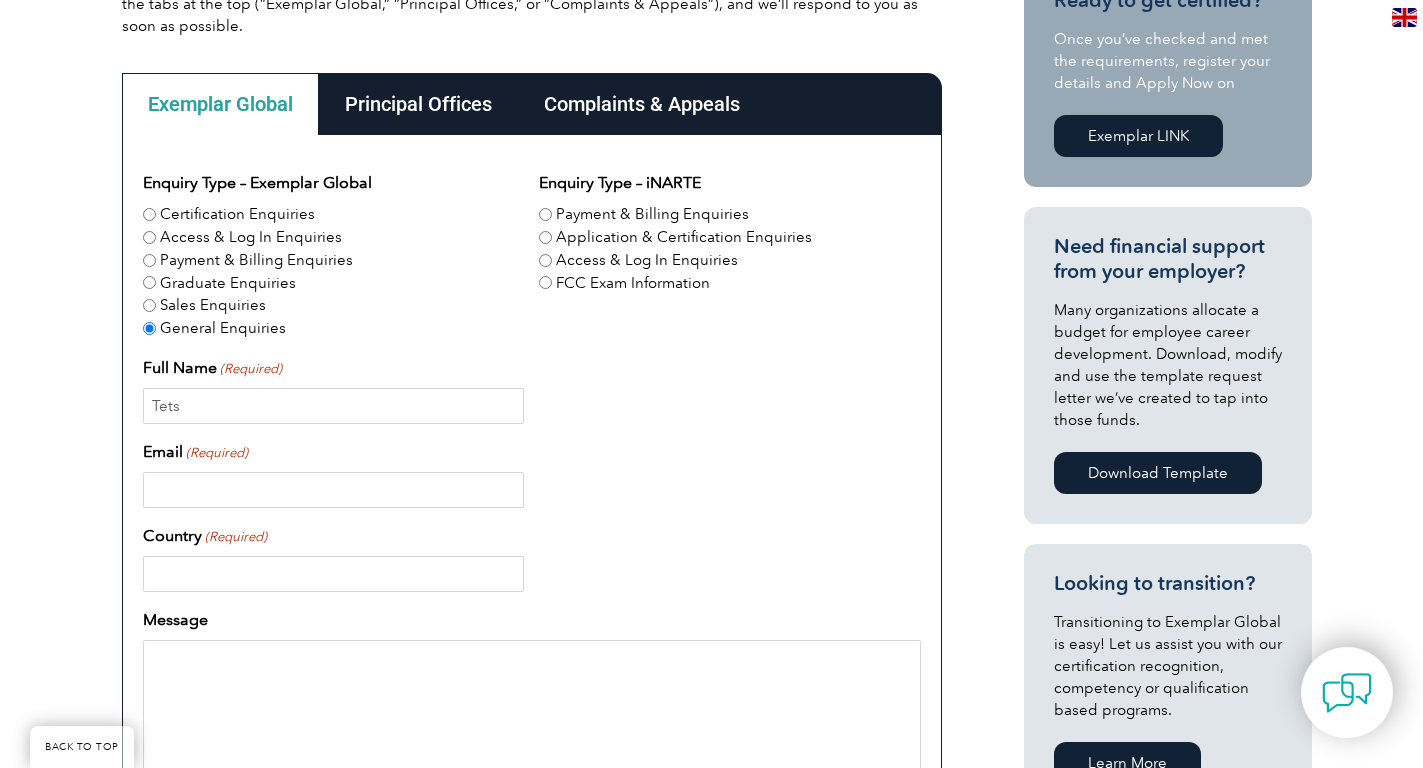 scroll, scrollTop: 570, scrollLeft: 0, axis: vertical 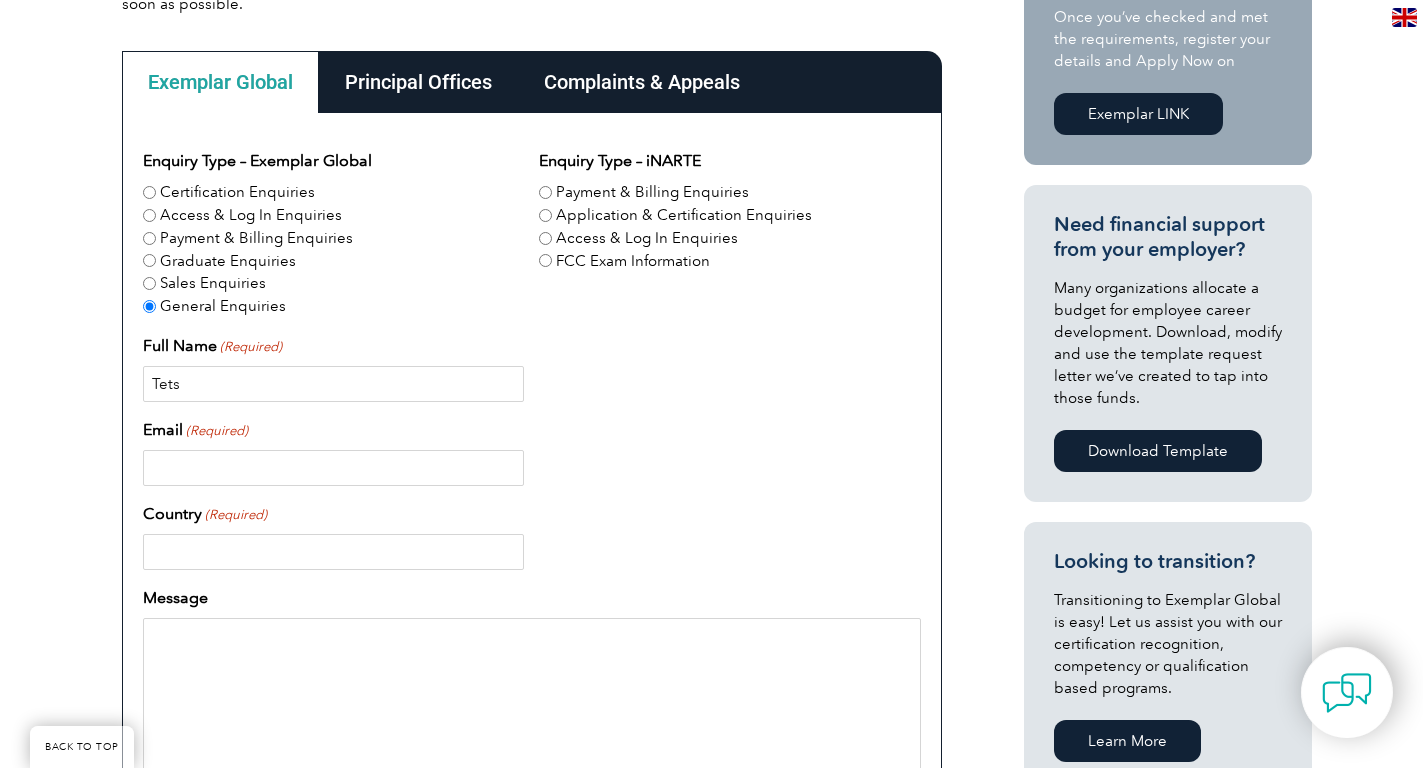 drag, startPoint x: 195, startPoint y: 381, endPoint x: 120, endPoint y: 377, distance: 75.10659 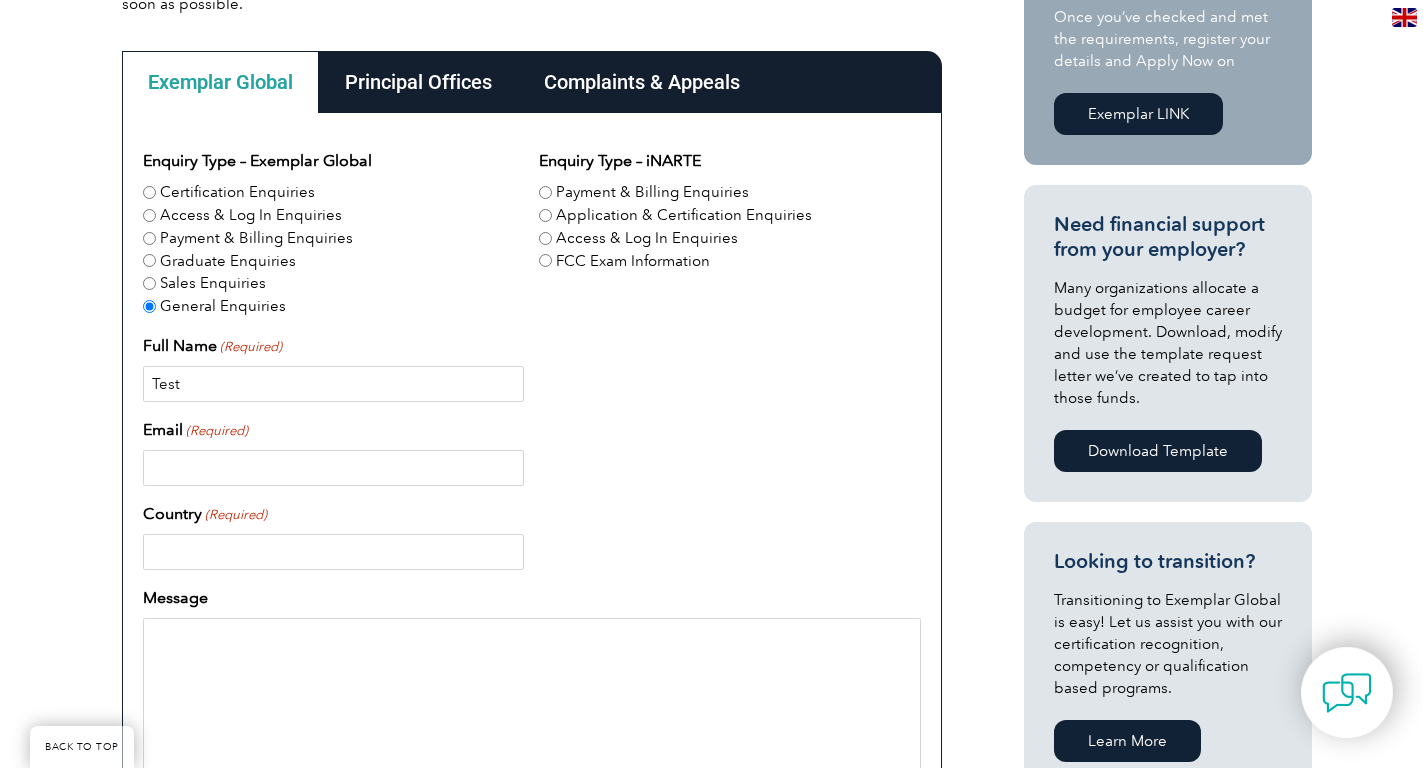 type on "Test" 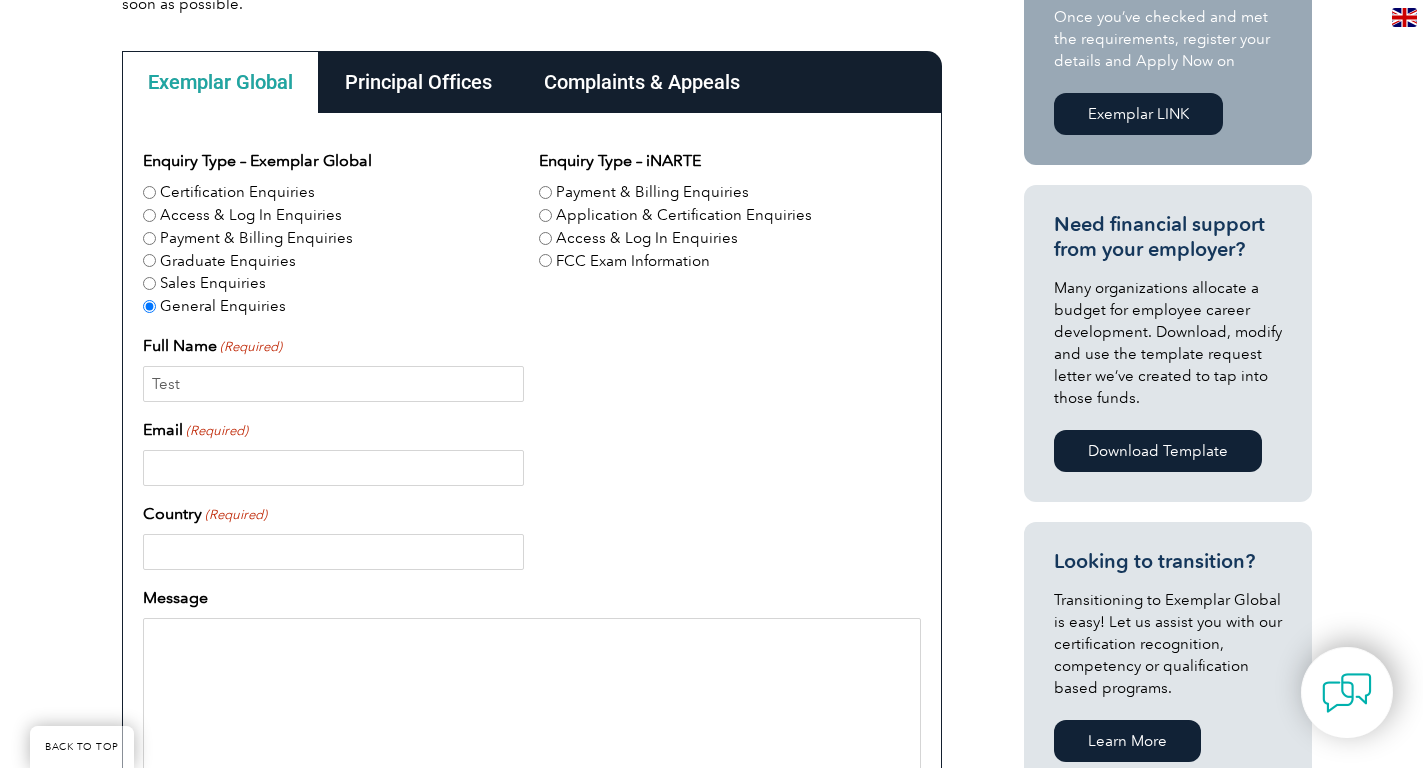 click on "Email (Required)" at bounding box center [333, 468] 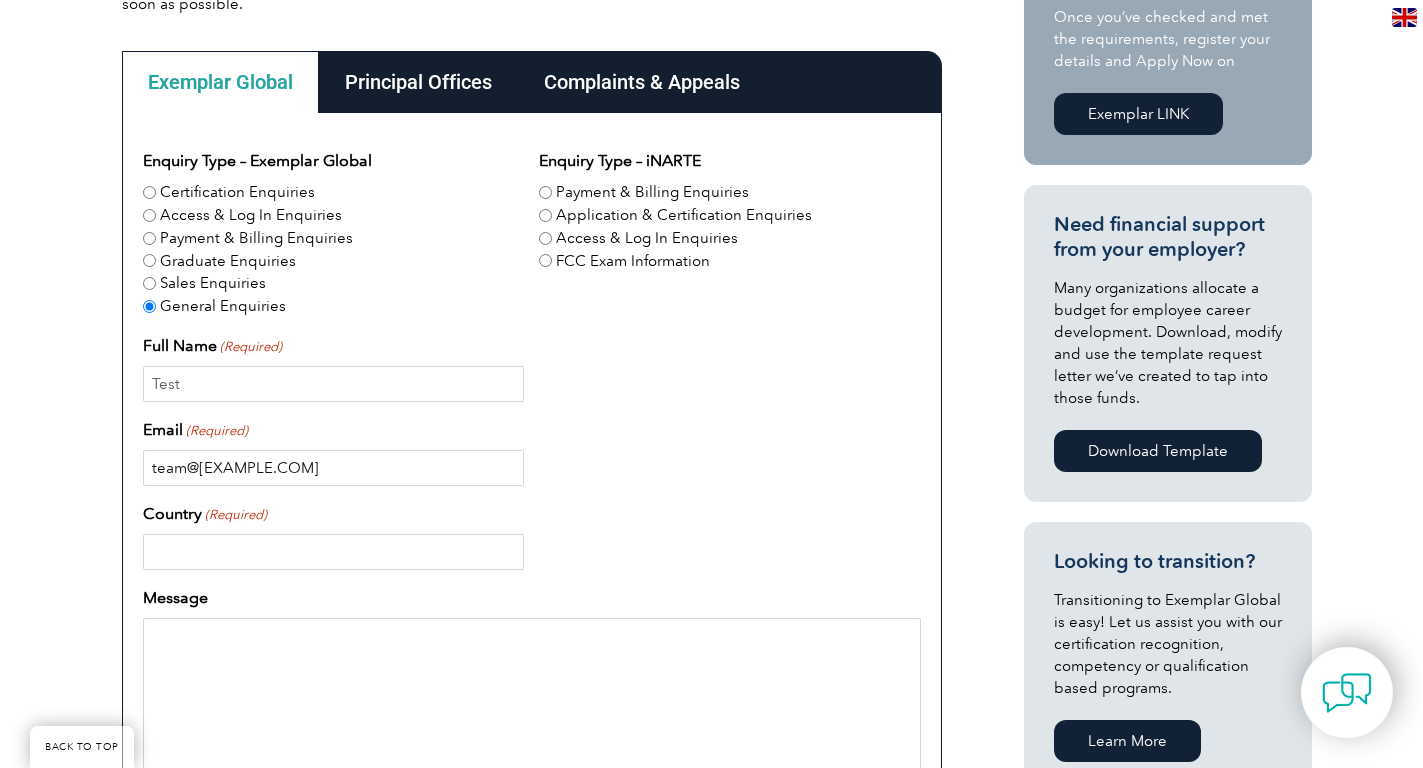 type on "team@thomasmarsden.com.au" 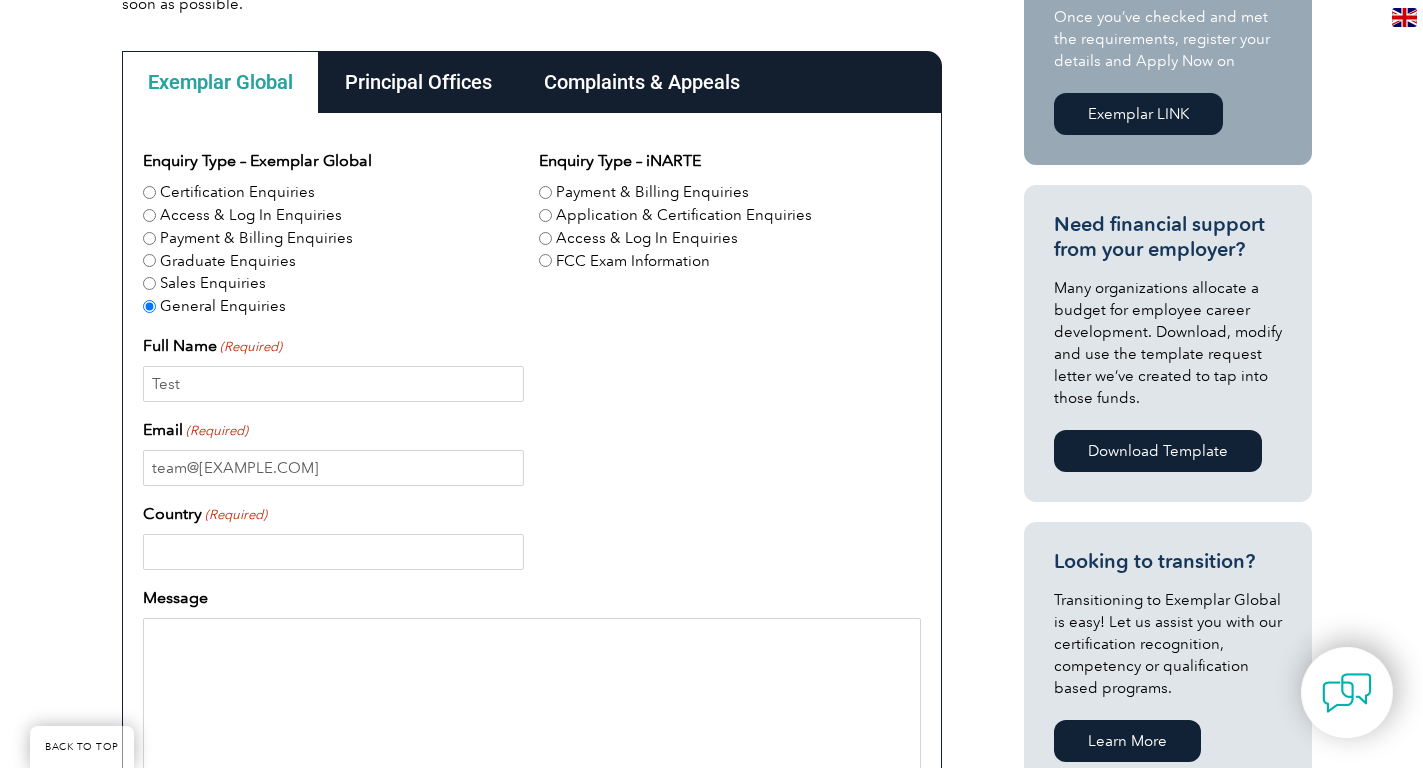 click on "Country (Required)" at bounding box center (333, 552) 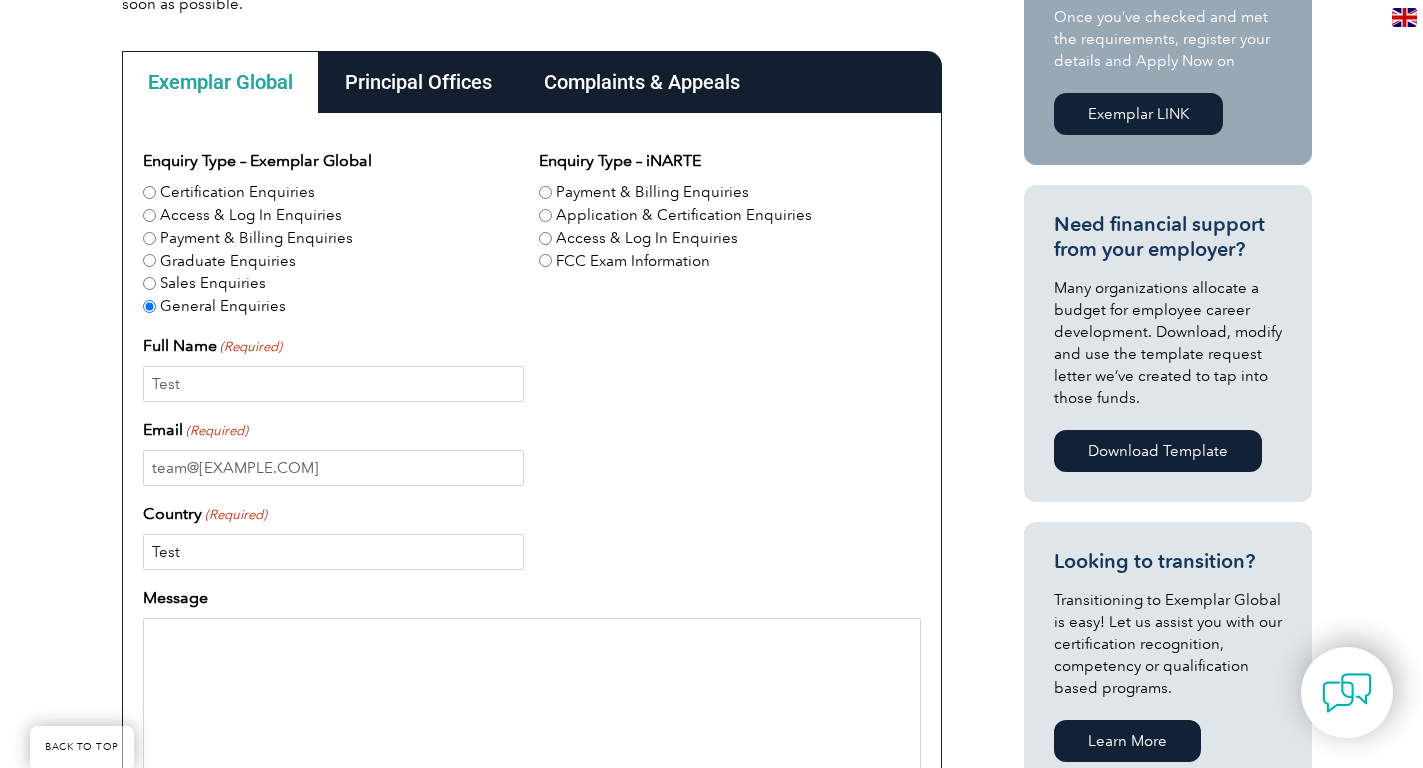 type on "Test" 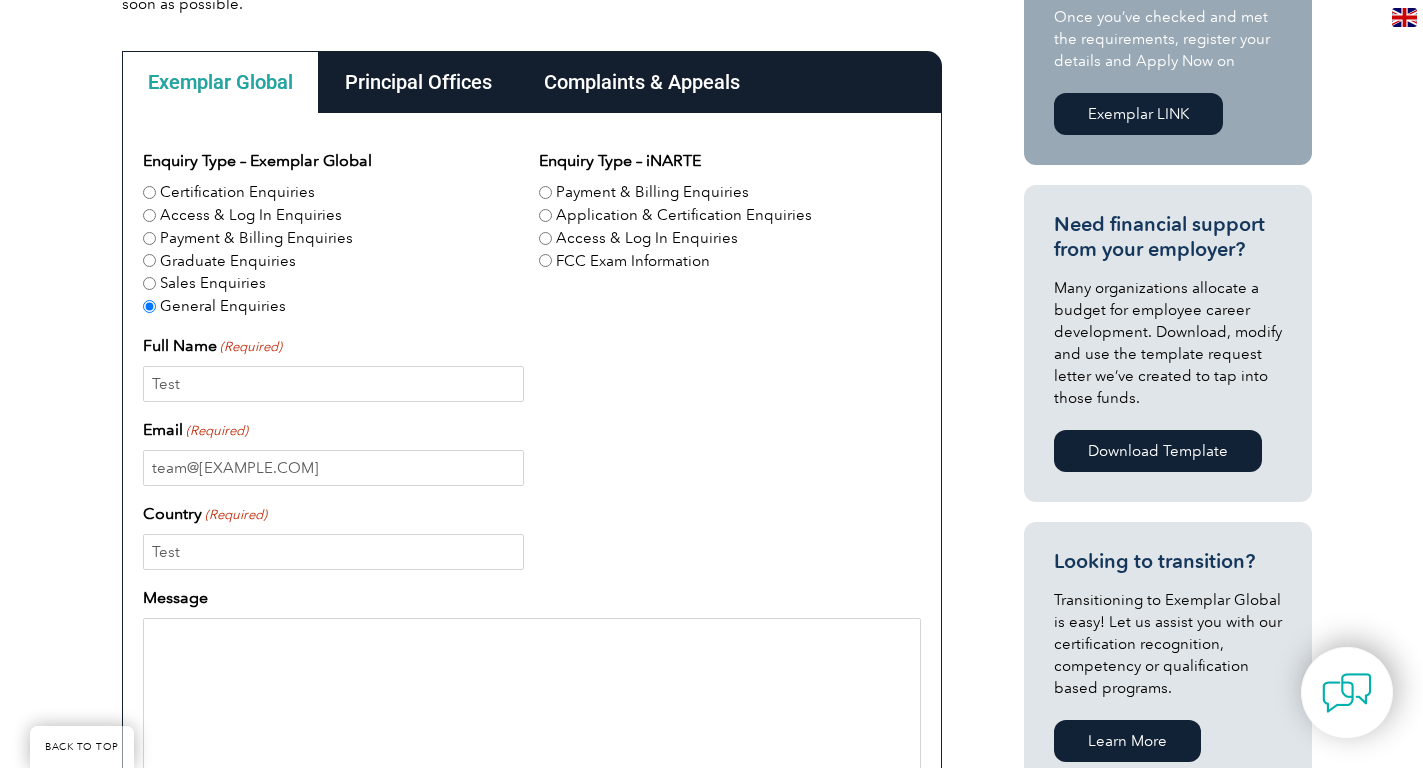 click on "Message" at bounding box center [532, 714] 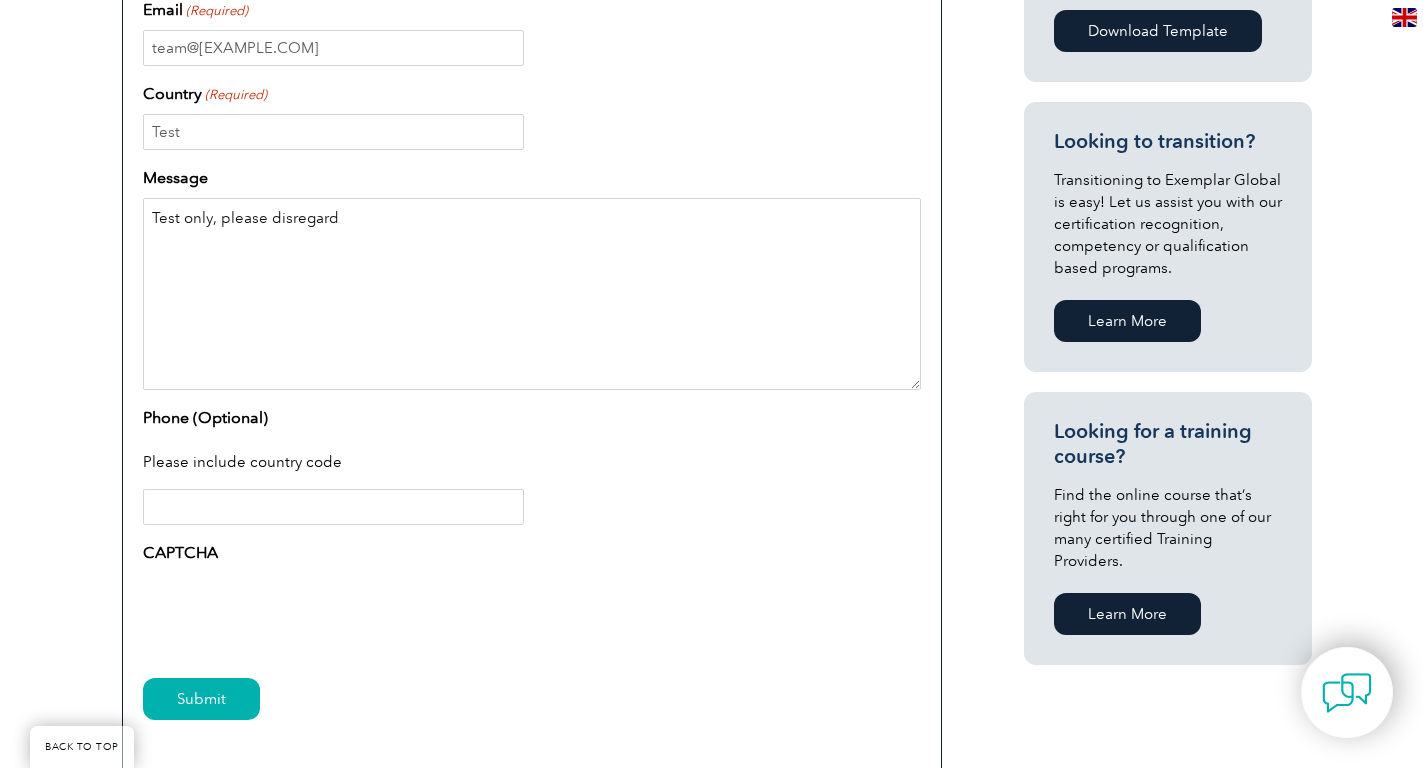 scroll, scrollTop: 991, scrollLeft: 0, axis: vertical 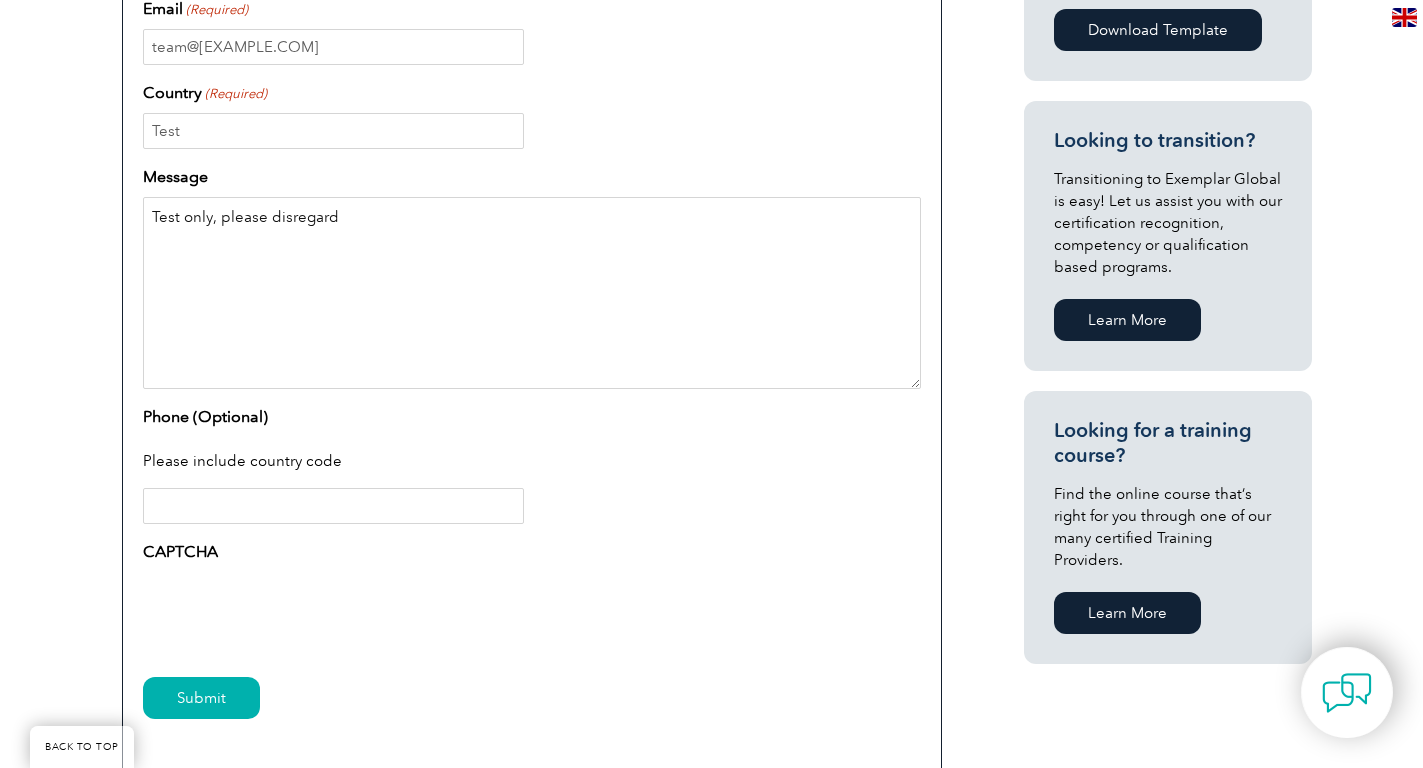 type on "Test only, please disregard" 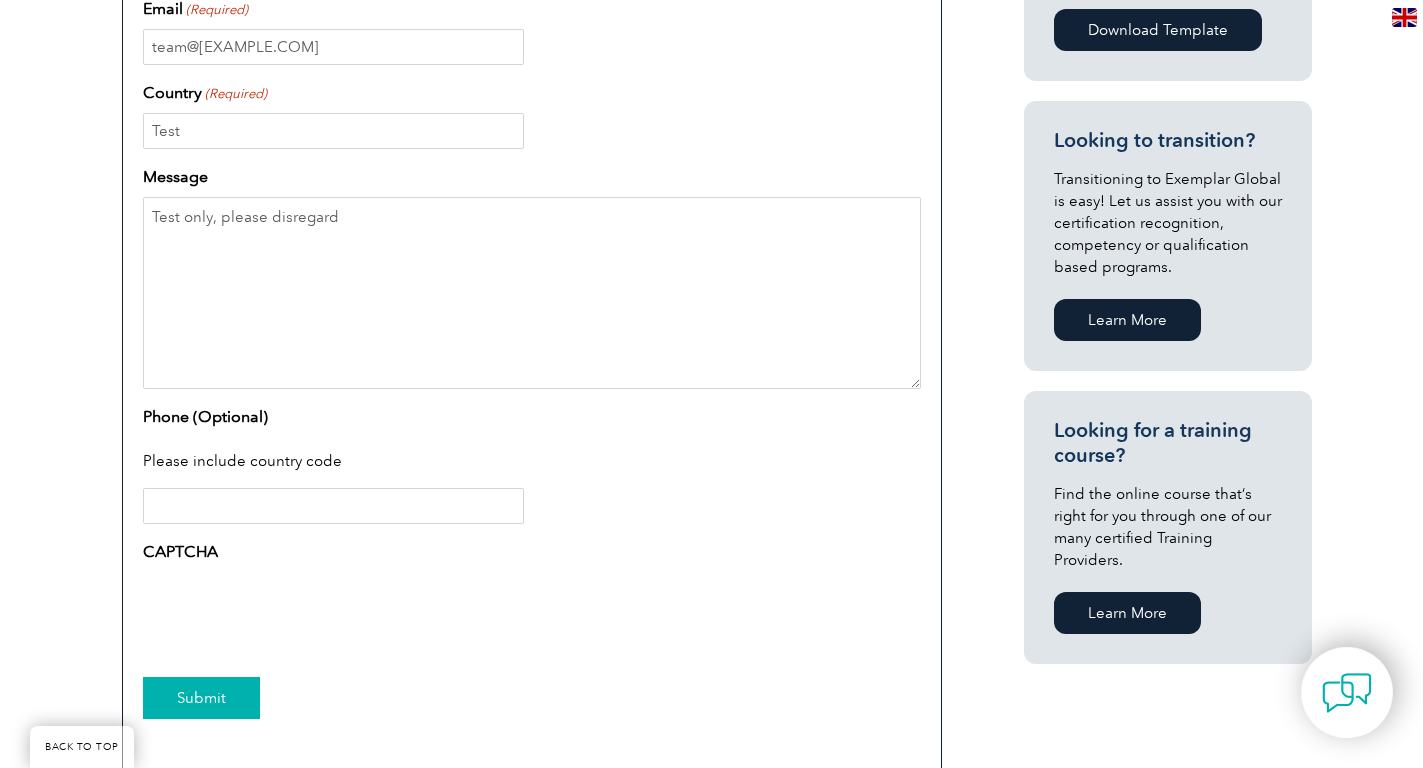 click on "Submit" at bounding box center (201, 698) 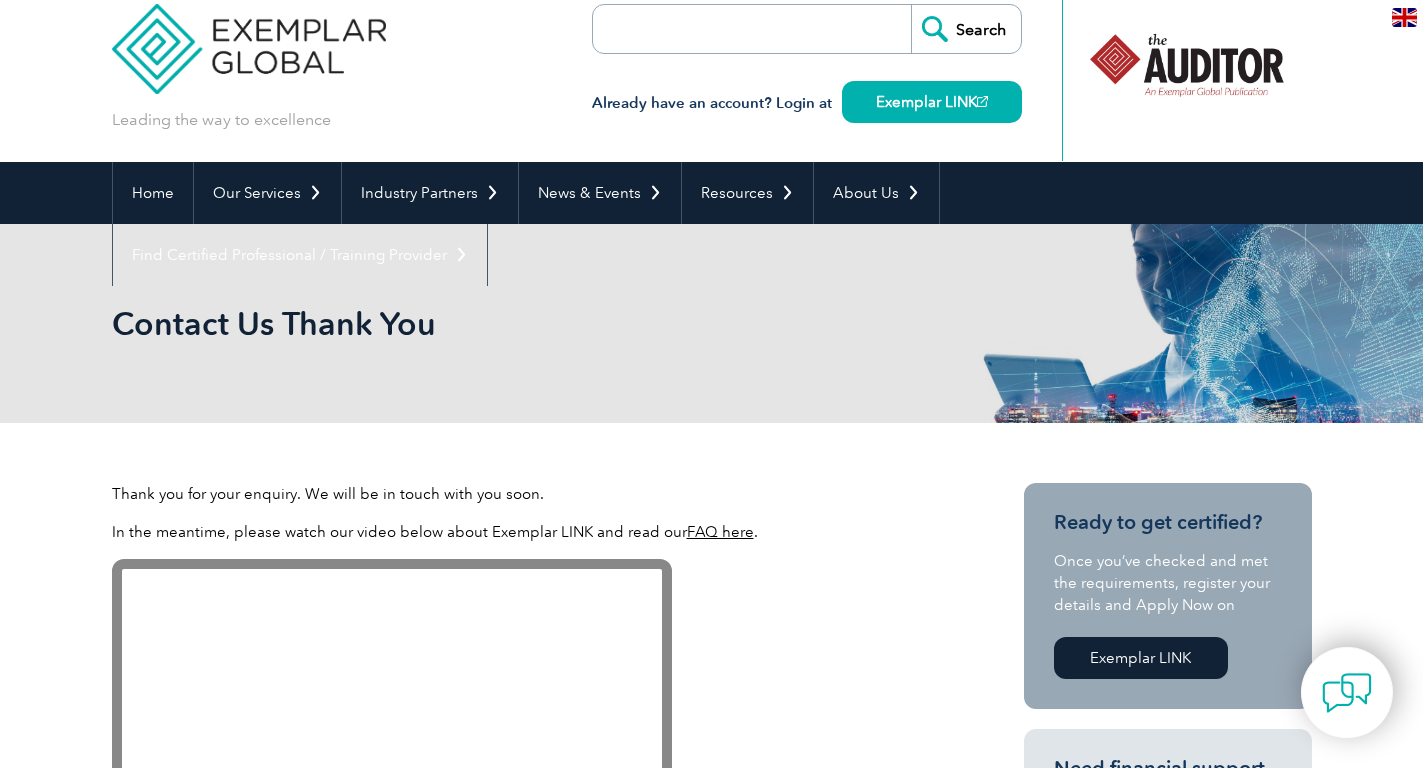 scroll, scrollTop: 0, scrollLeft: 0, axis: both 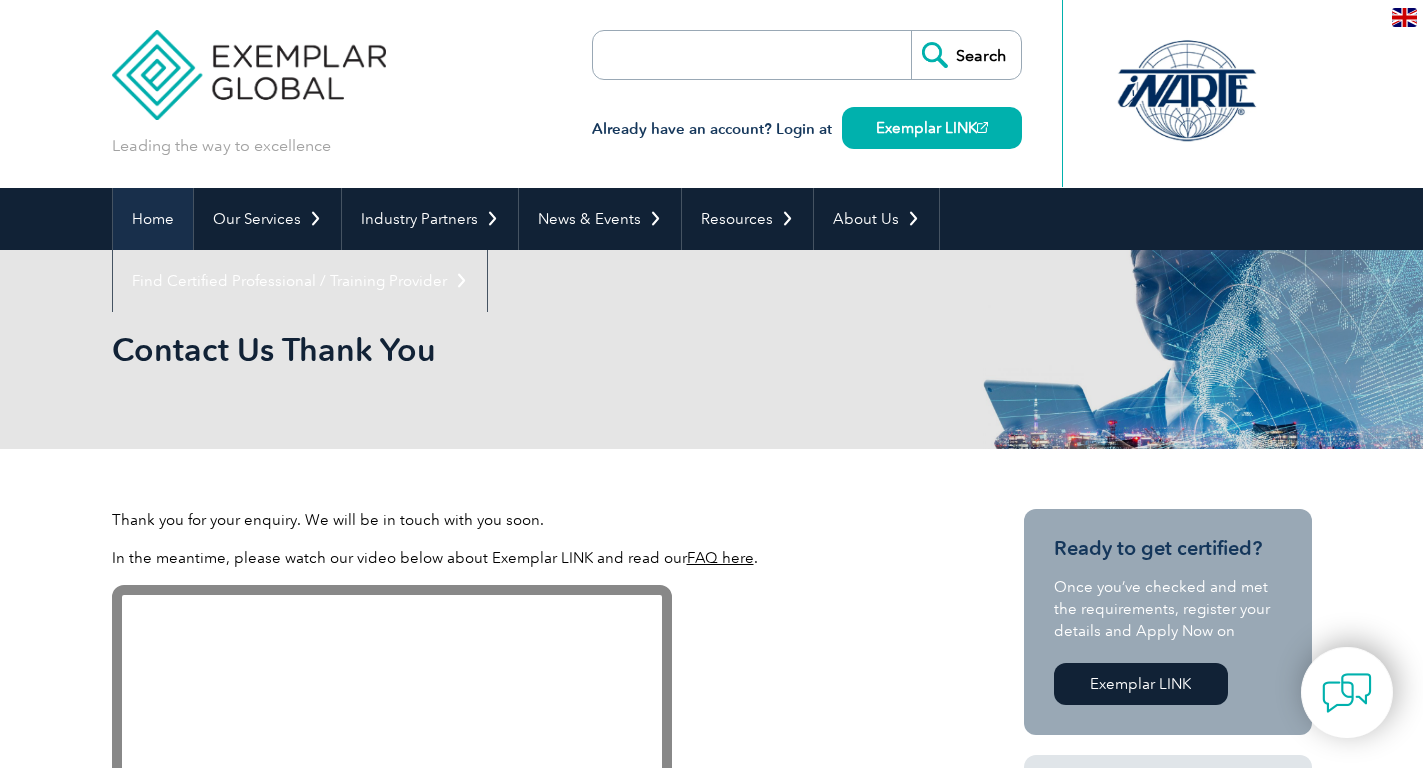 click on "Home" at bounding box center (153, 219) 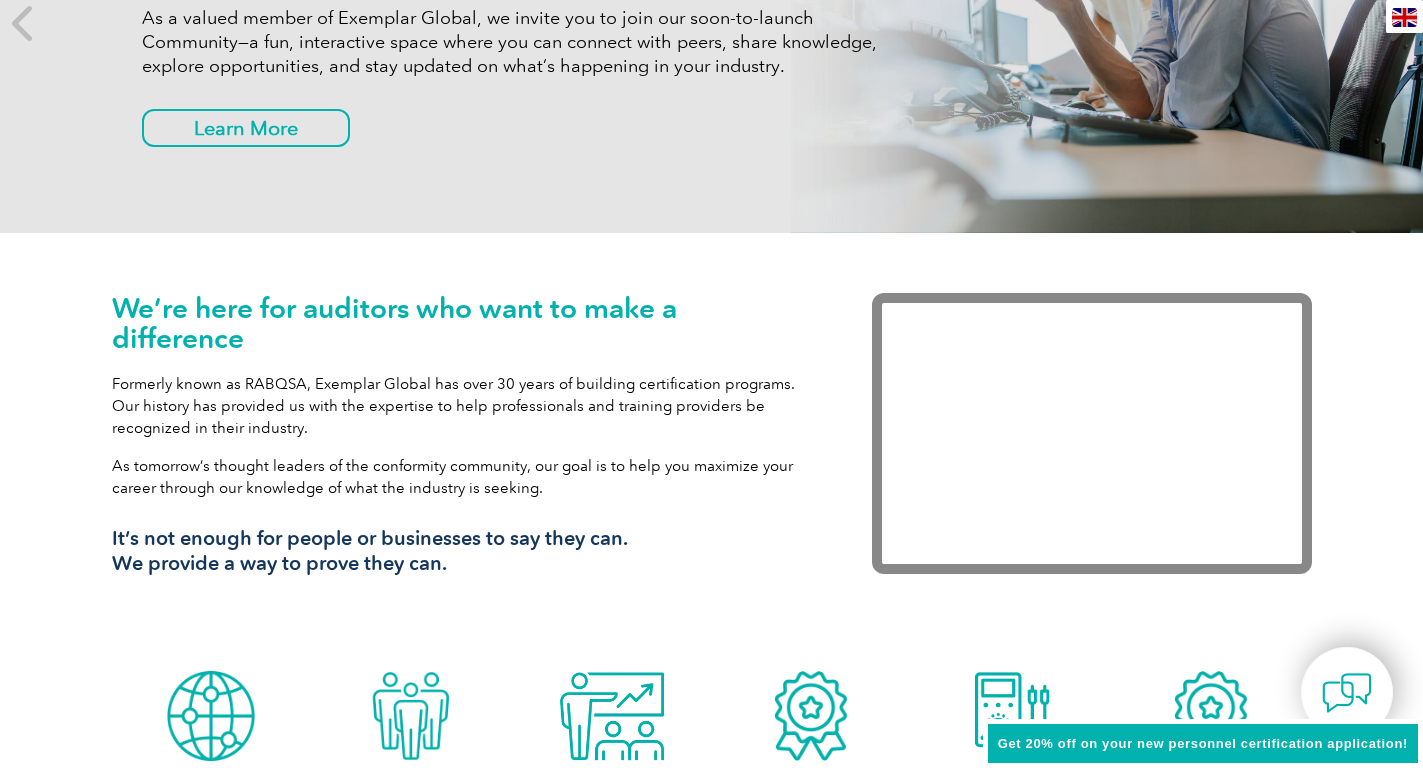 scroll, scrollTop: 0, scrollLeft: 0, axis: both 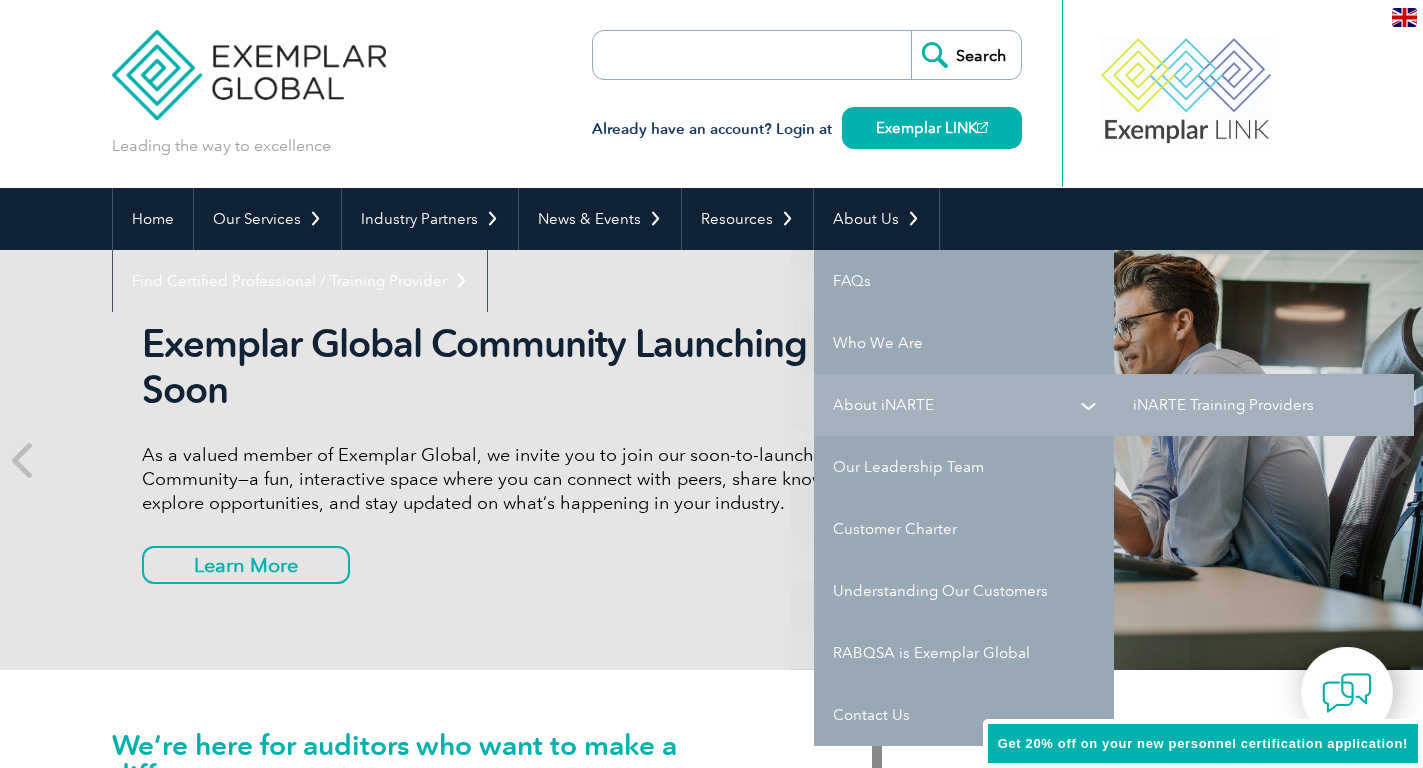 click on "About iNARTE" at bounding box center (964, 405) 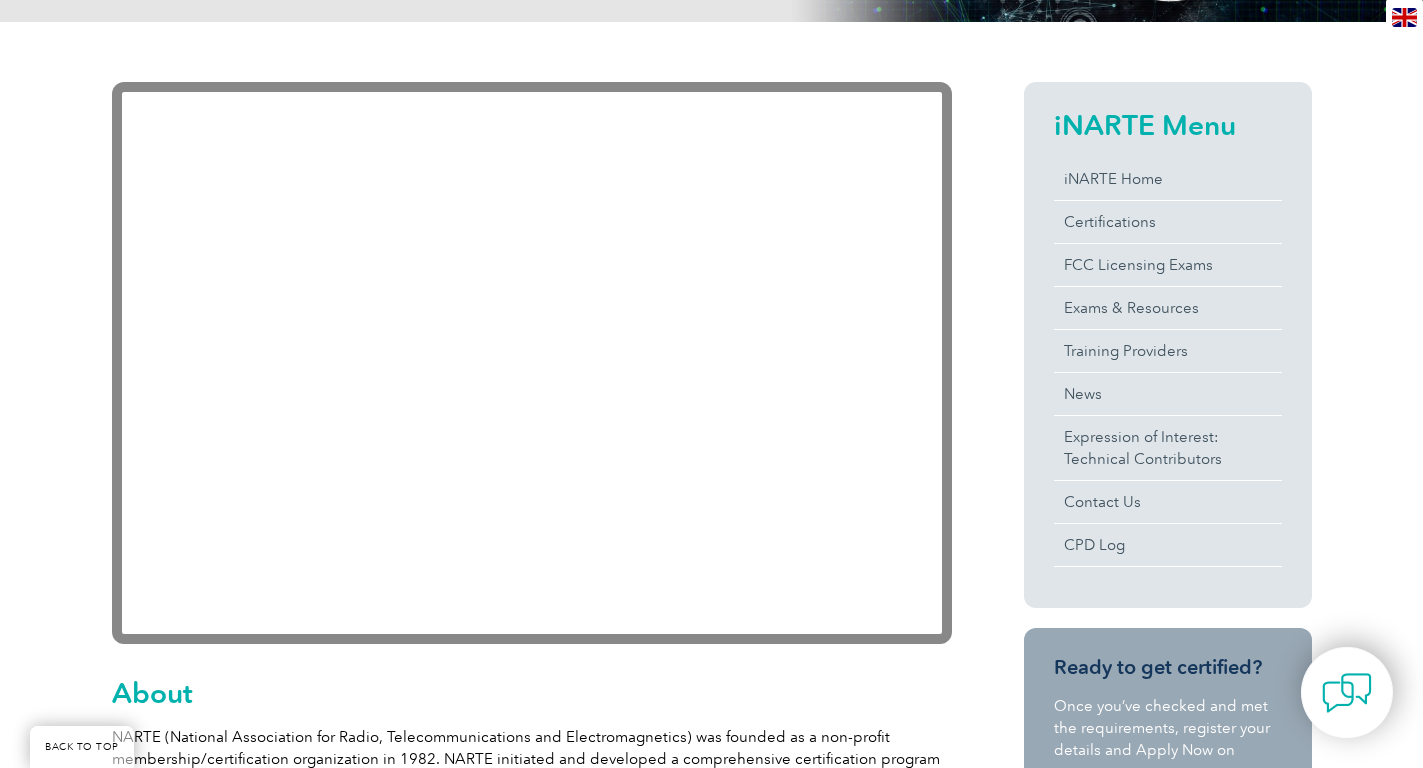 scroll, scrollTop: 482, scrollLeft: 0, axis: vertical 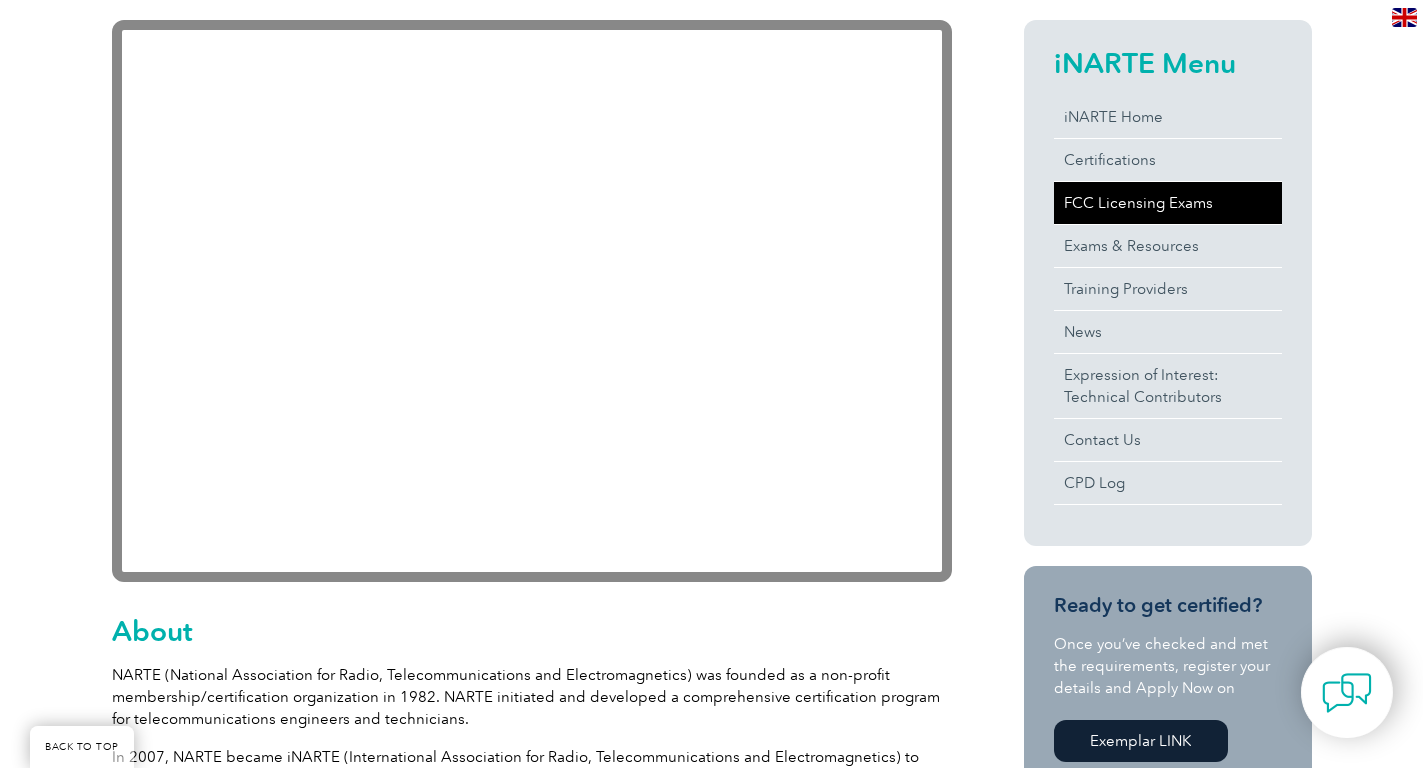 click on "FCC Licensing Exams" at bounding box center (1168, 203) 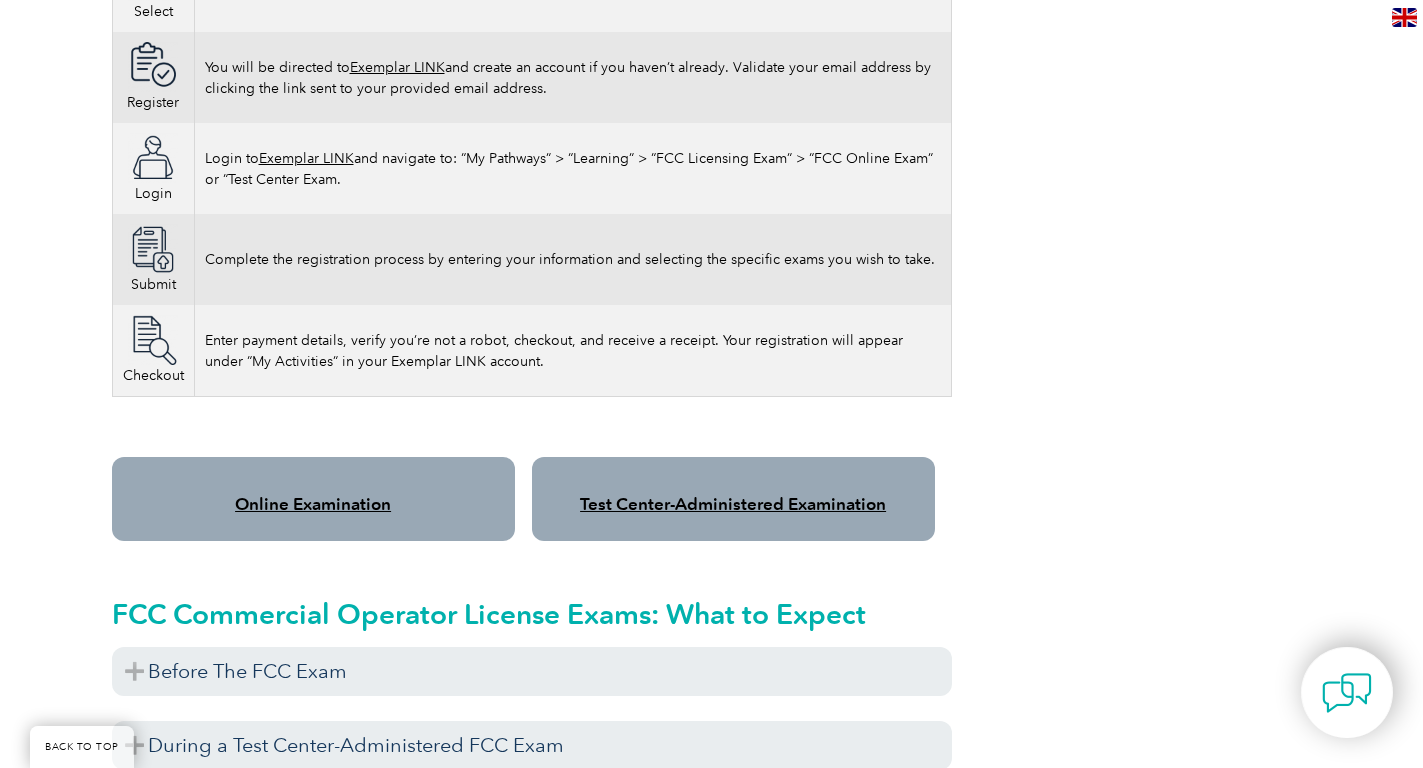 scroll, scrollTop: 1386, scrollLeft: 0, axis: vertical 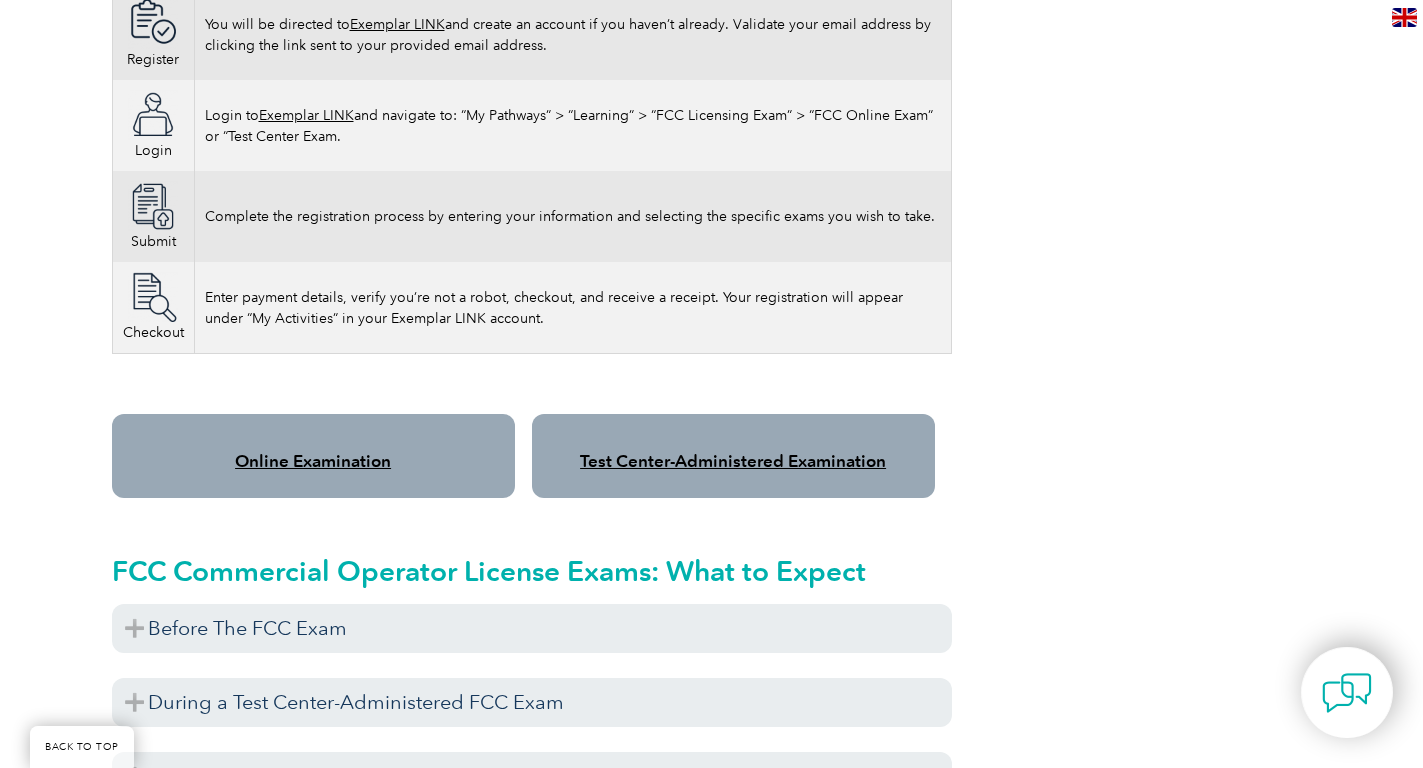 click on "Online Examination" at bounding box center (313, 461) 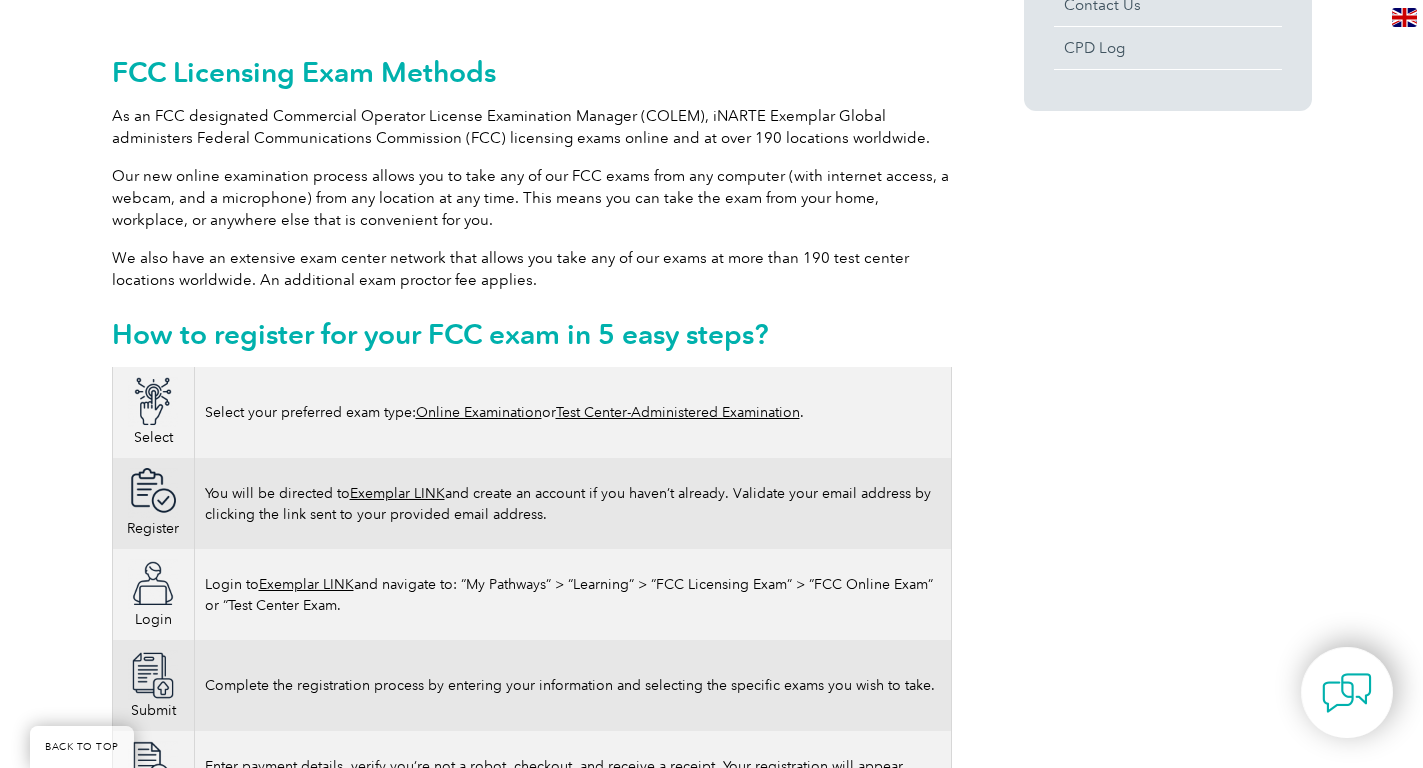 scroll, scrollTop: 281, scrollLeft: 0, axis: vertical 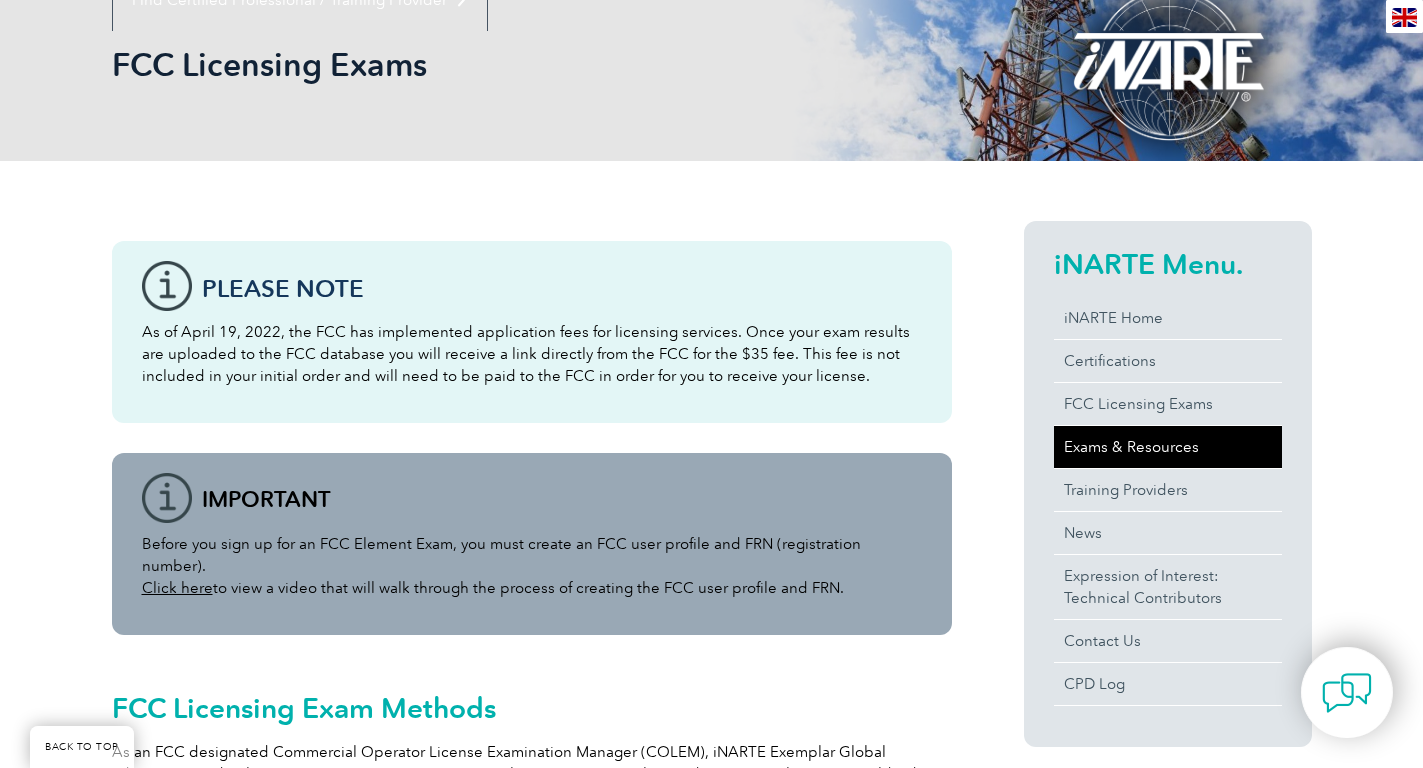 click on "Exams & Resources" at bounding box center [1168, 447] 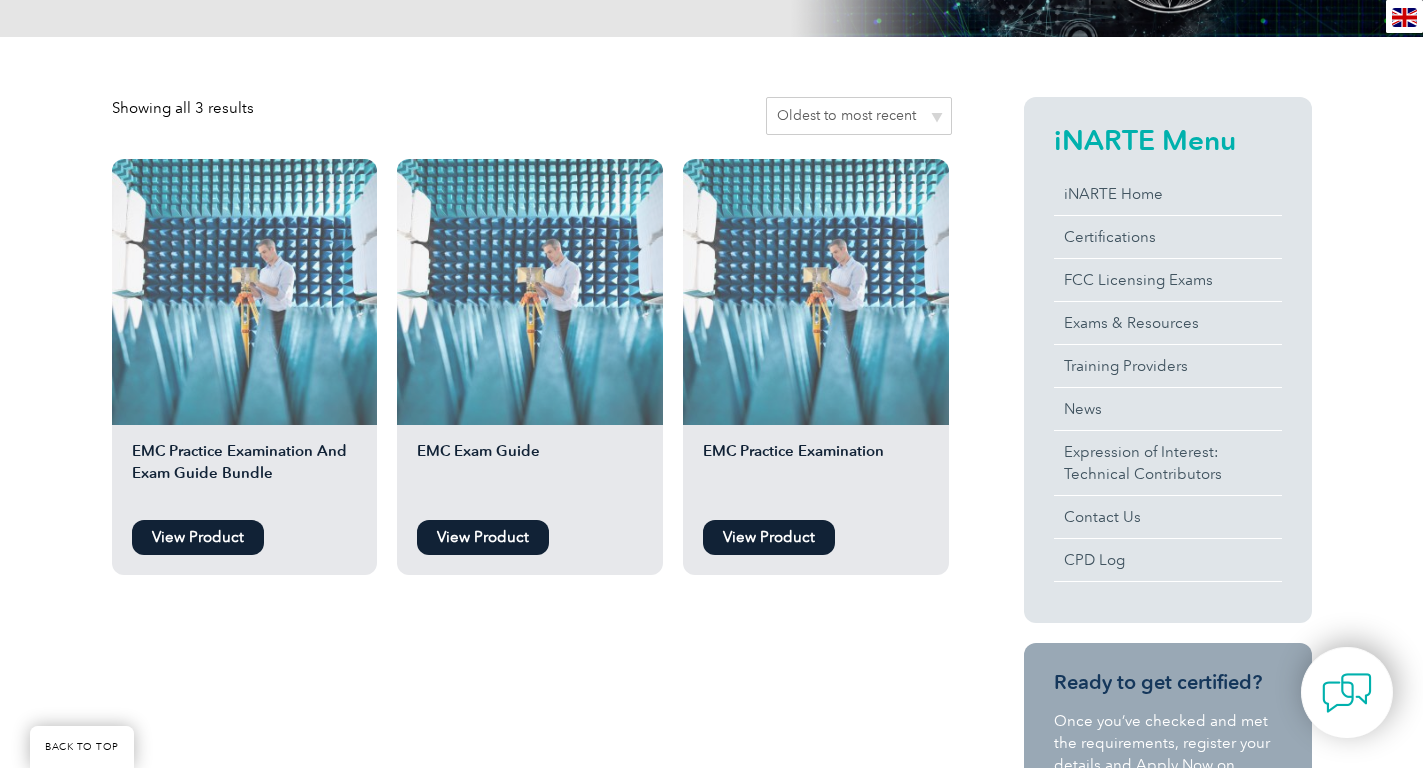 scroll, scrollTop: 424, scrollLeft: 0, axis: vertical 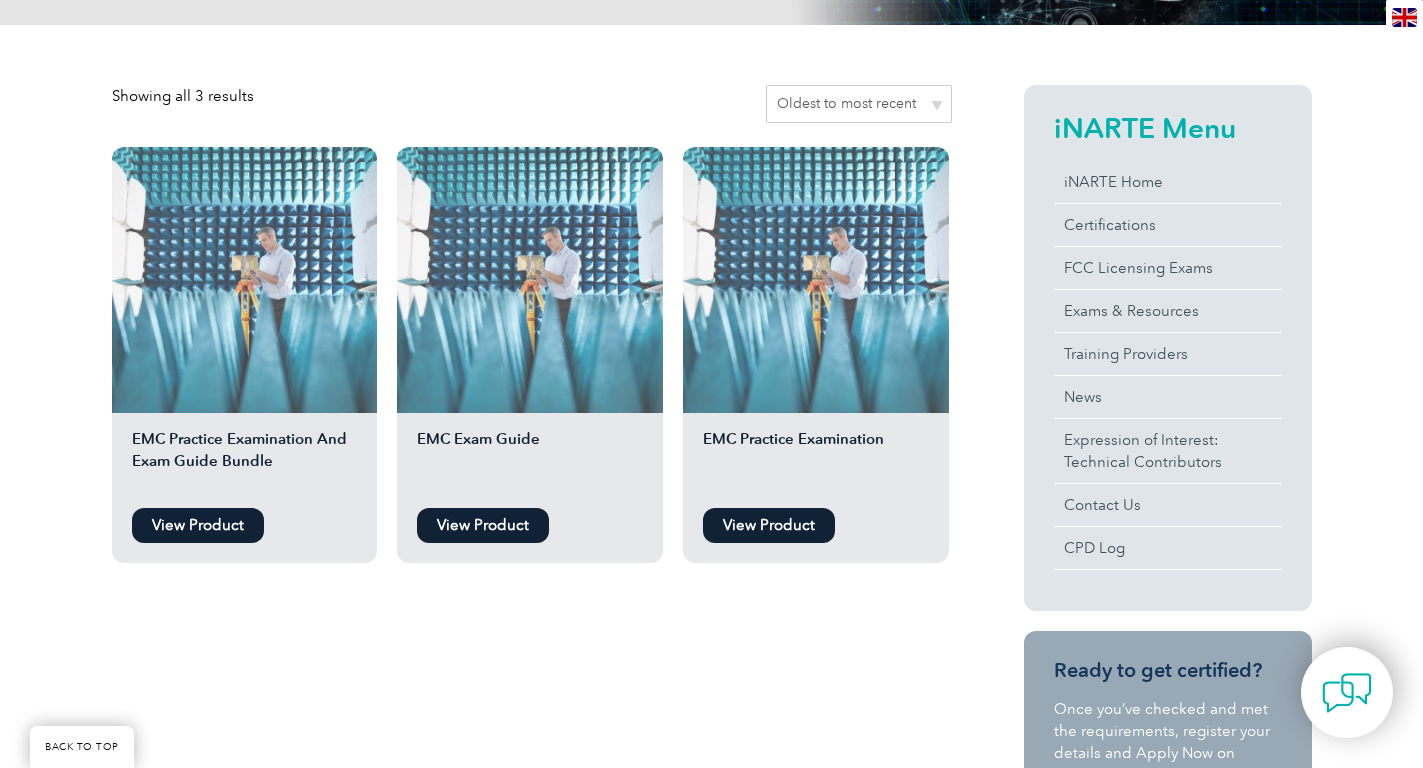 click on "View Product" at bounding box center [198, 525] 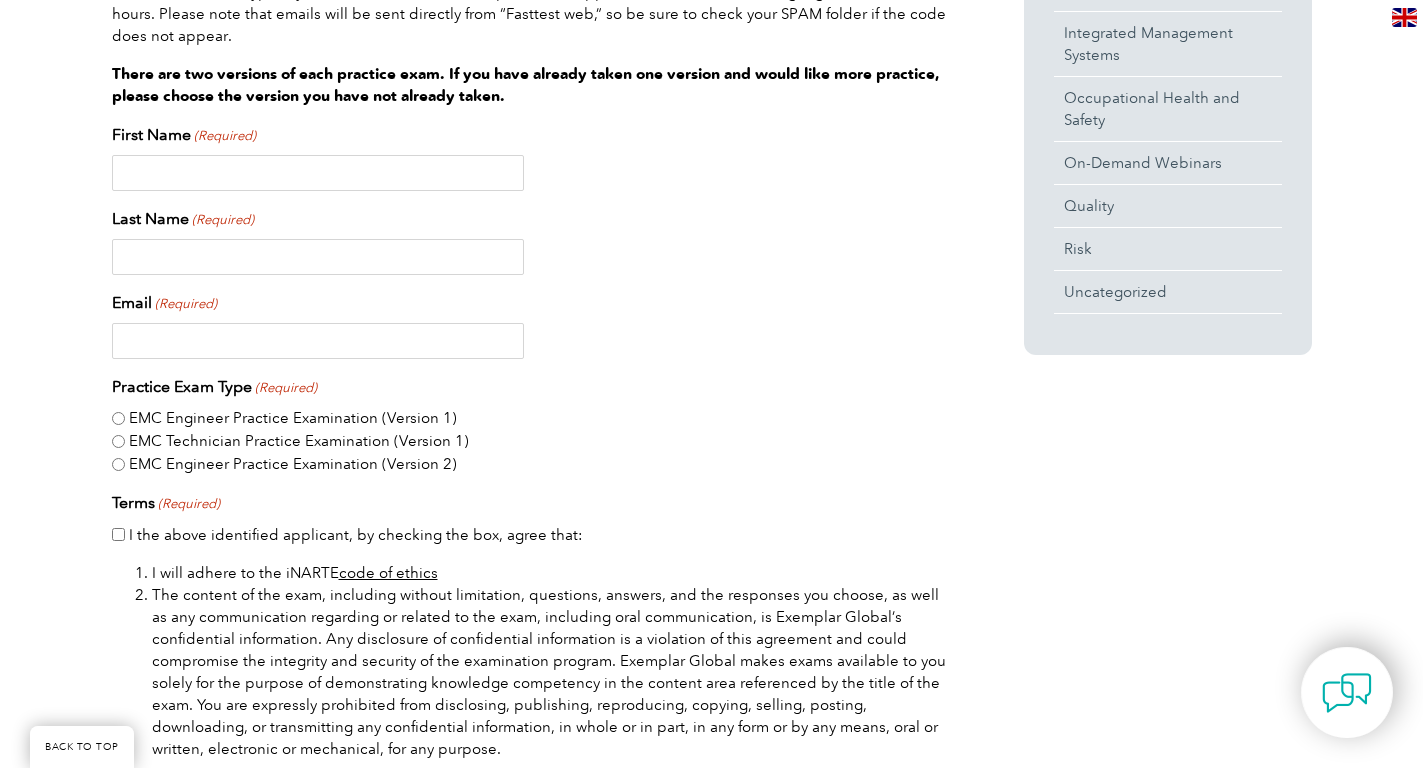 scroll, scrollTop: 847, scrollLeft: 0, axis: vertical 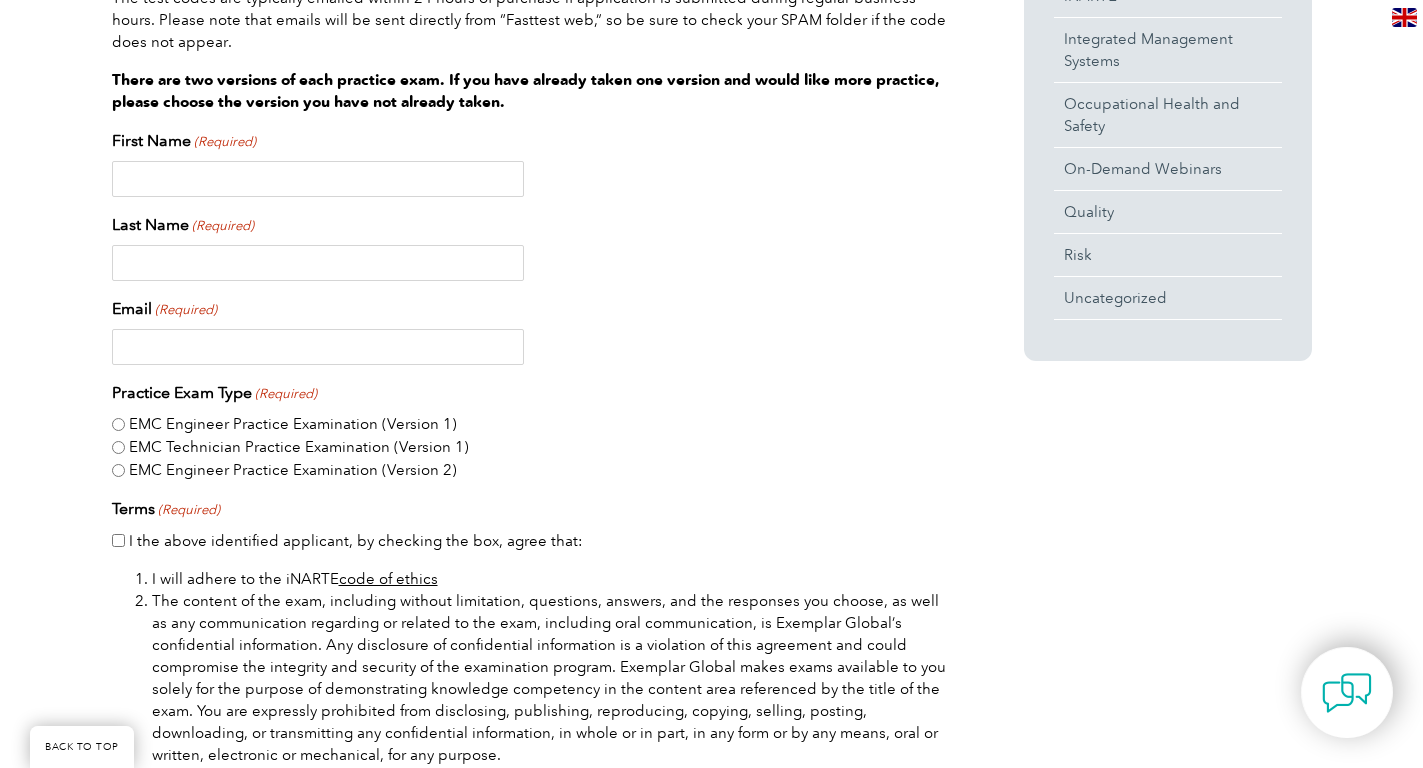click on "First Name (Required)" at bounding box center (318, 179) 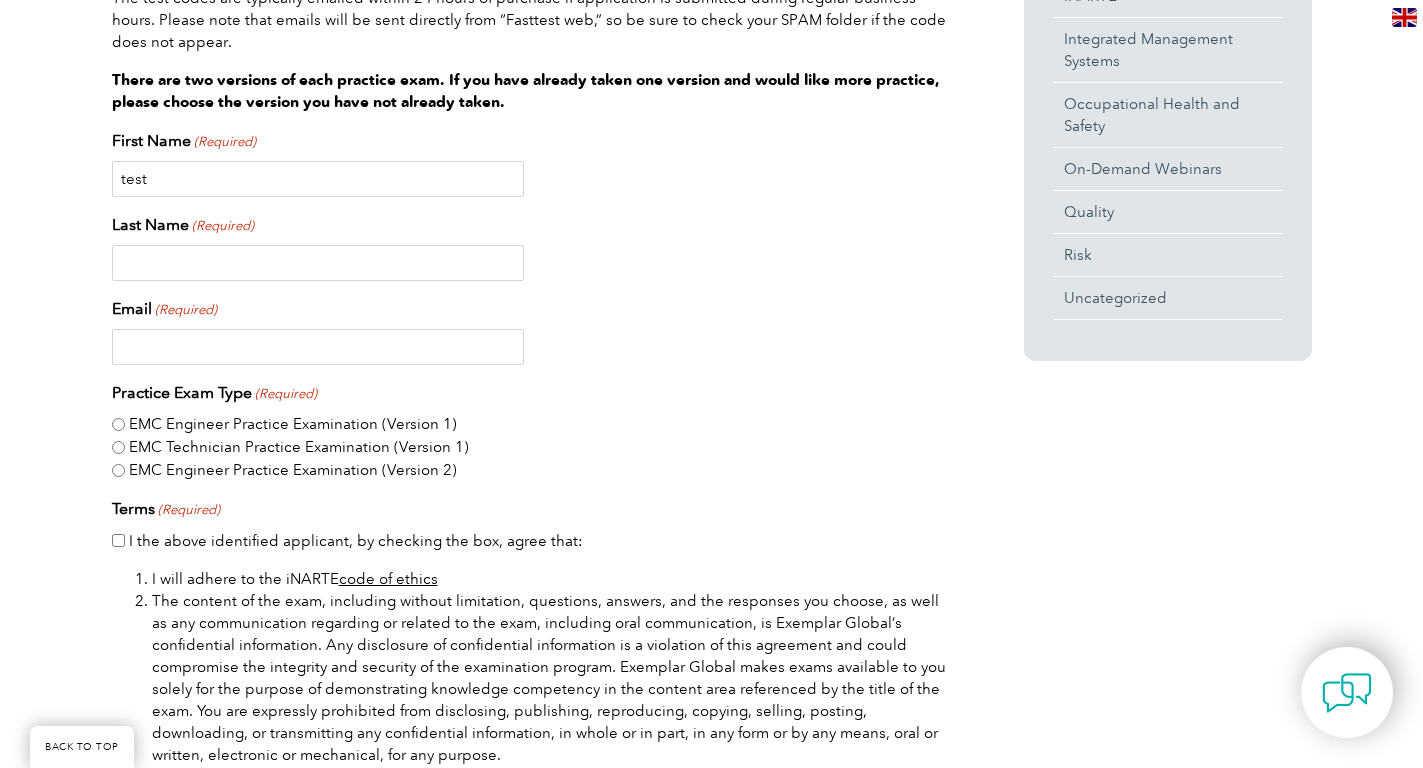 type on "test" 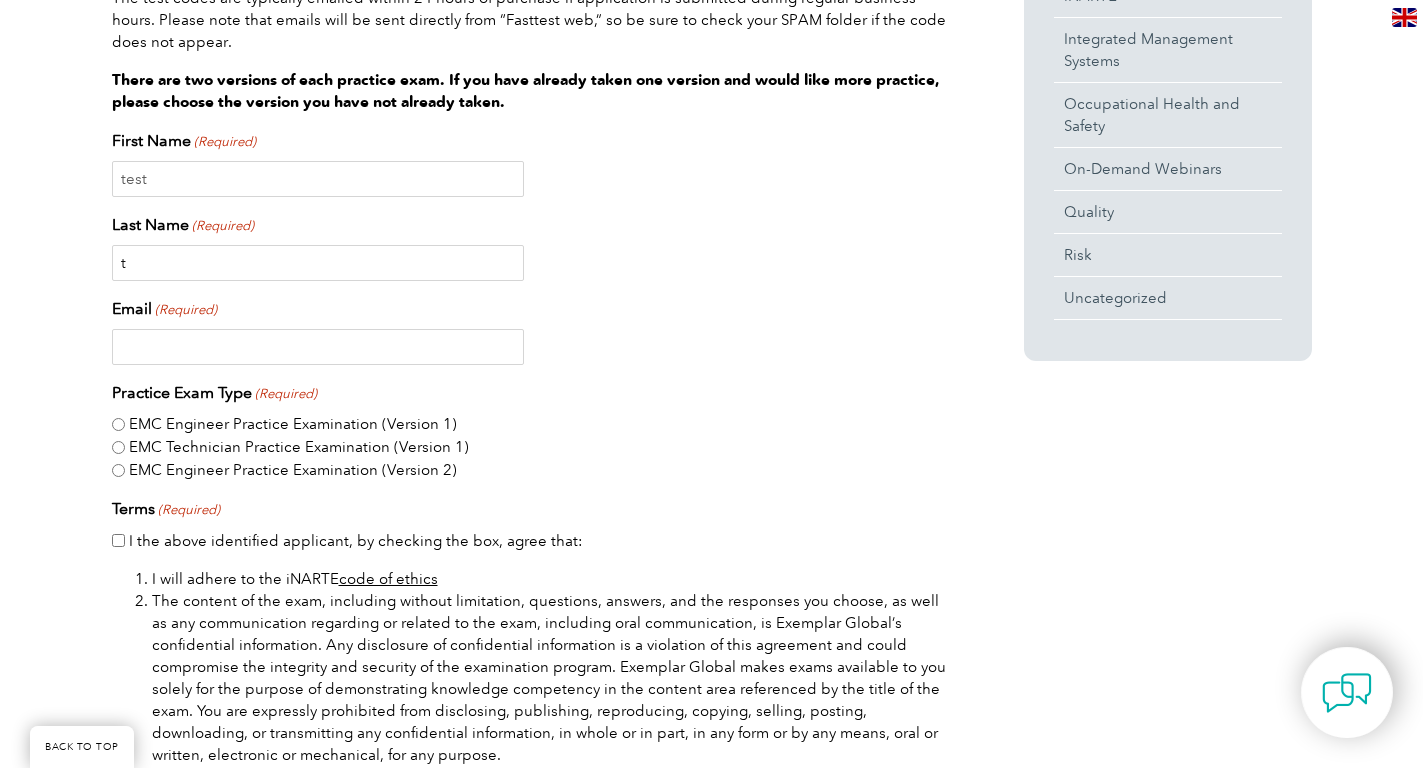 drag, startPoint x: 212, startPoint y: 259, endPoint x: 210, endPoint y: 306, distance: 47.042534 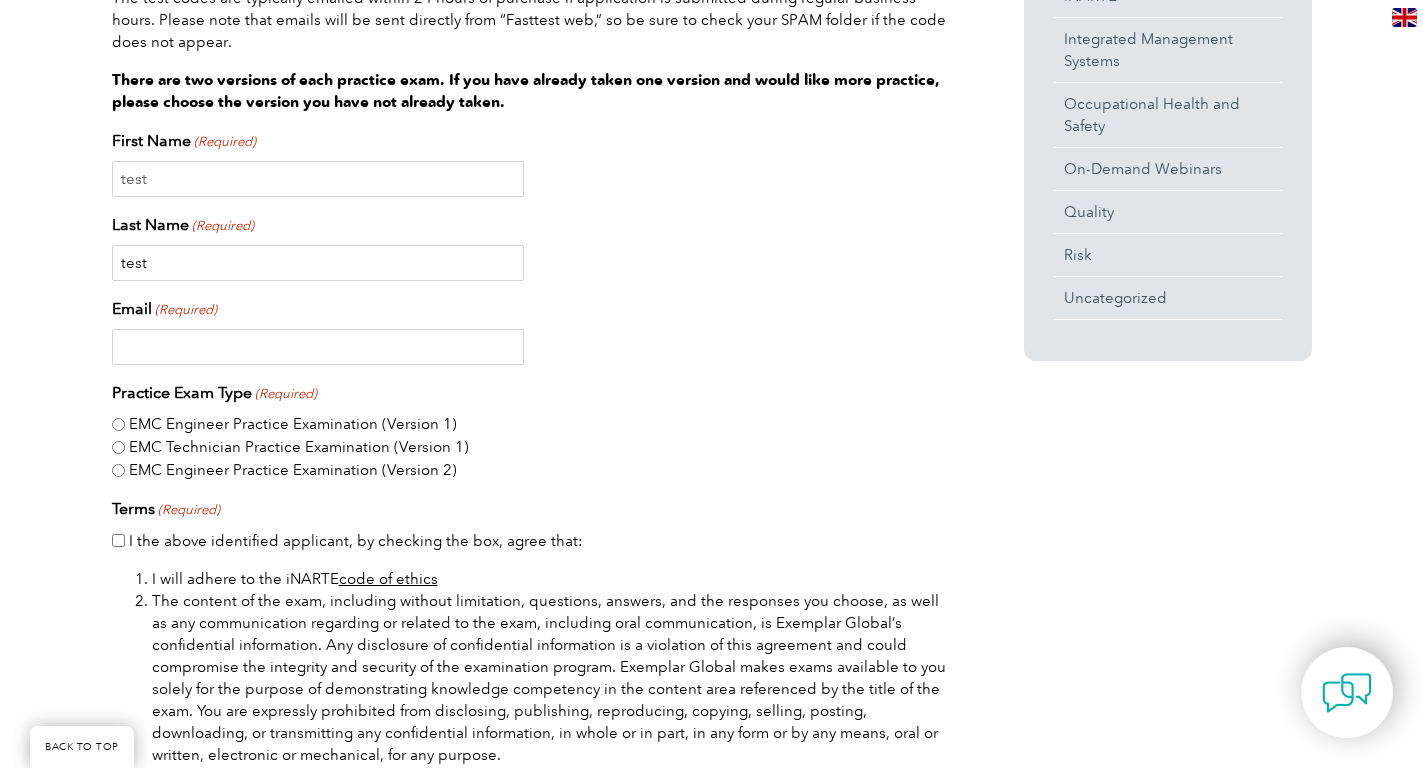 type on "test" 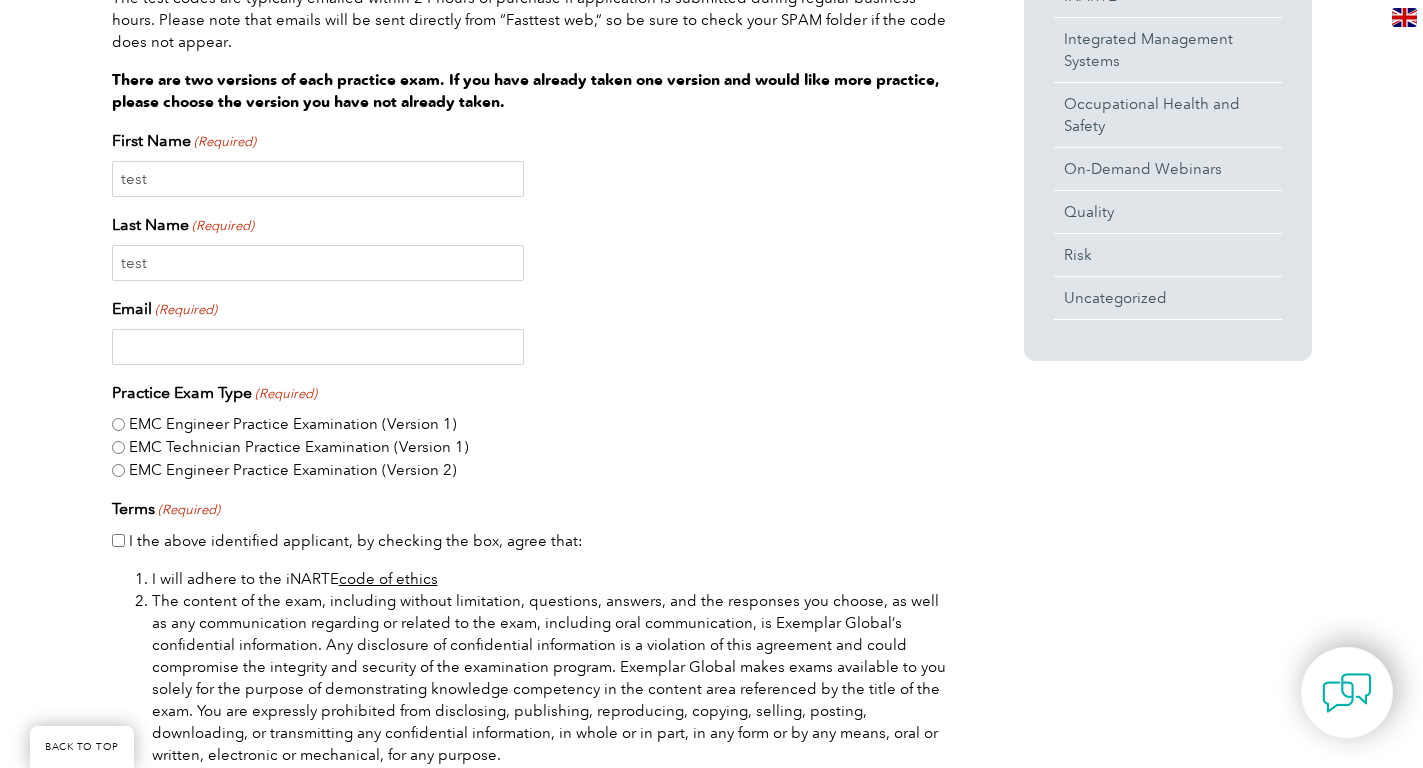 drag, startPoint x: 188, startPoint y: 352, endPoint x: 229, endPoint y: 362, distance: 42.201897 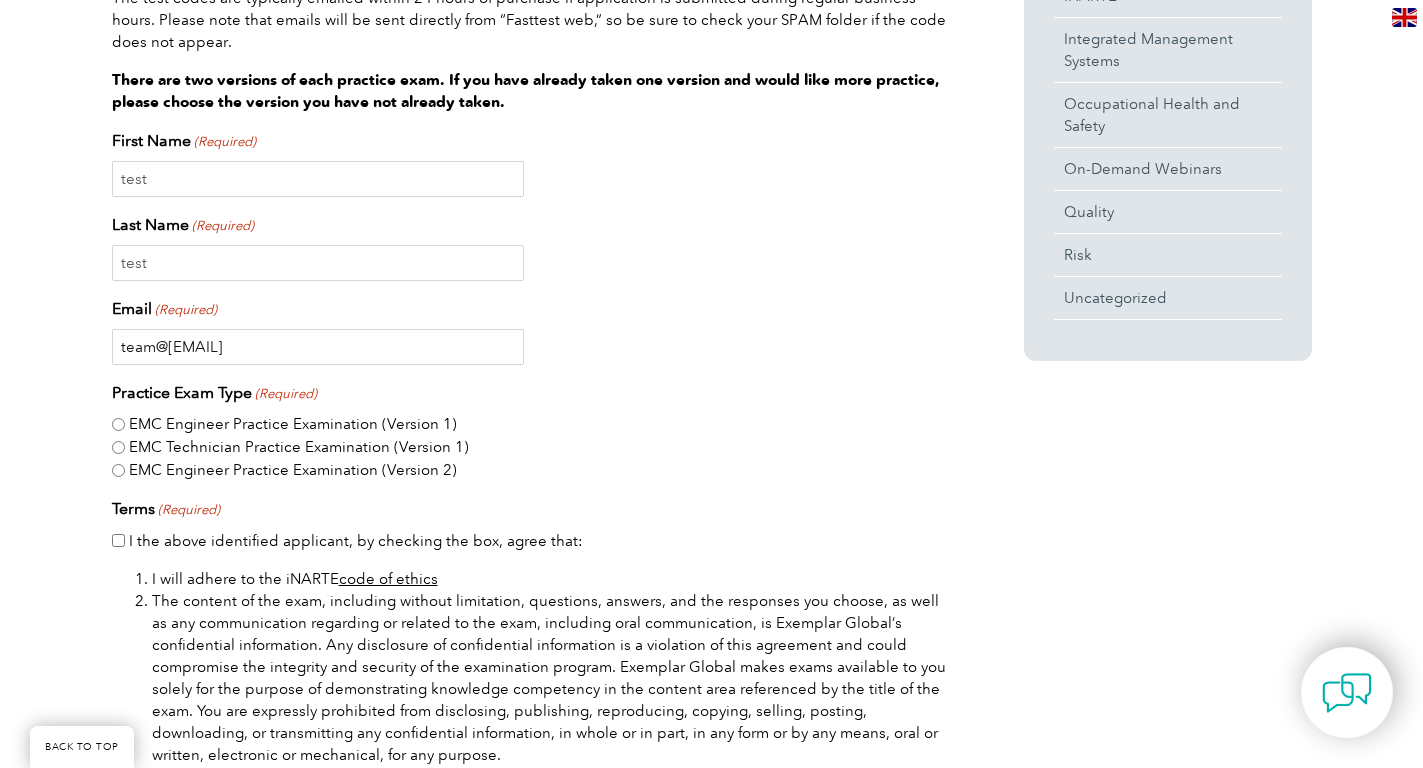 type on "[EMAIL]" 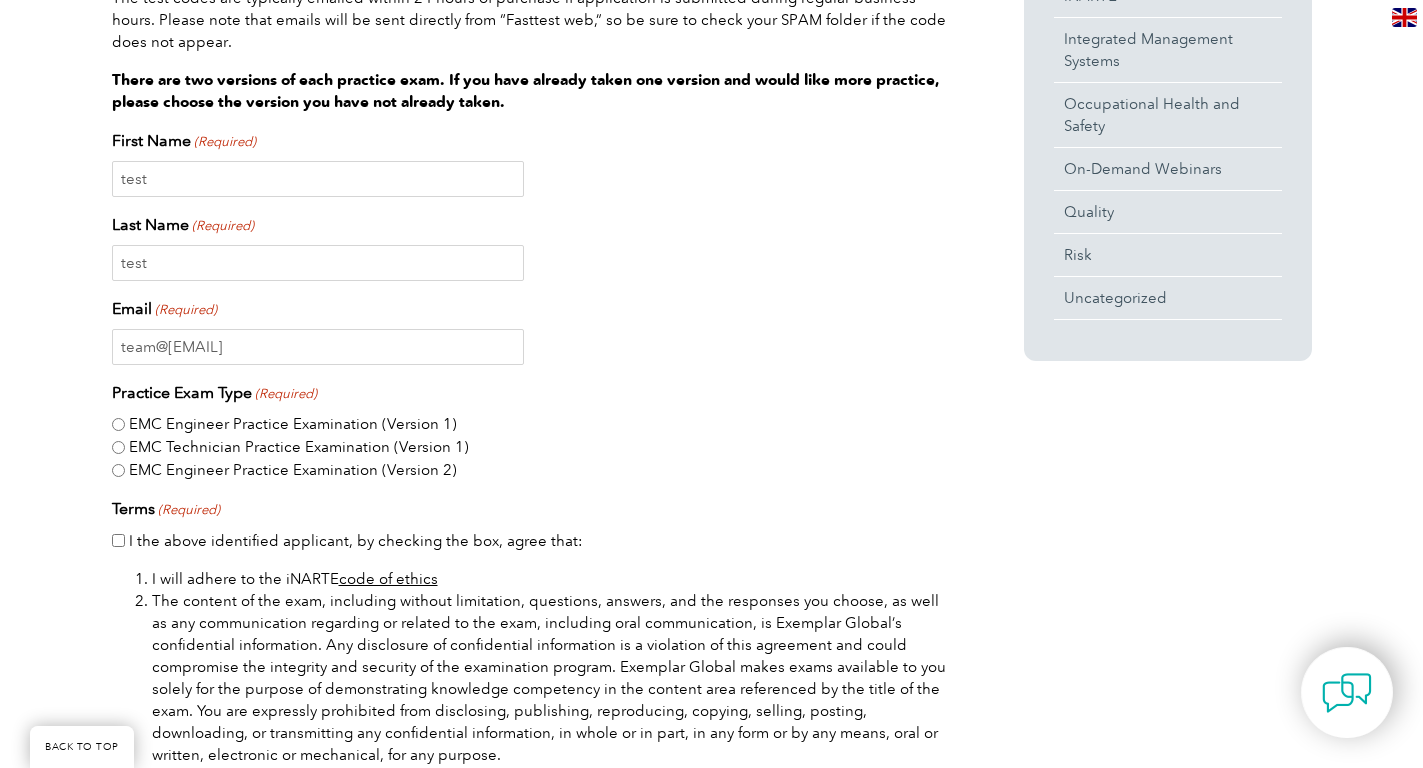 click on "EMC Engineer Practice Examination (Version 1)" at bounding box center [118, 424] 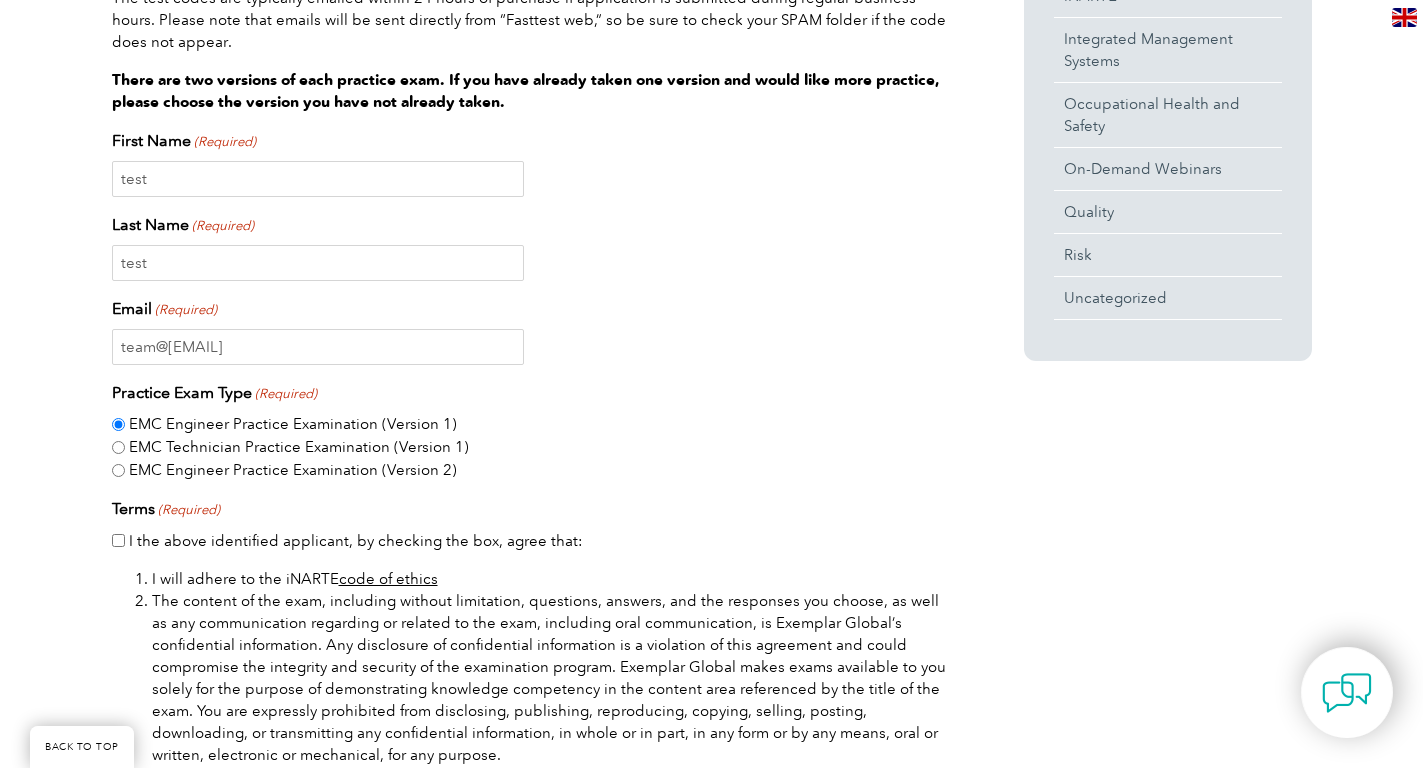 click on "I the above identified applicant, by checking the box, agree that:" at bounding box center (118, 540) 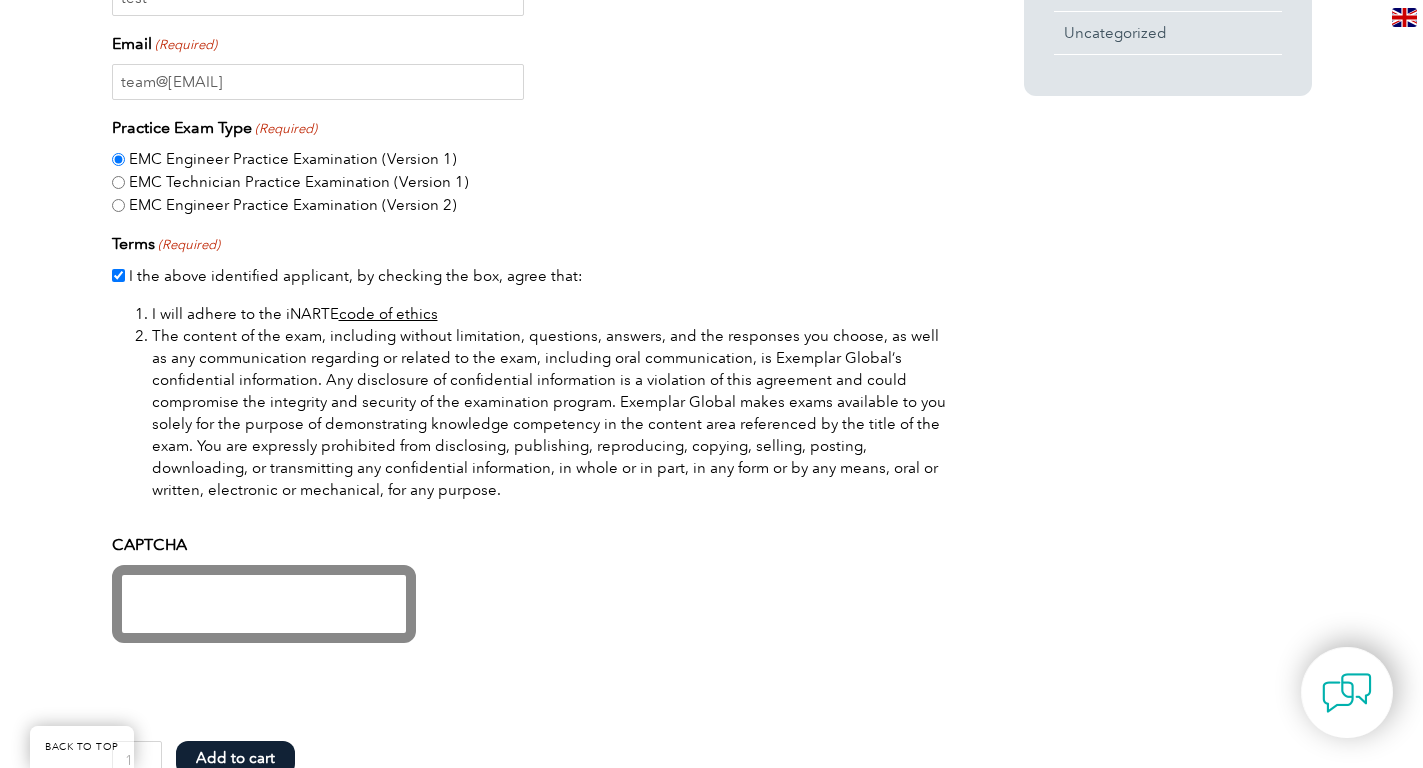 scroll, scrollTop: 1119, scrollLeft: 0, axis: vertical 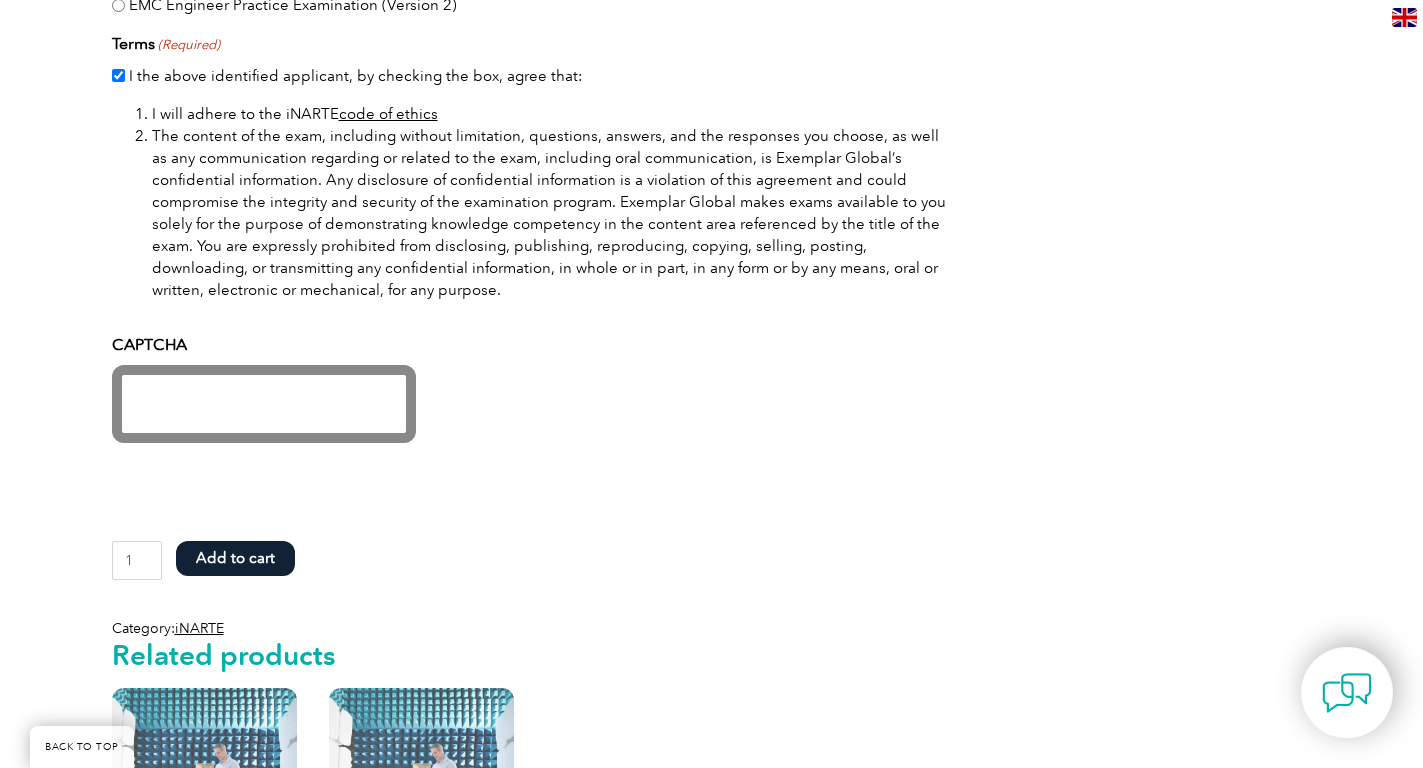 click on "Add to cart" at bounding box center [235, 558] 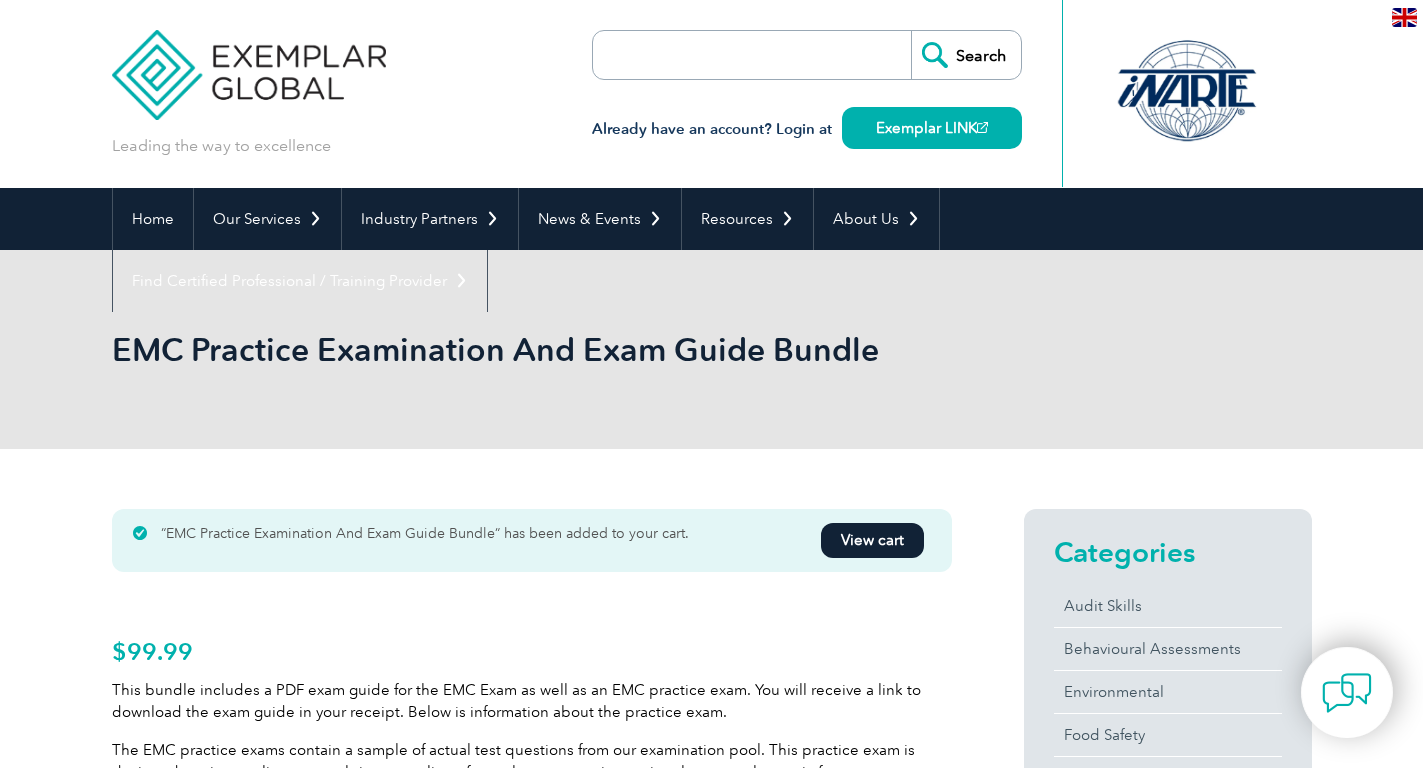scroll, scrollTop: 0, scrollLeft: 0, axis: both 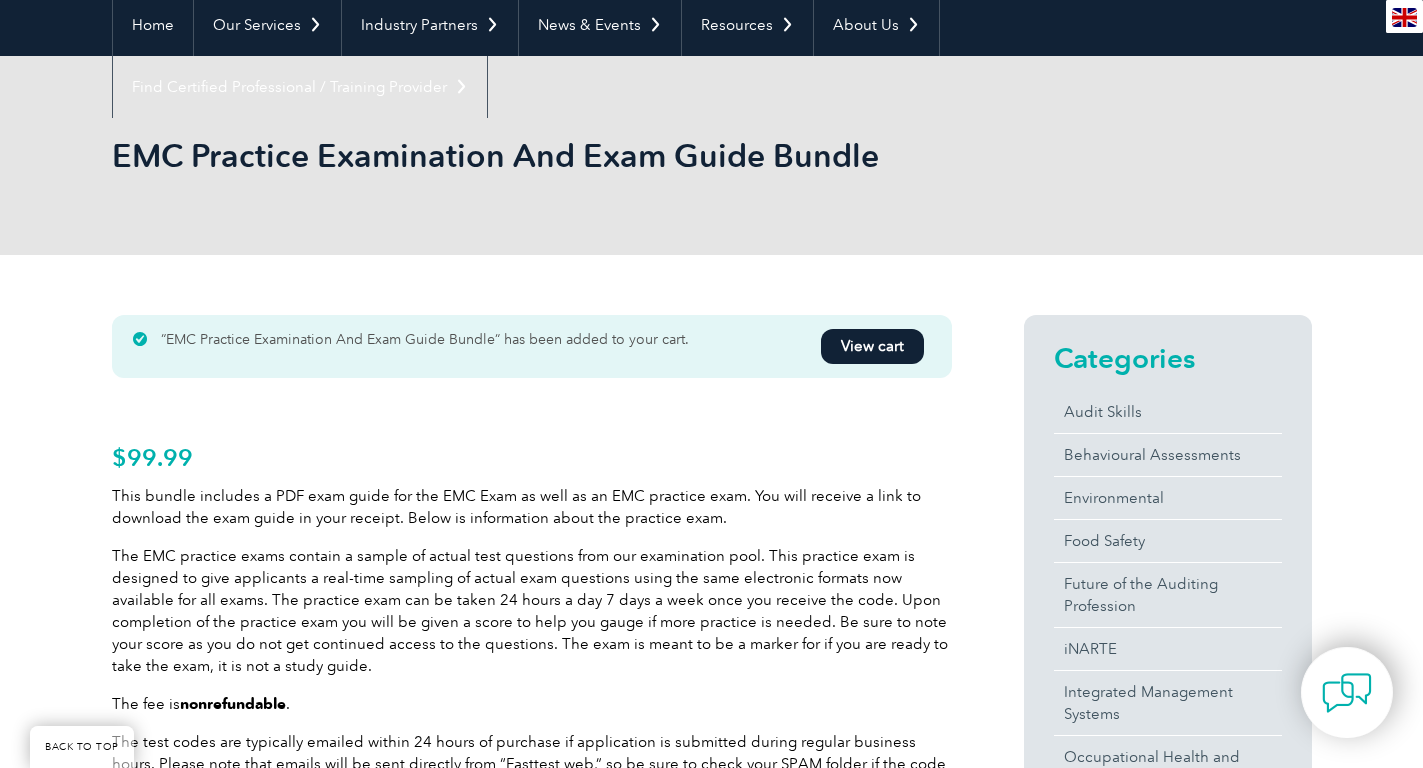 click on "View cart" at bounding box center (872, 346) 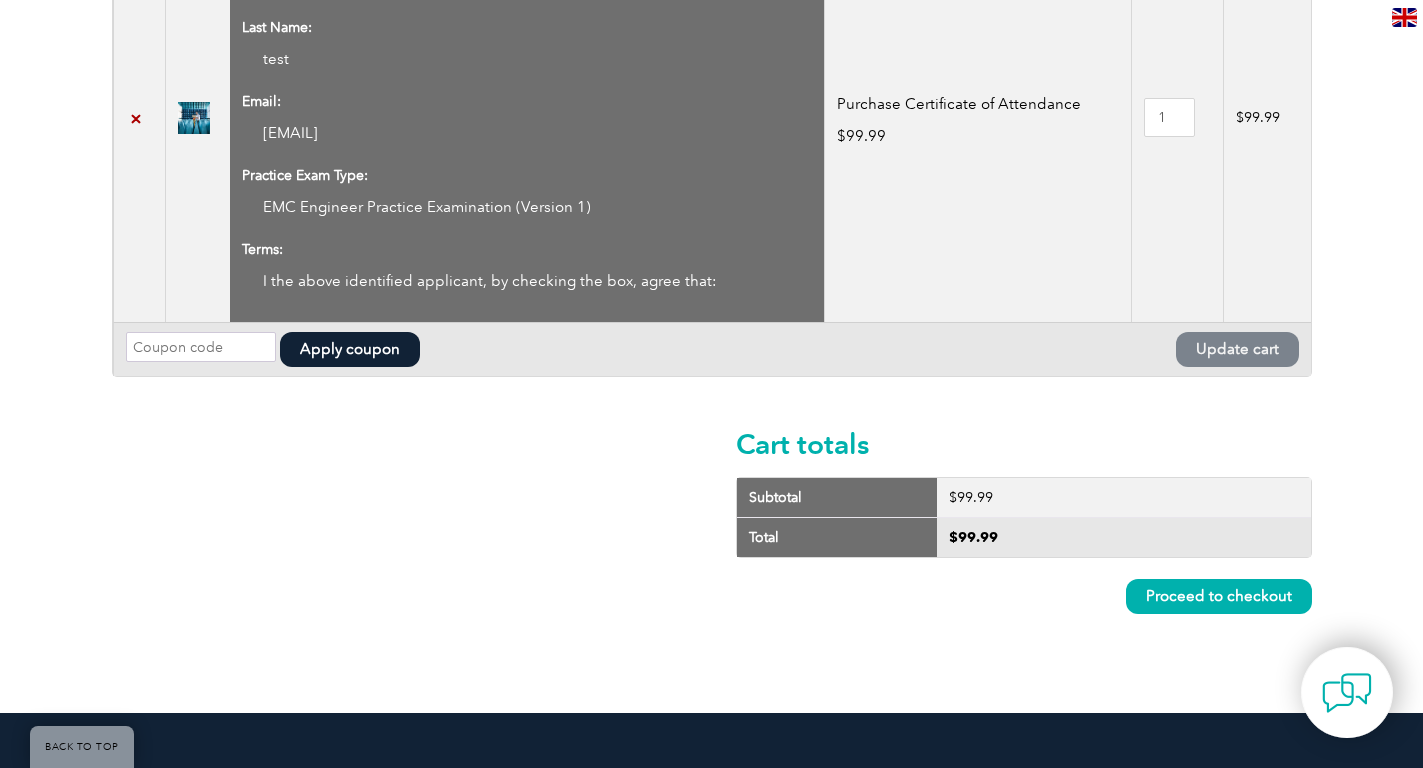 scroll, scrollTop: 643, scrollLeft: 0, axis: vertical 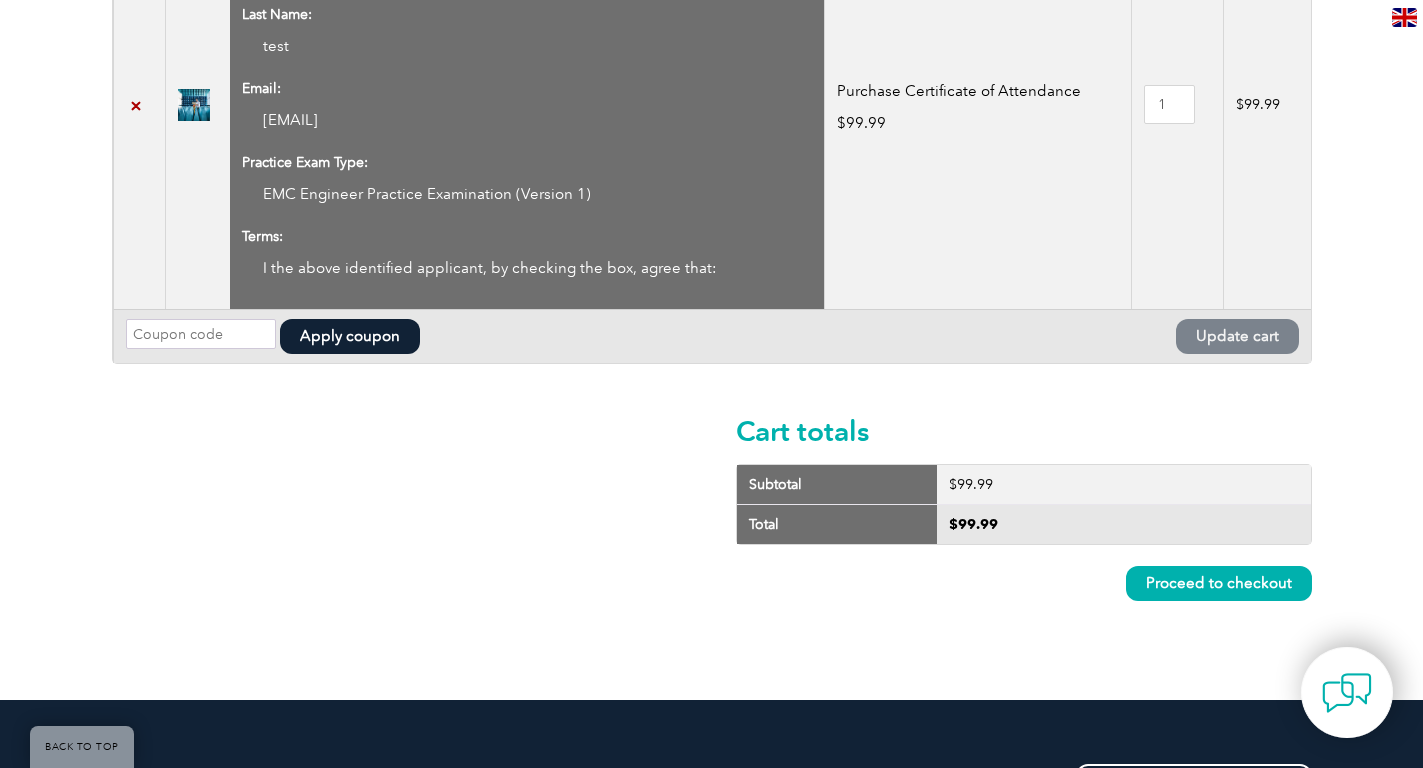 click on "Proceed to checkout" at bounding box center (1219, 583) 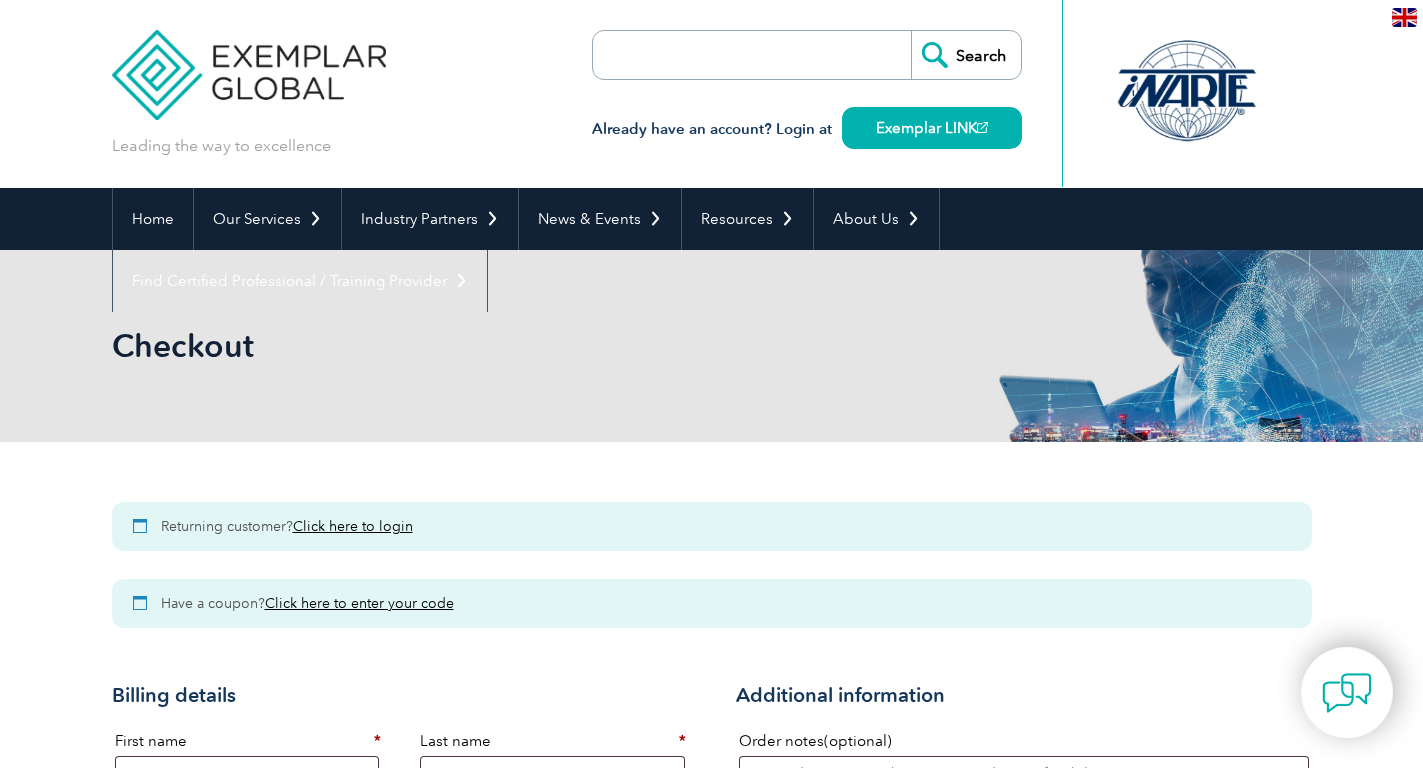 select on "NSW" 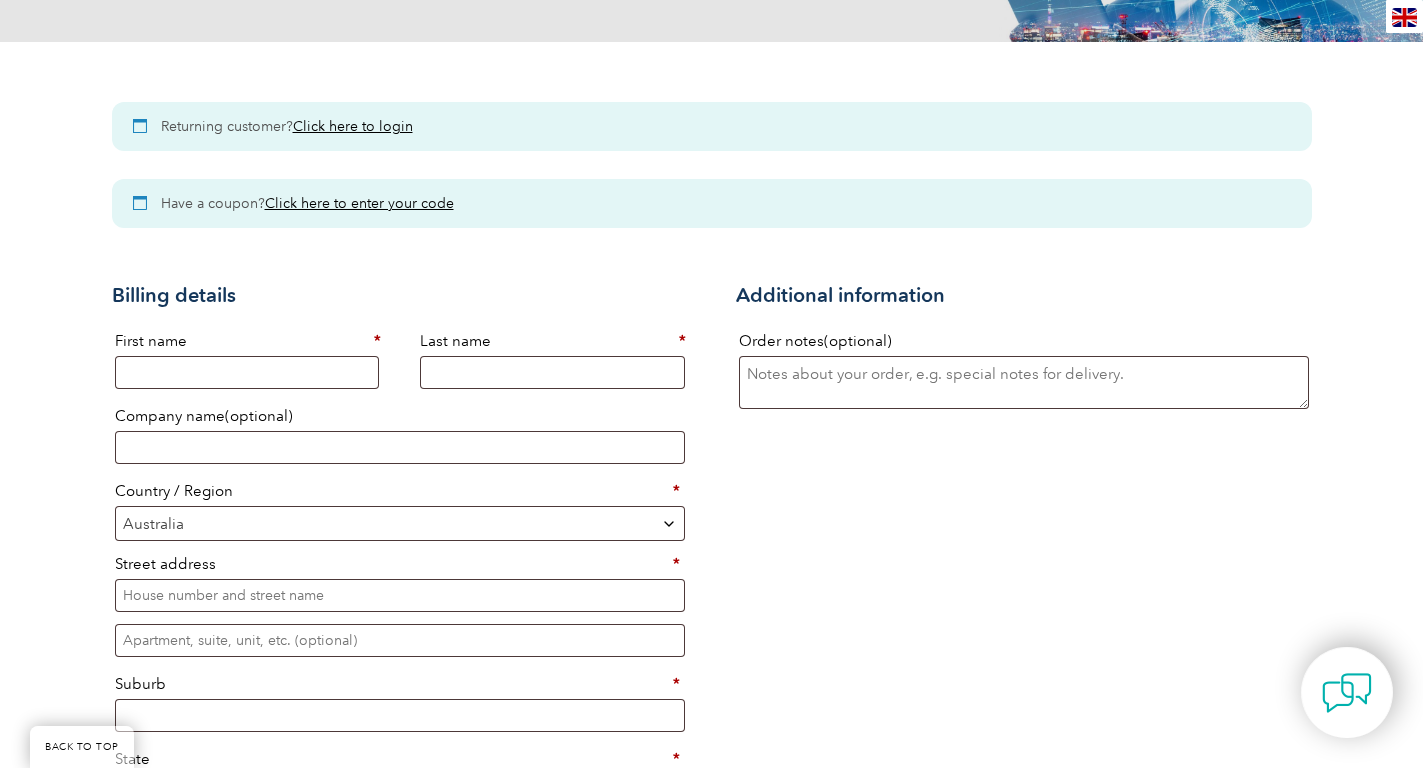 scroll, scrollTop: 417, scrollLeft: 0, axis: vertical 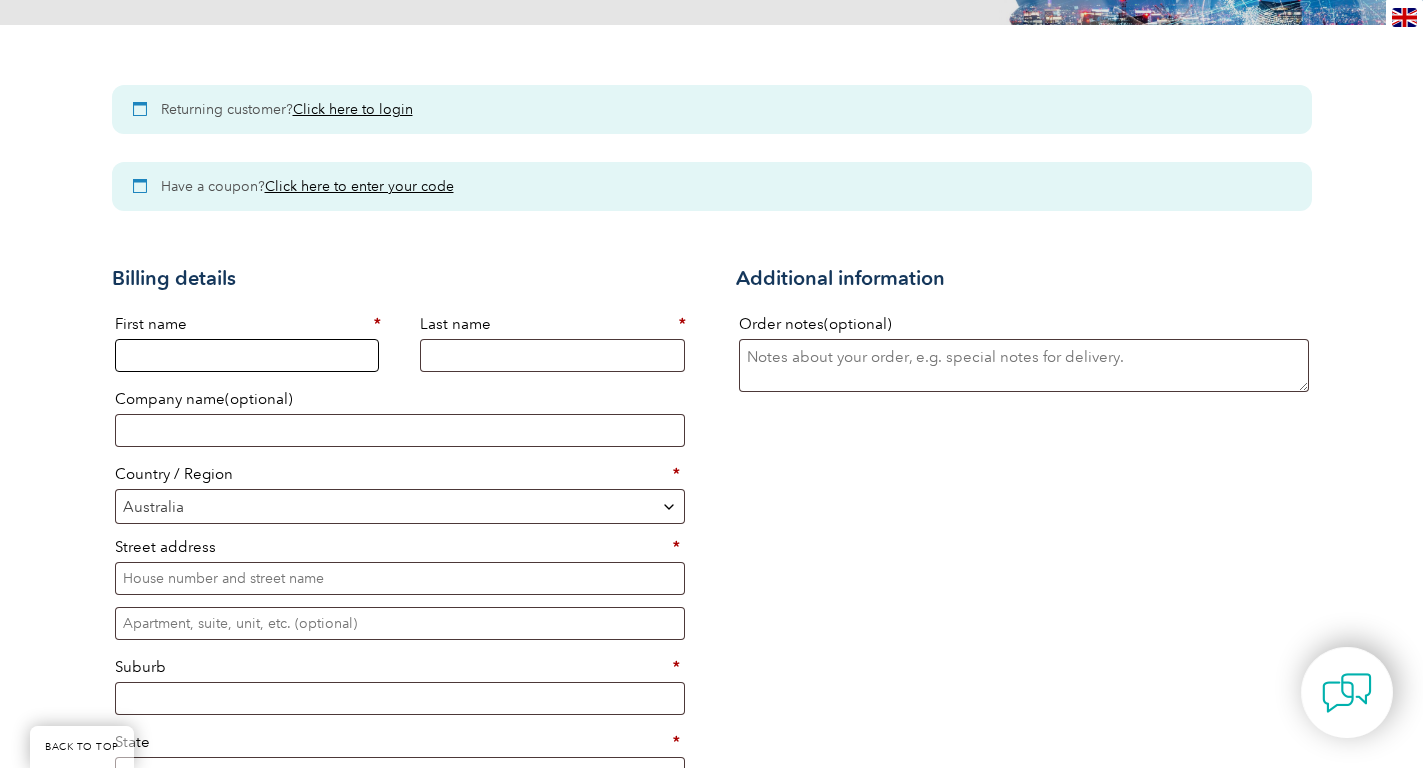 click on "First name  *" at bounding box center [247, 355] 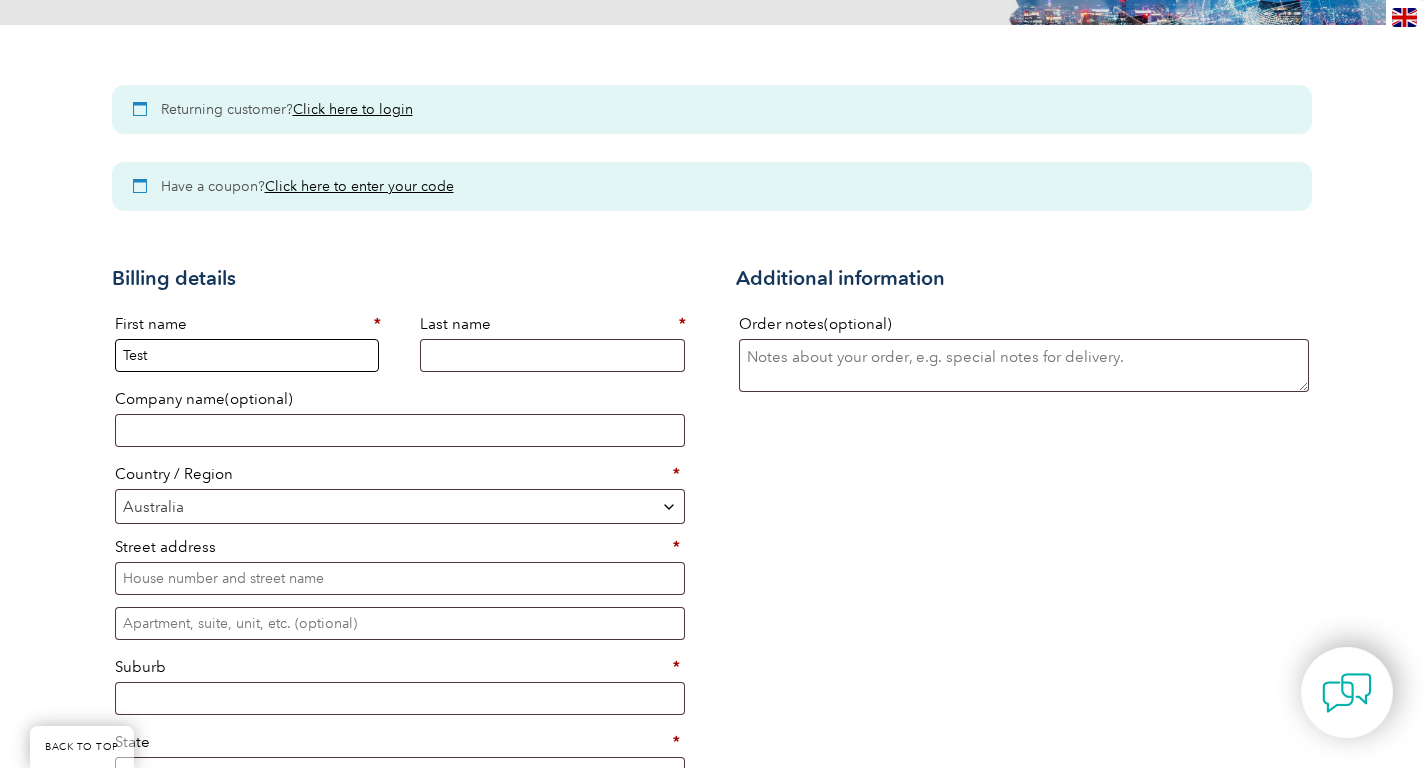 type on "Test" 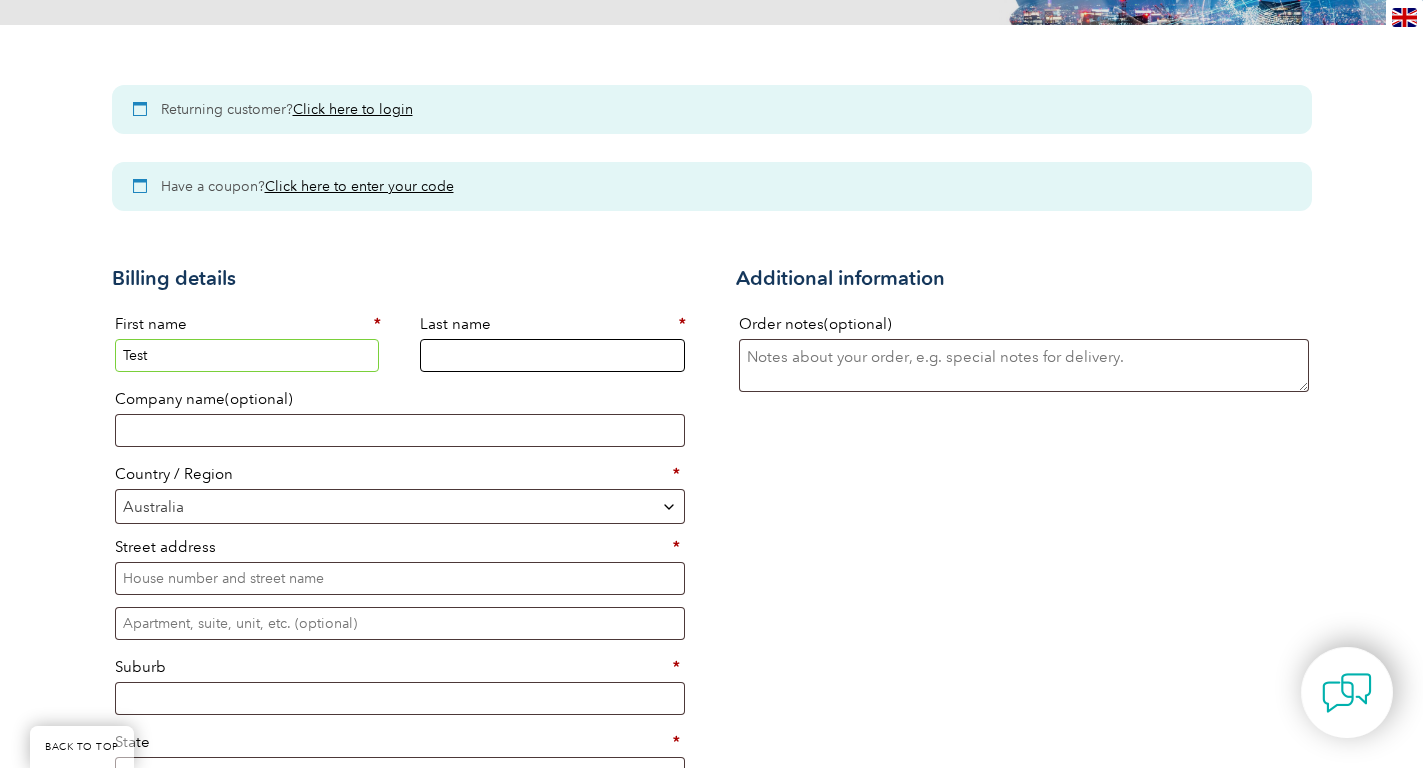 drag, startPoint x: 476, startPoint y: 351, endPoint x: 484, endPoint y: 360, distance: 12.0415945 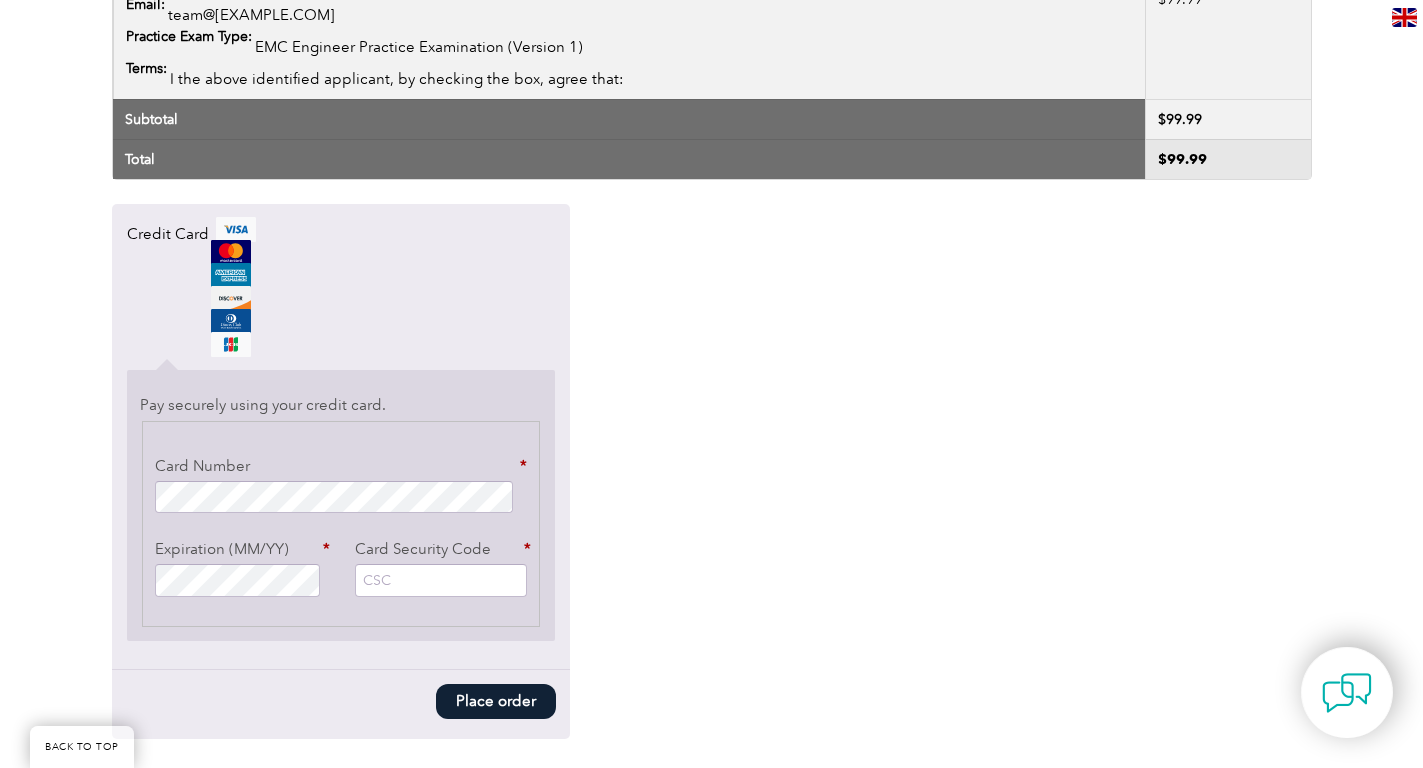 scroll, scrollTop: 1724, scrollLeft: 0, axis: vertical 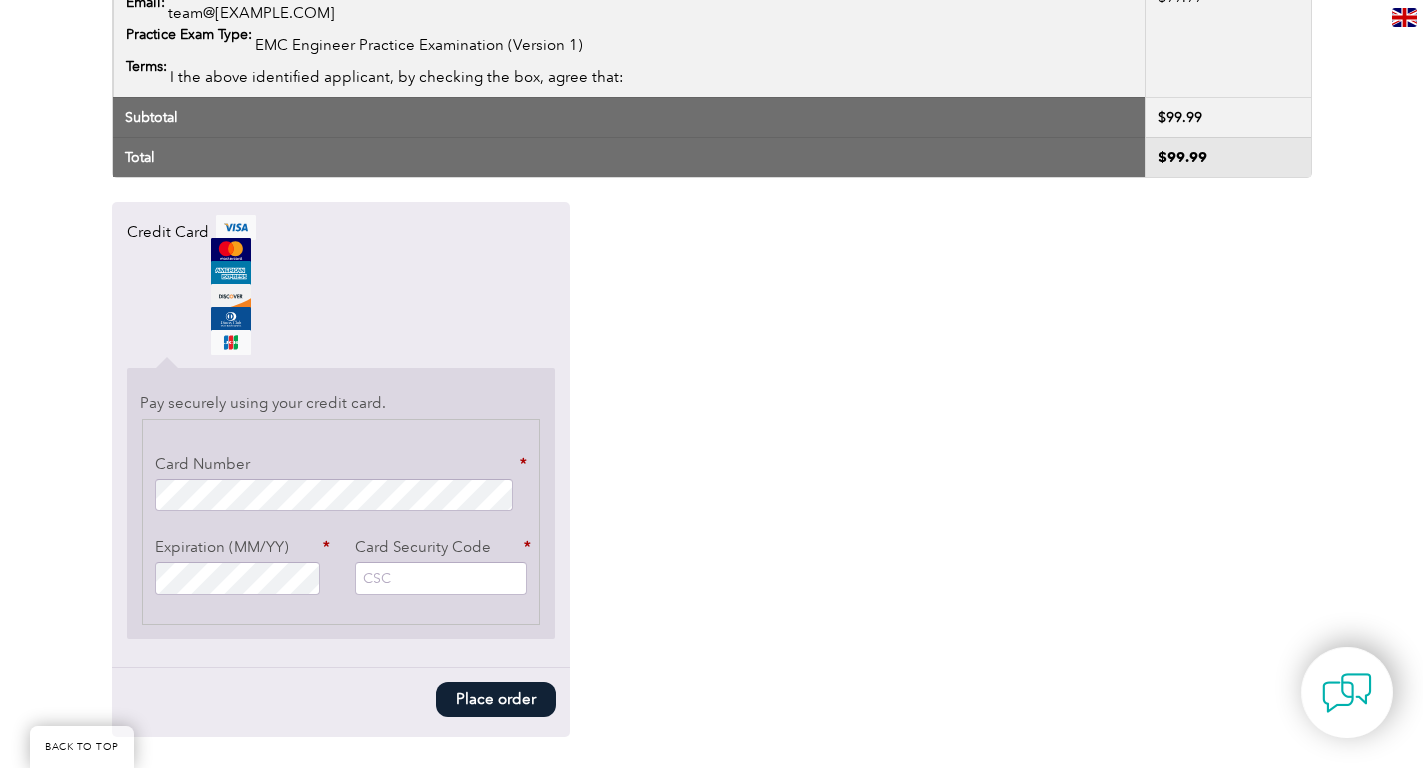 type on "Test" 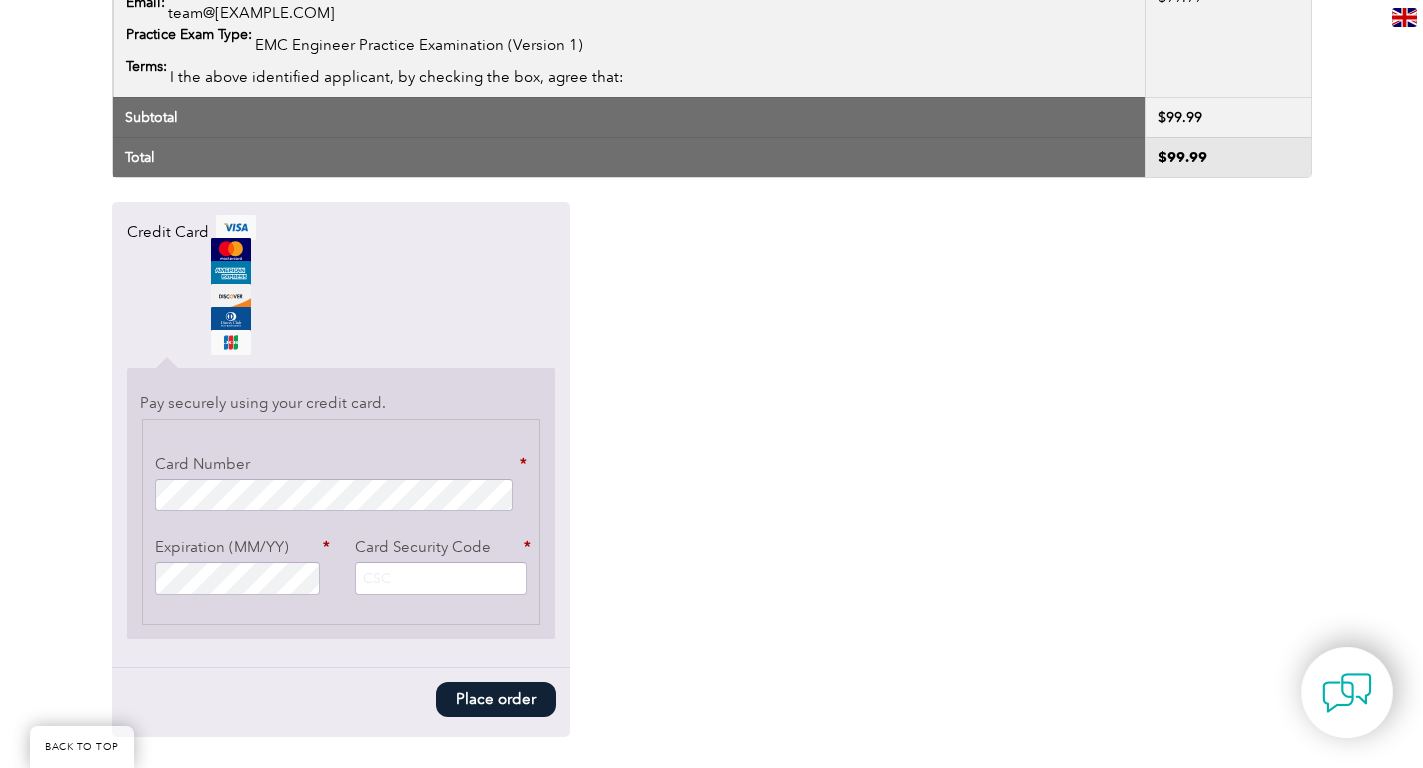 click on "Card Security Code  *" at bounding box center [441, 578] 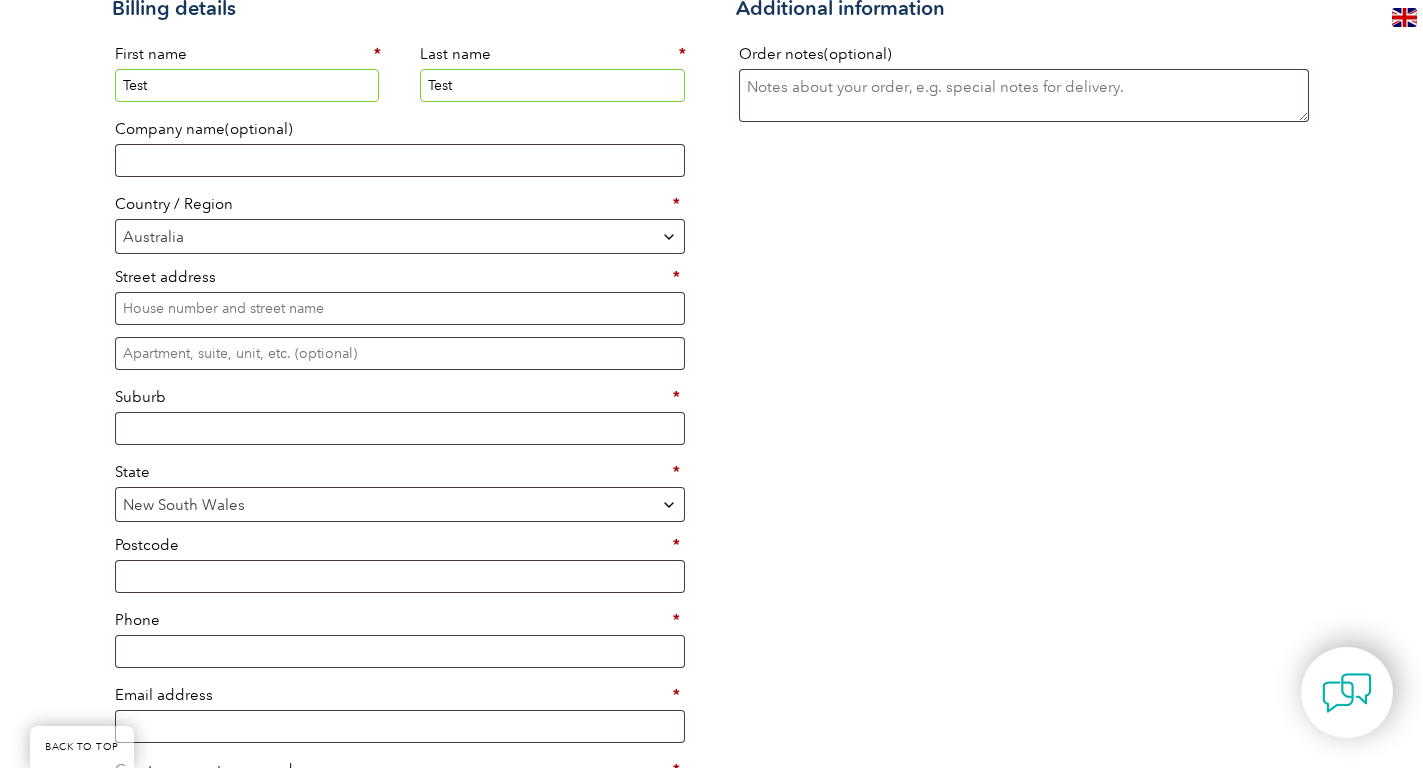 scroll, scrollTop: 665, scrollLeft: 0, axis: vertical 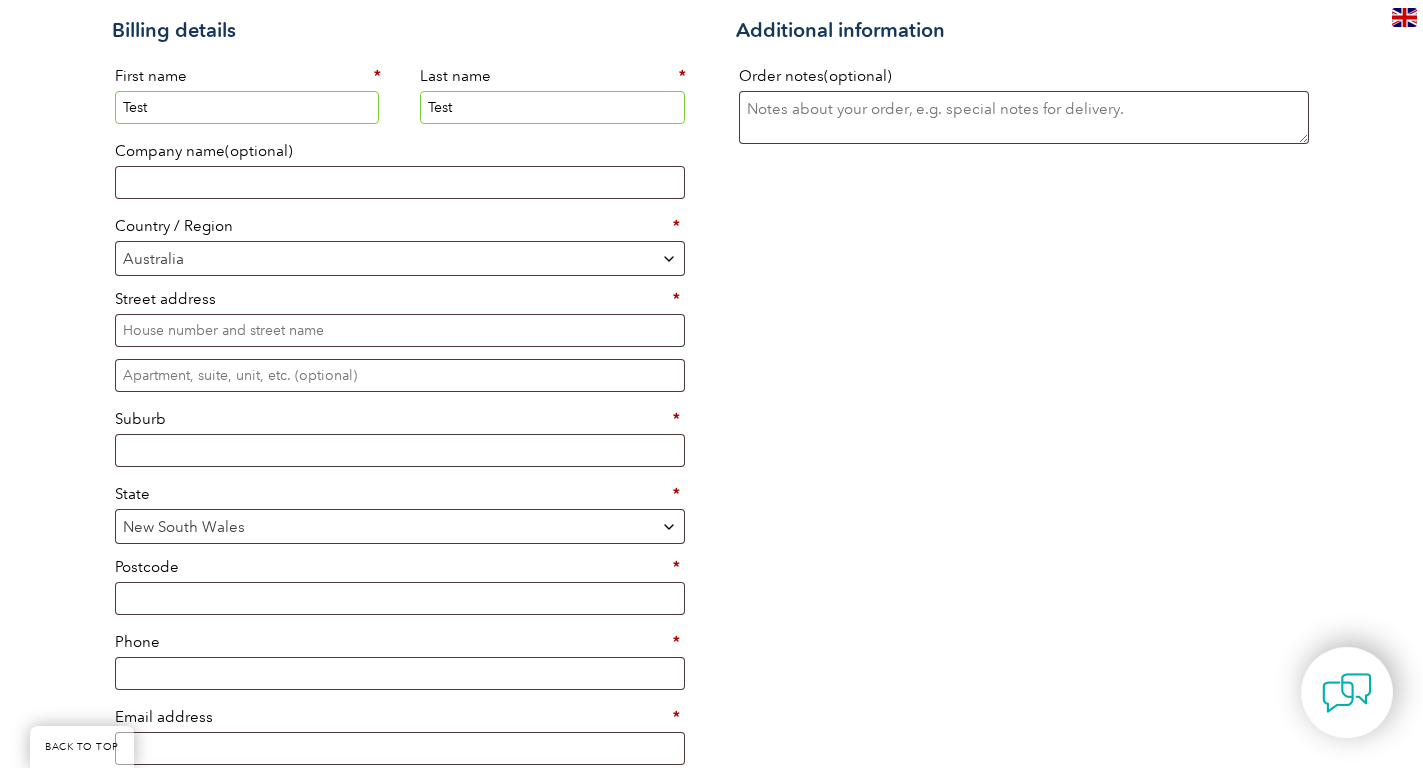 type on "123" 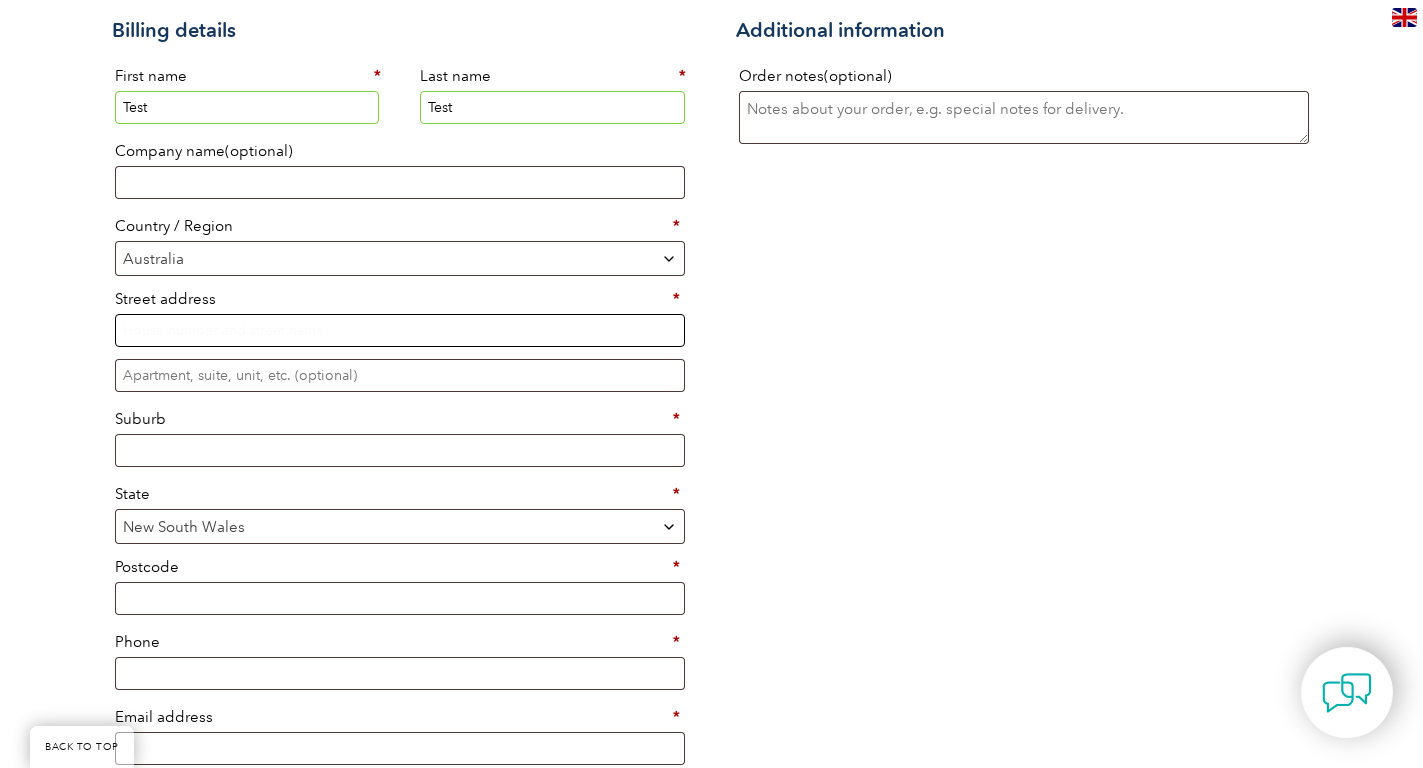 click on "Street address   *" at bounding box center [400, 330] 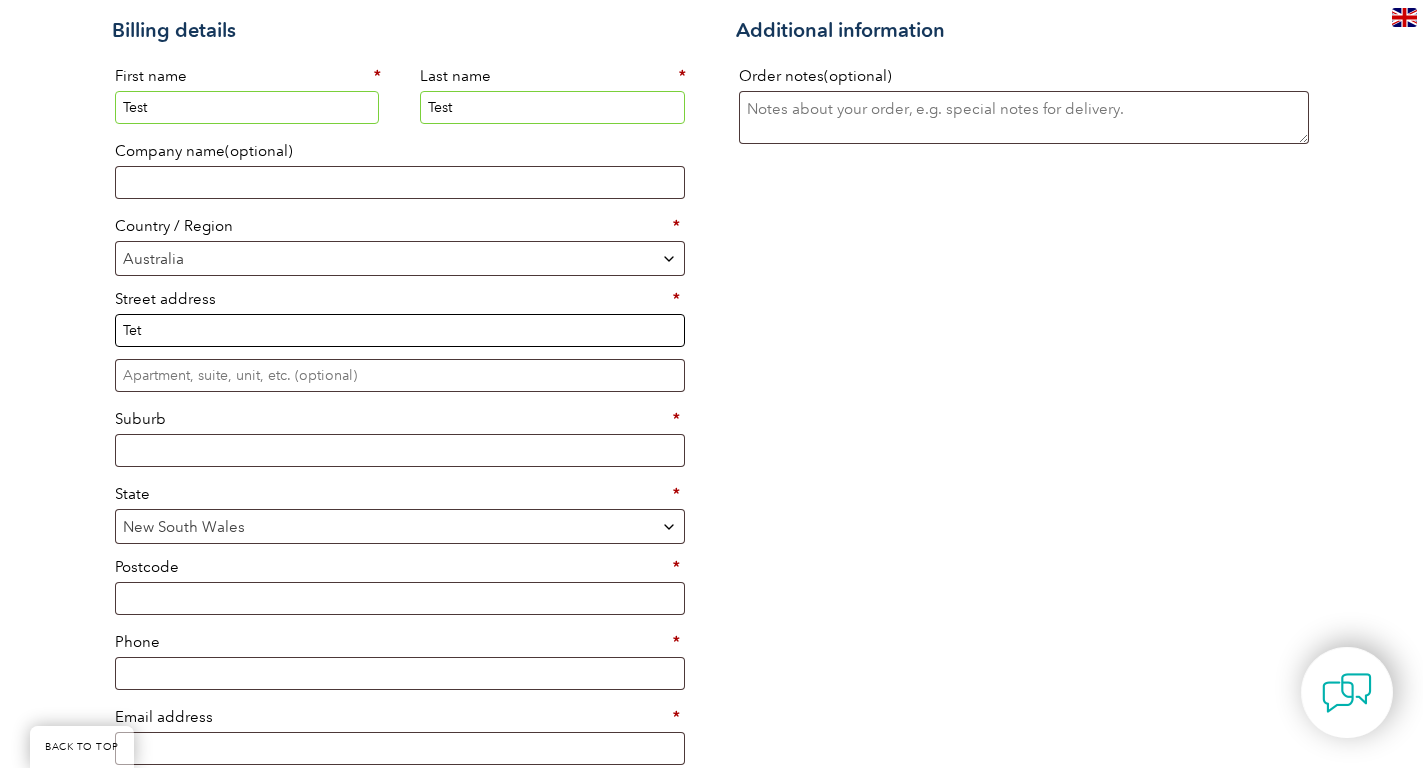 type on "Tet" 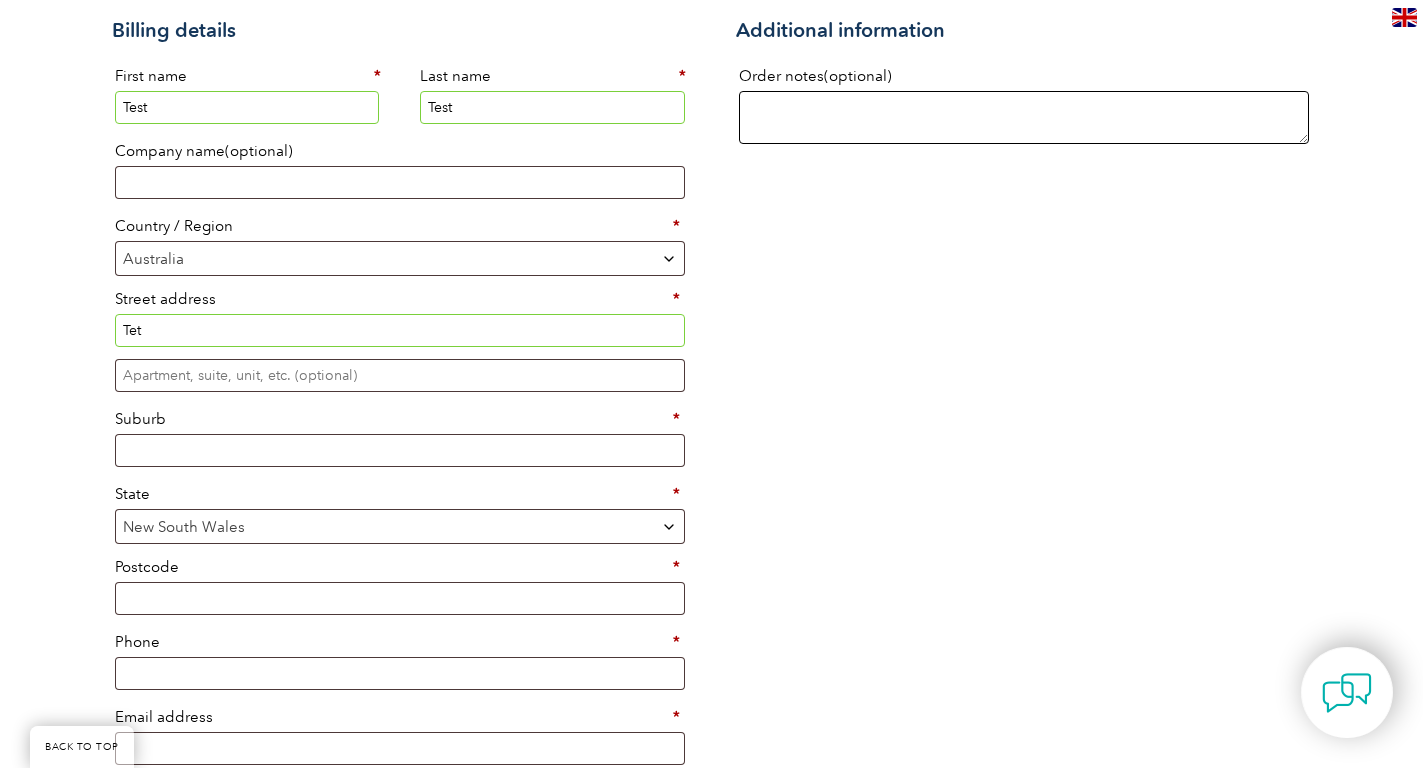 click on "Order notes  (optional)" at bounding box center [1024, 117] 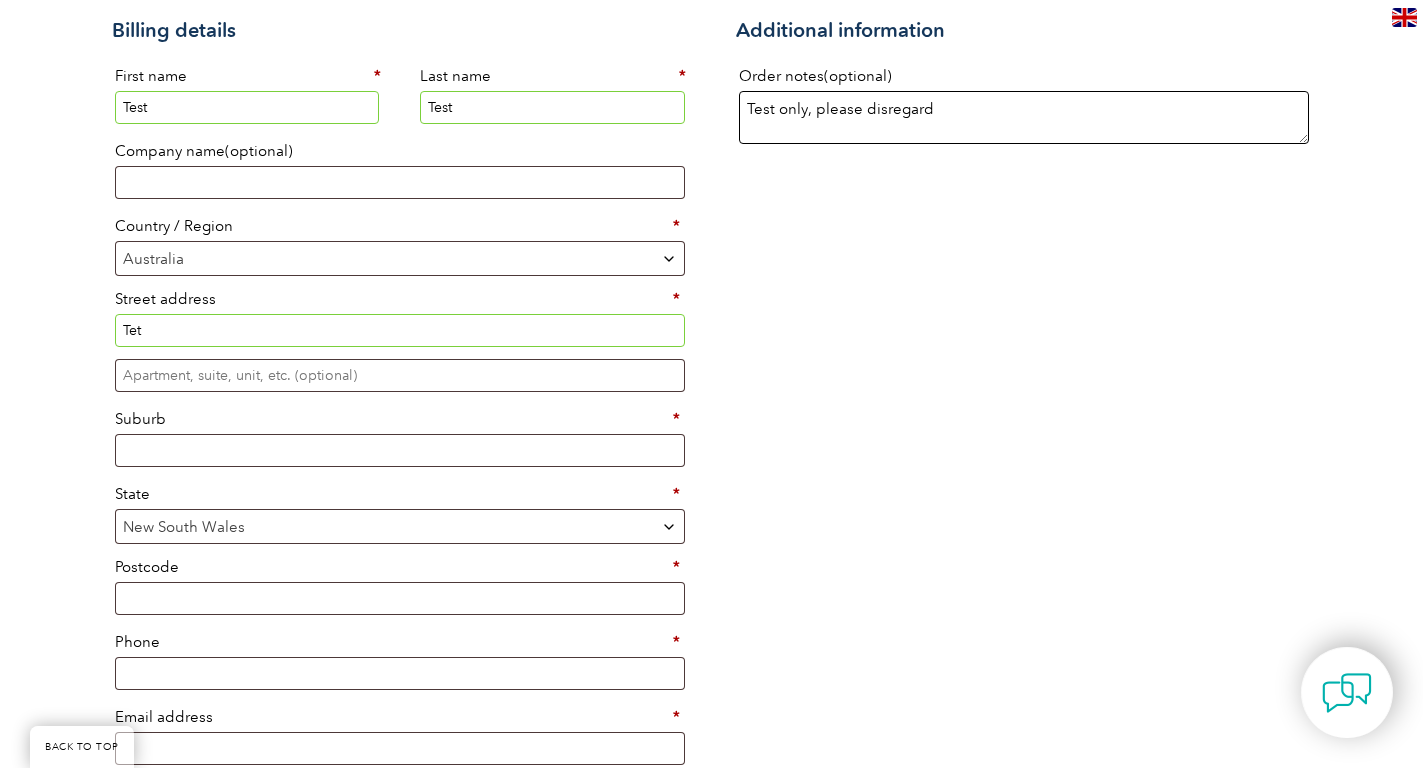type on "Test only, please disregard" 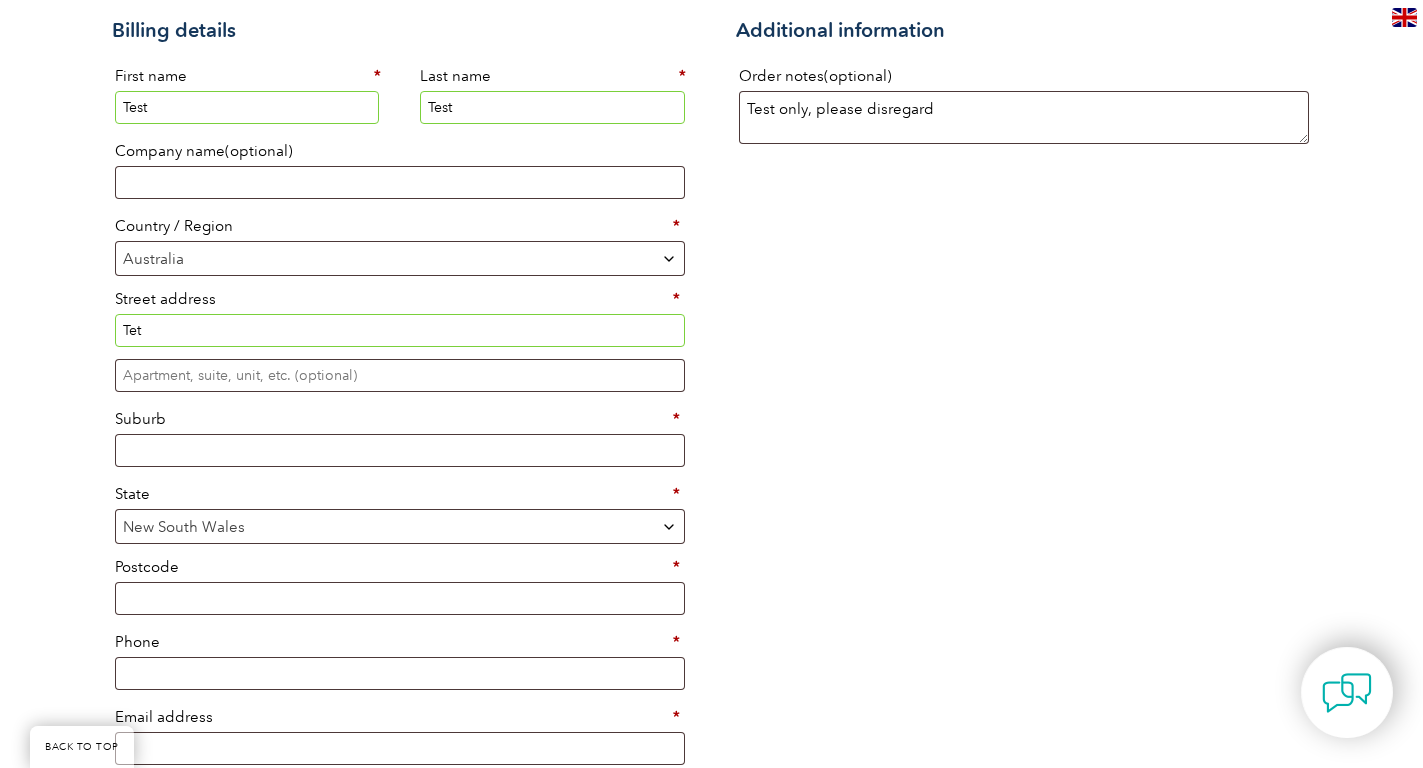 click on "Tet" at bounding box center (400, 330) 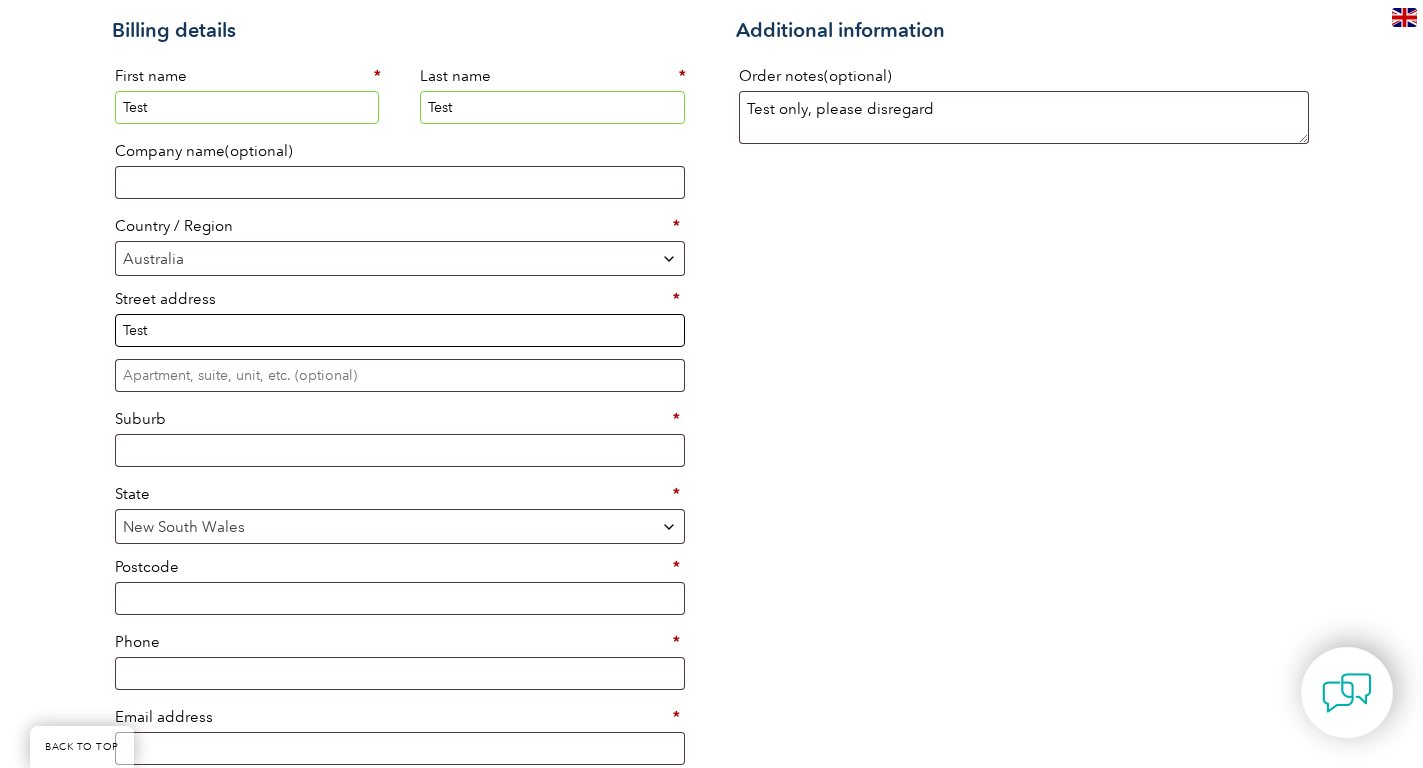 type on "Test" 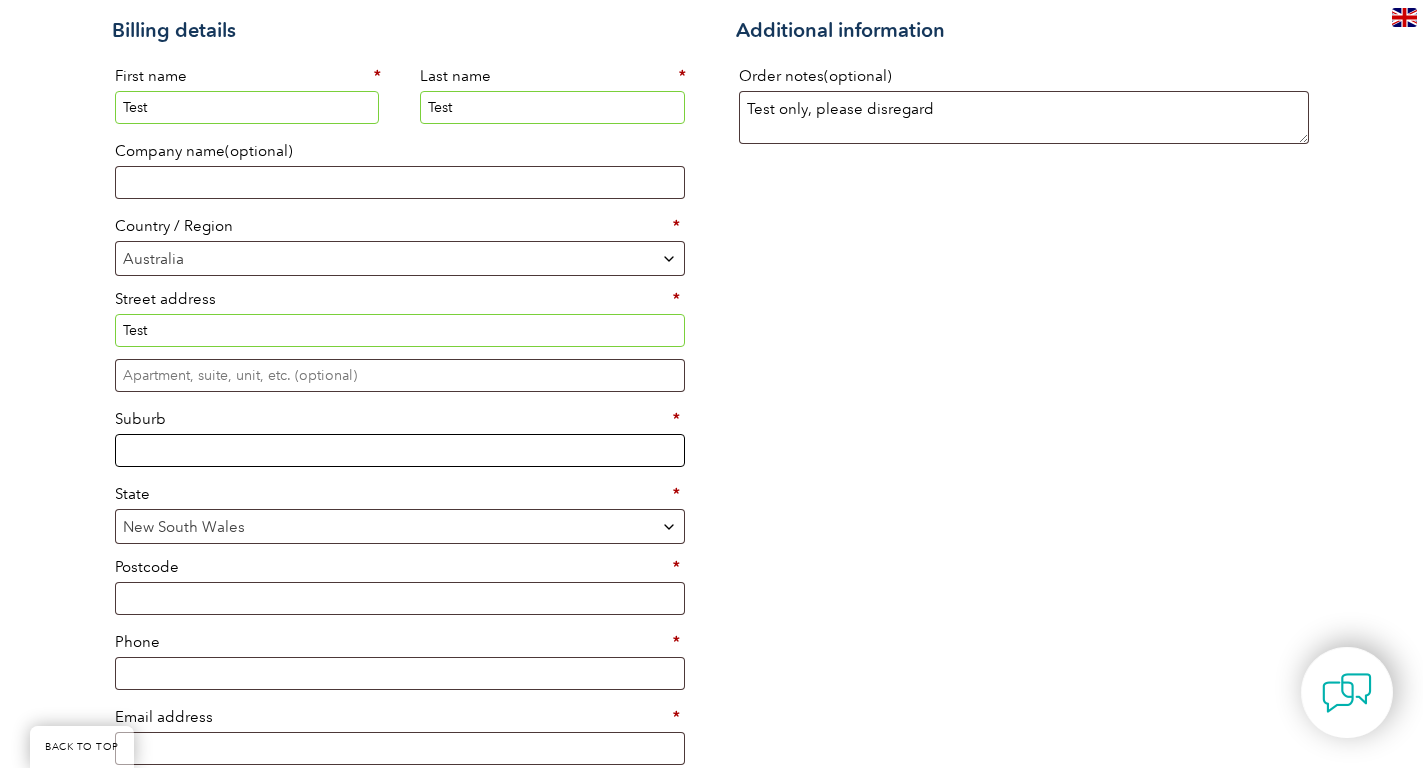 click on "Suburb   *" at bounding box center [400, 450] 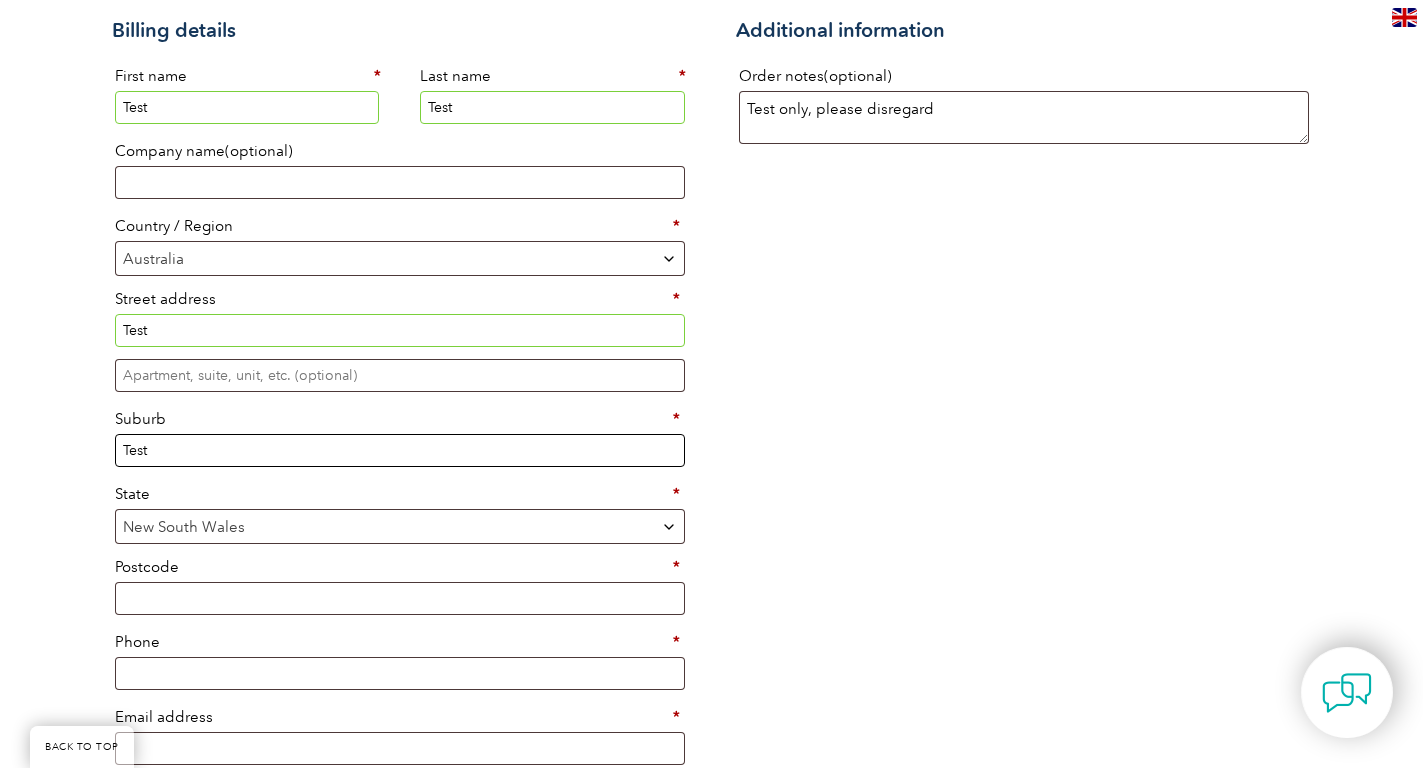 type on "Test" 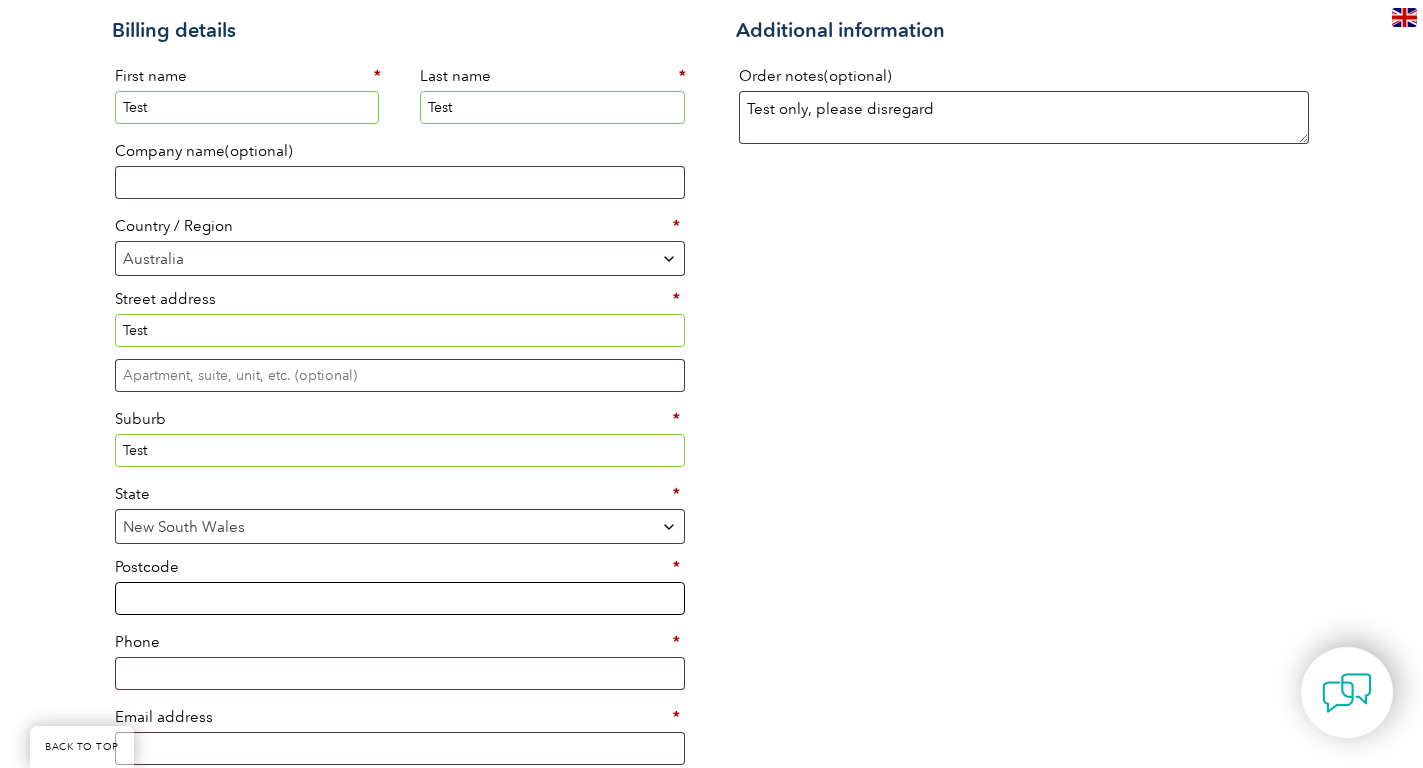 drag, startPoint x: 186, startPoint y: 584, endPoint x: 197, endPoint y: 584, distance: 11 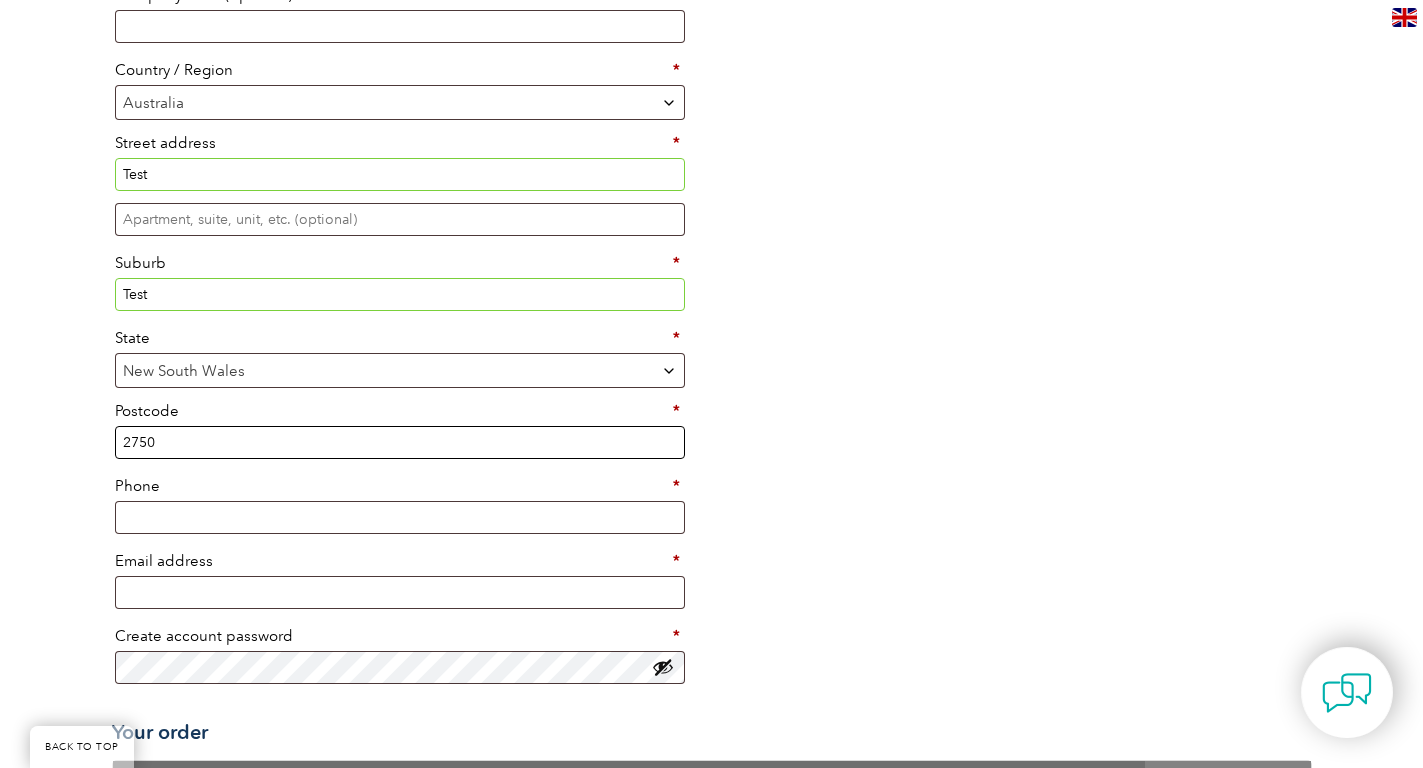 scroll, scrollTop: 831, scrollLeft: 0, axis: vertical 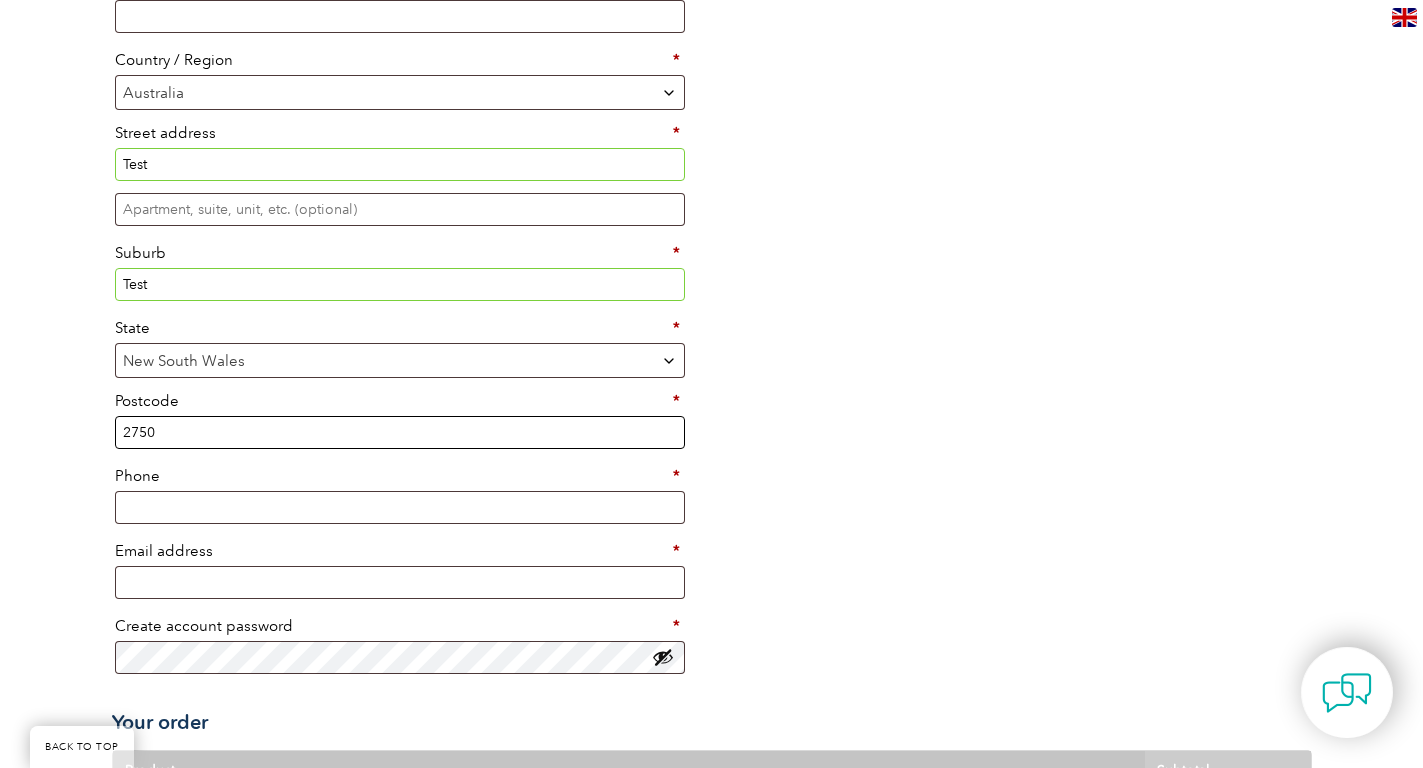 type on "2750" 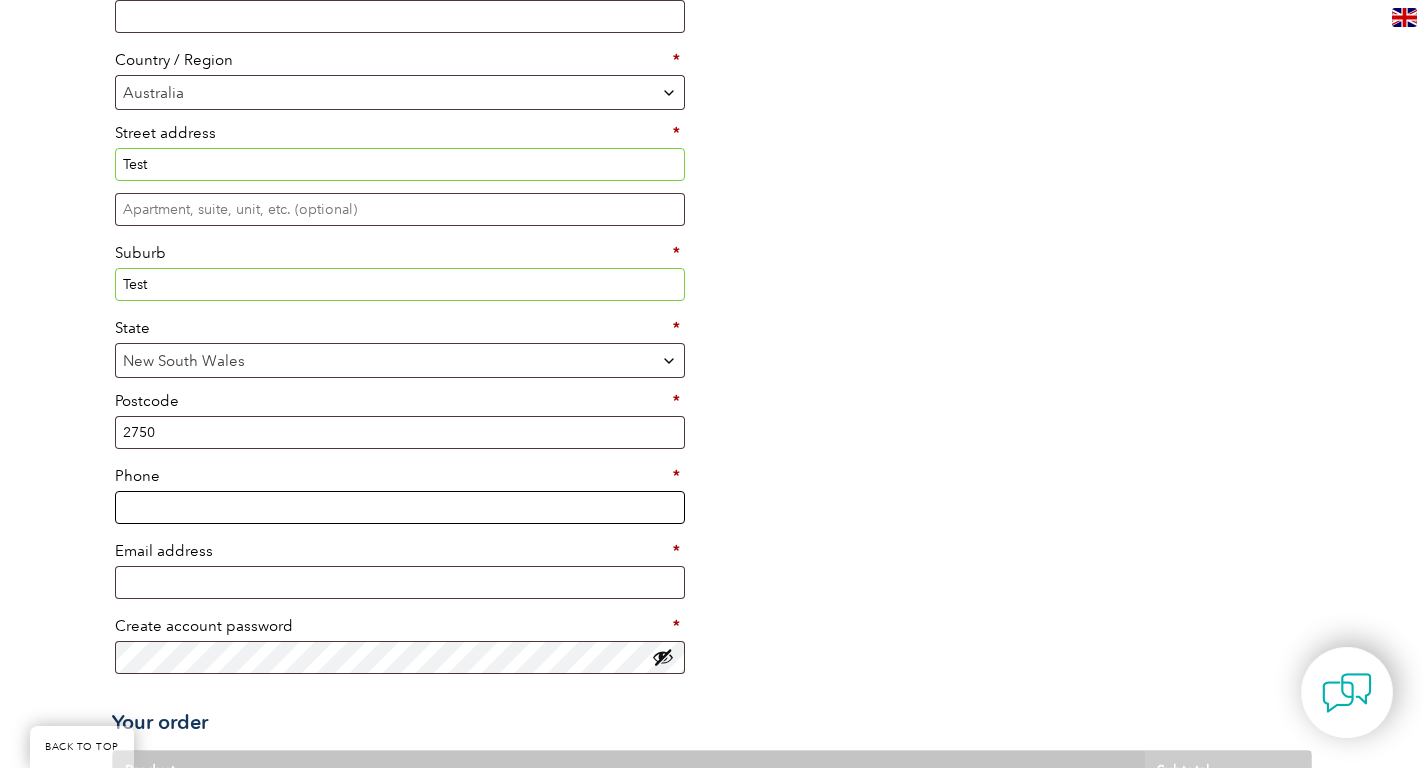 click on "Phone  *" at bounding box center (400, 507) 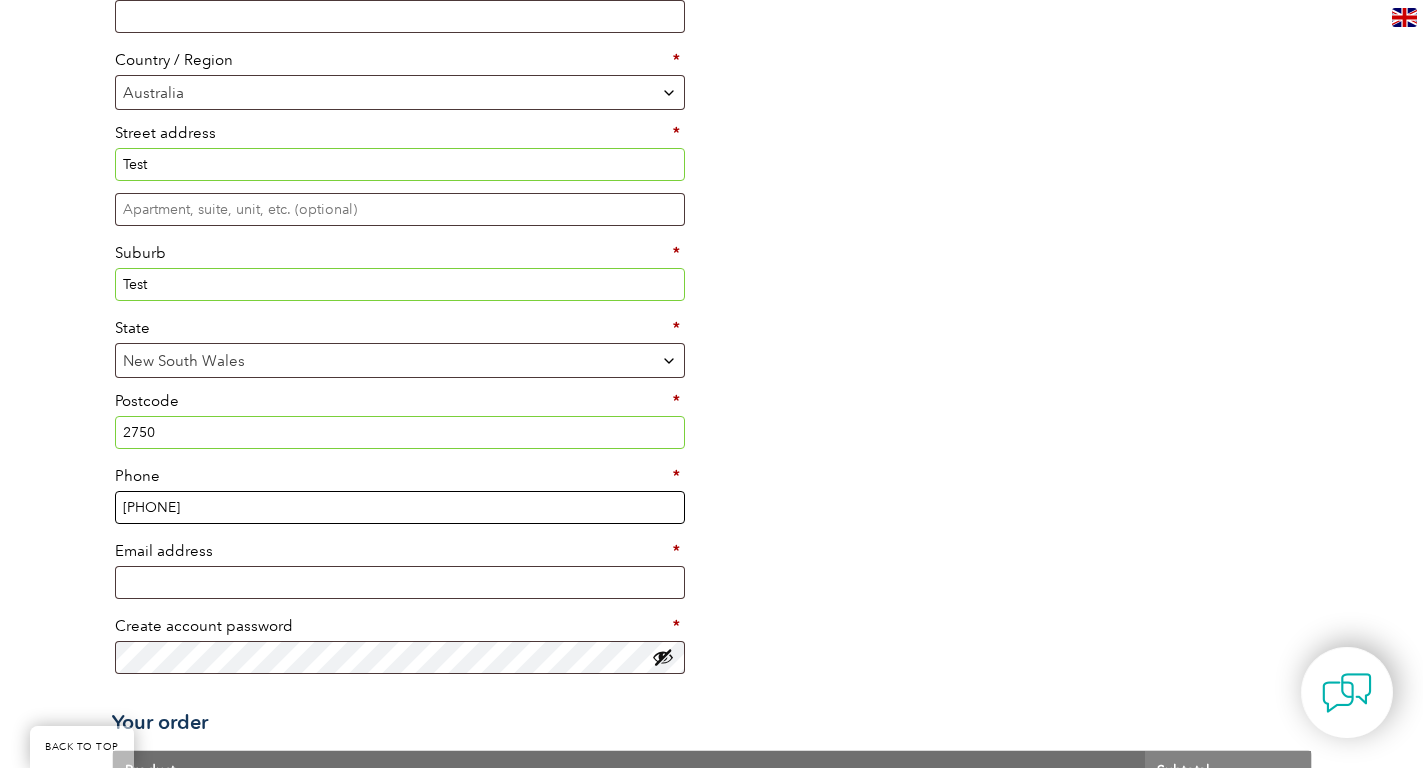type on "0247323577" 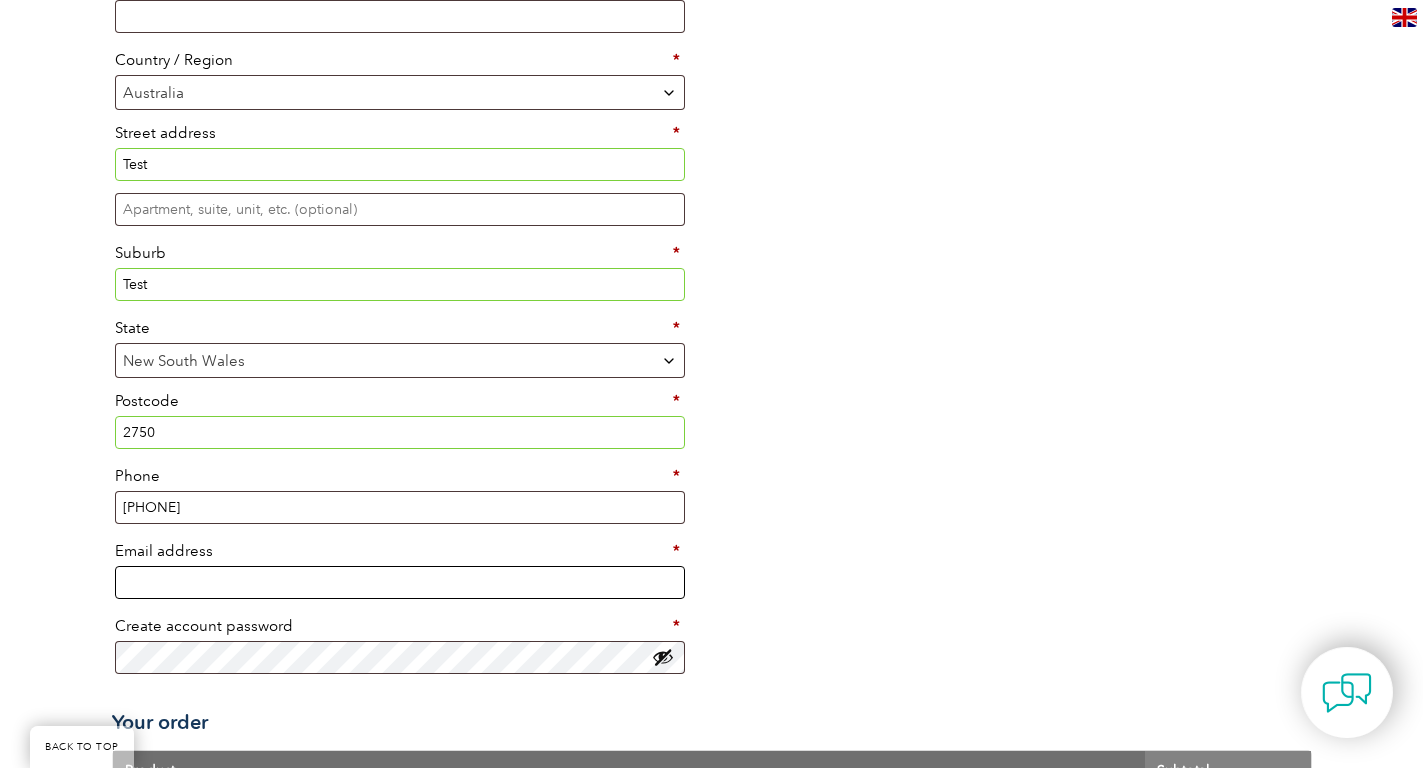 click on "Email address  *" at bounding box center (400, 582) 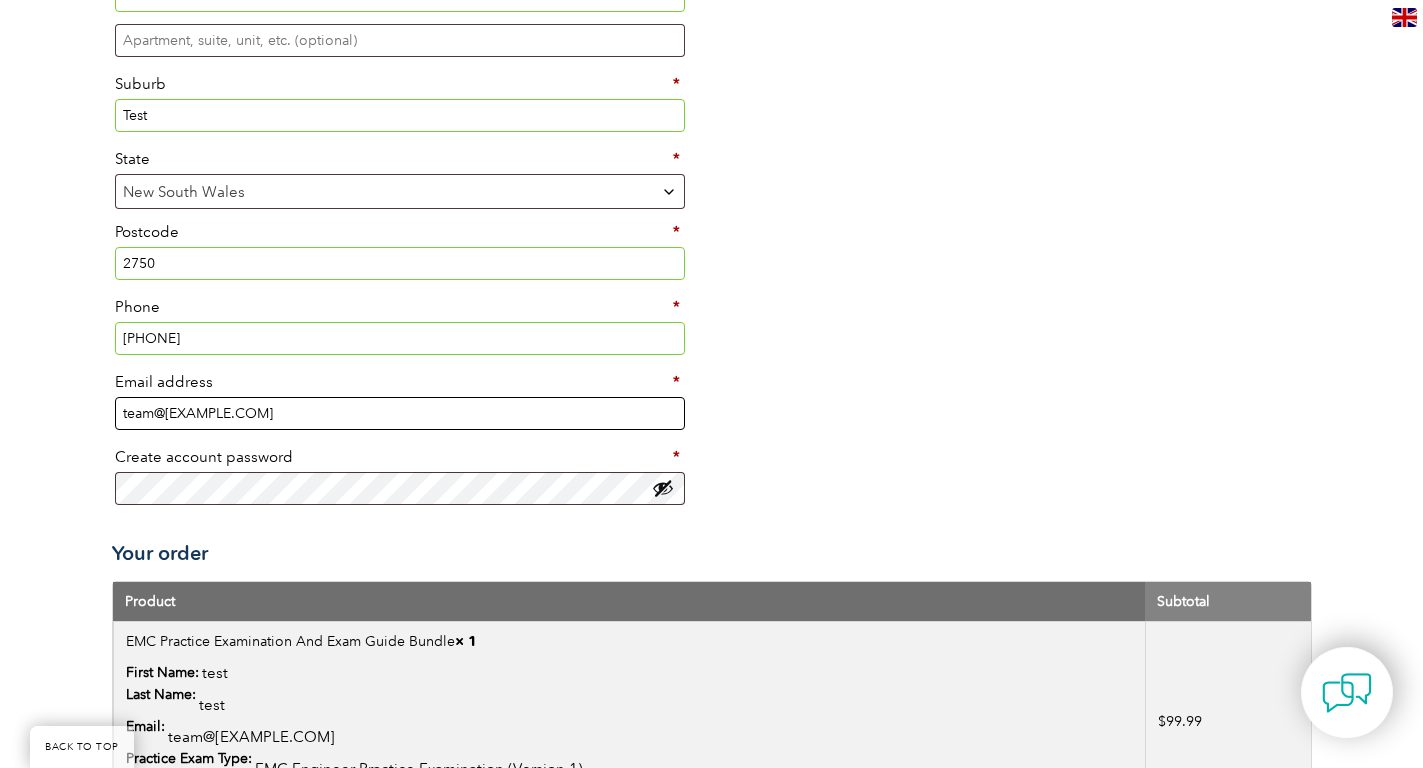 scroll, scrollTop: 1008, scrollLeft: 0, axis: vertical 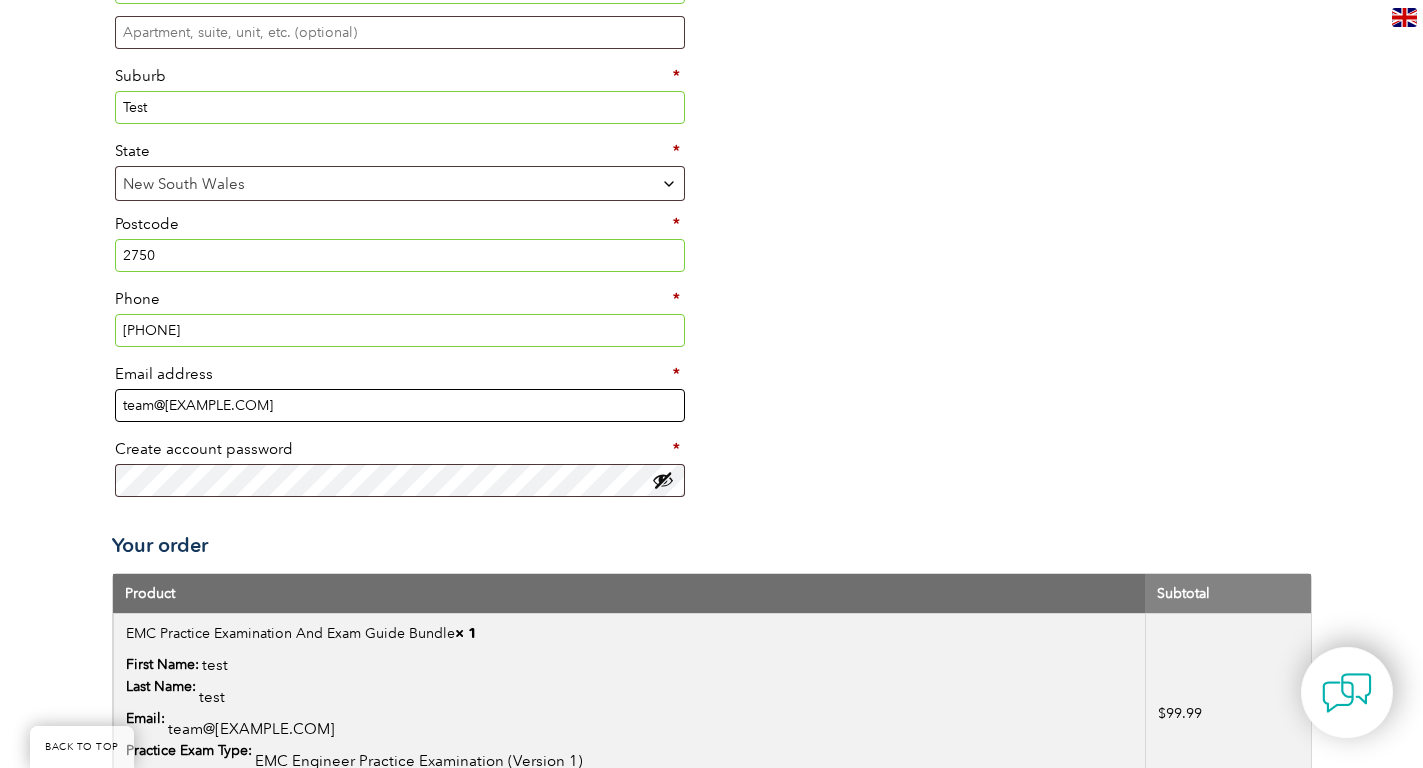 type on "team@thomasmarsden.com.au" 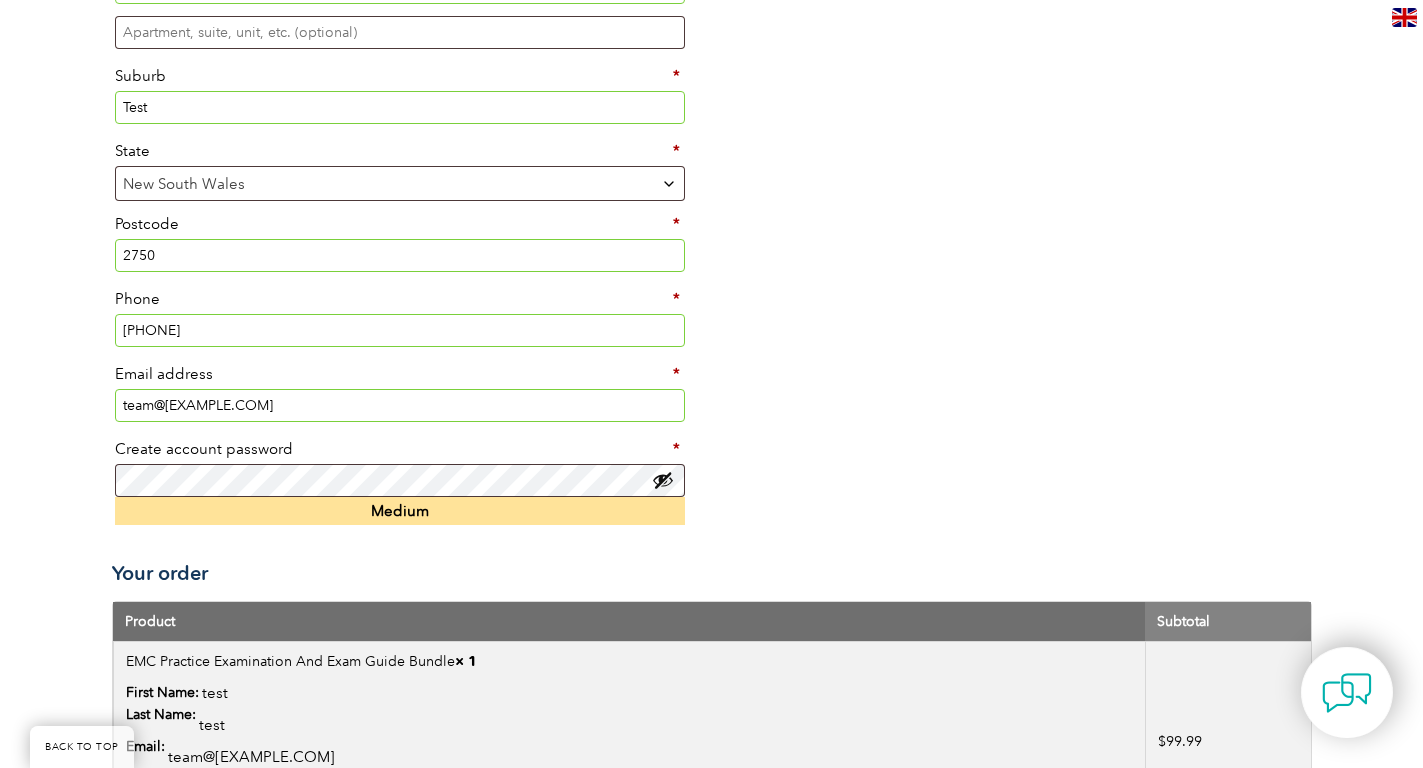 drag, startPoint x: 851, startPoint y: 445, endPoint x: 797, endPoint y: 509, distance: 83.737686 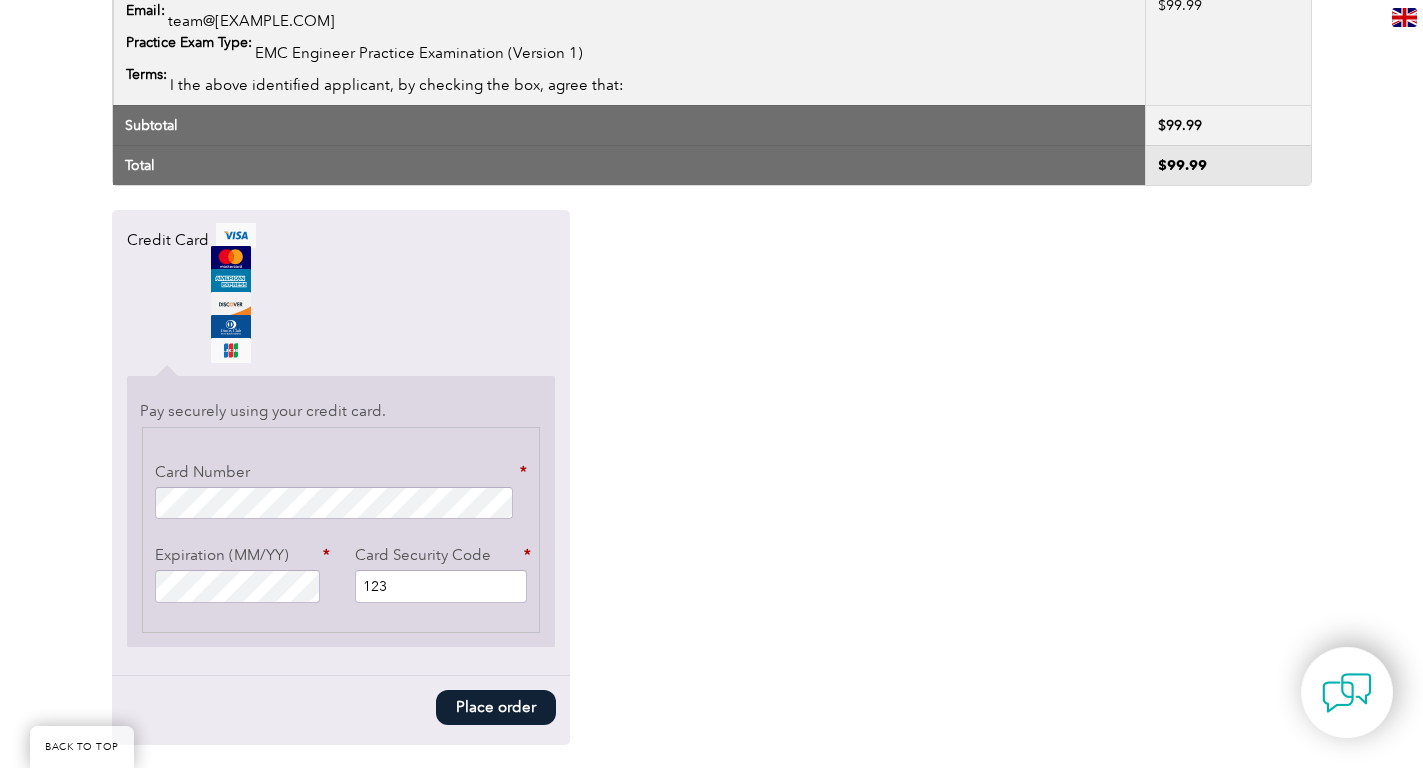 click on "Place order" at bounding box center [496, 707] 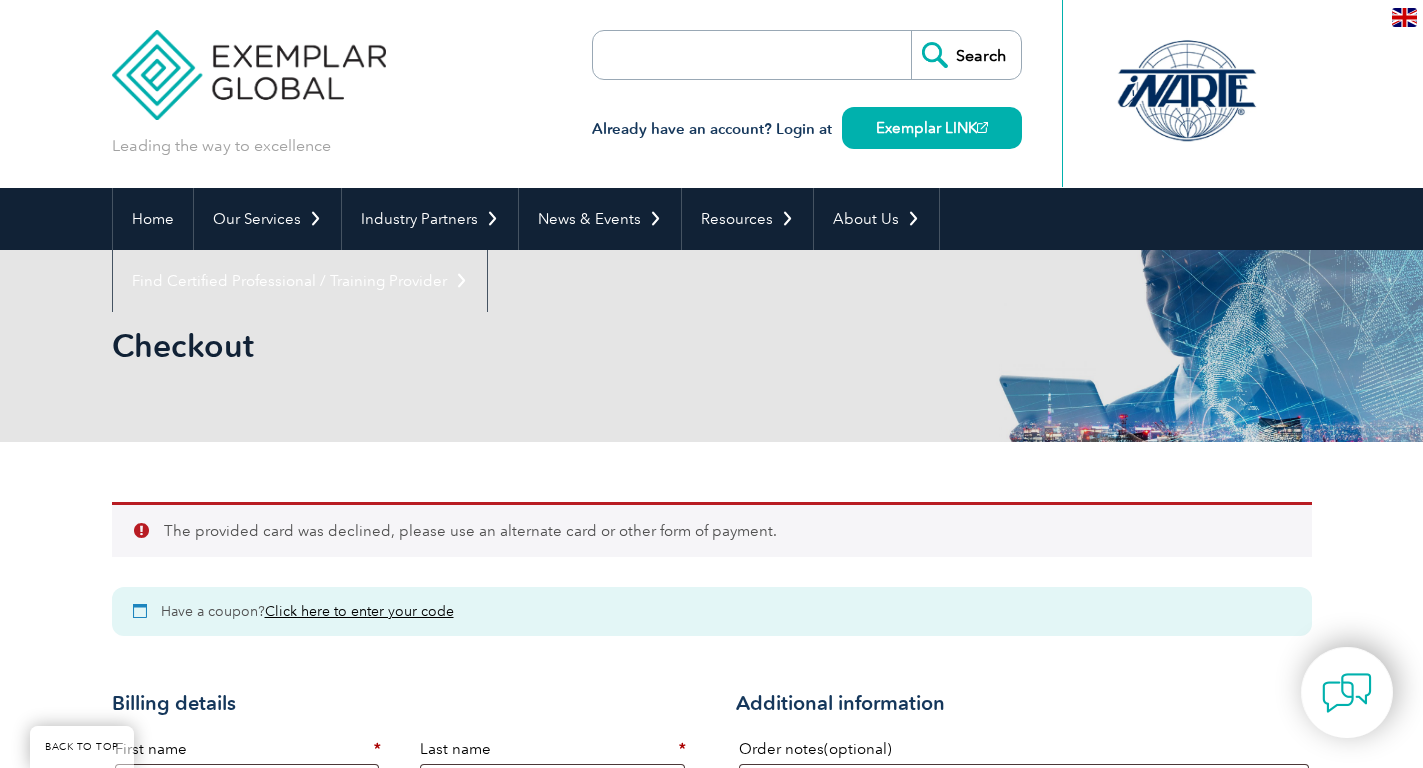 select on "NSW" 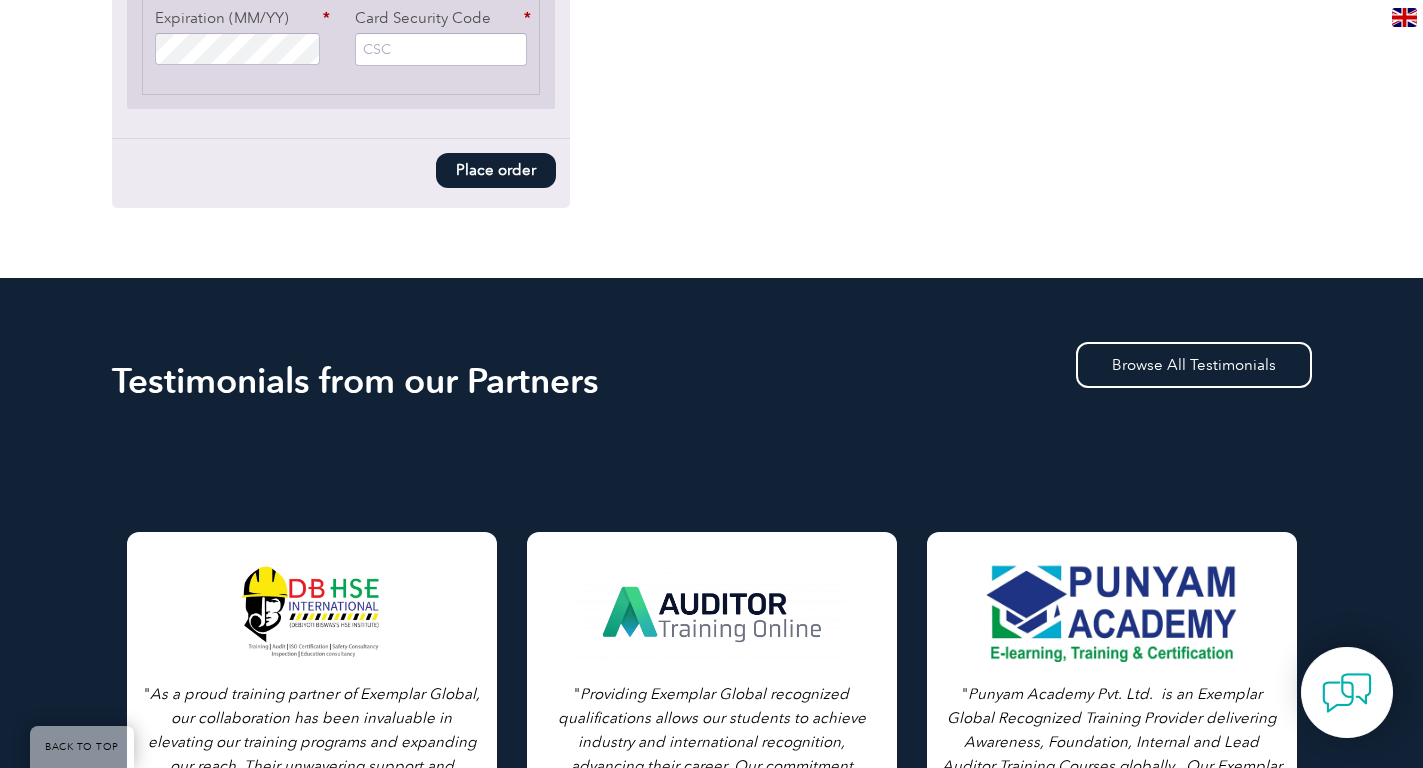 scroll, scrollTop: 2374, scrollLeft: 0, axis: vertical 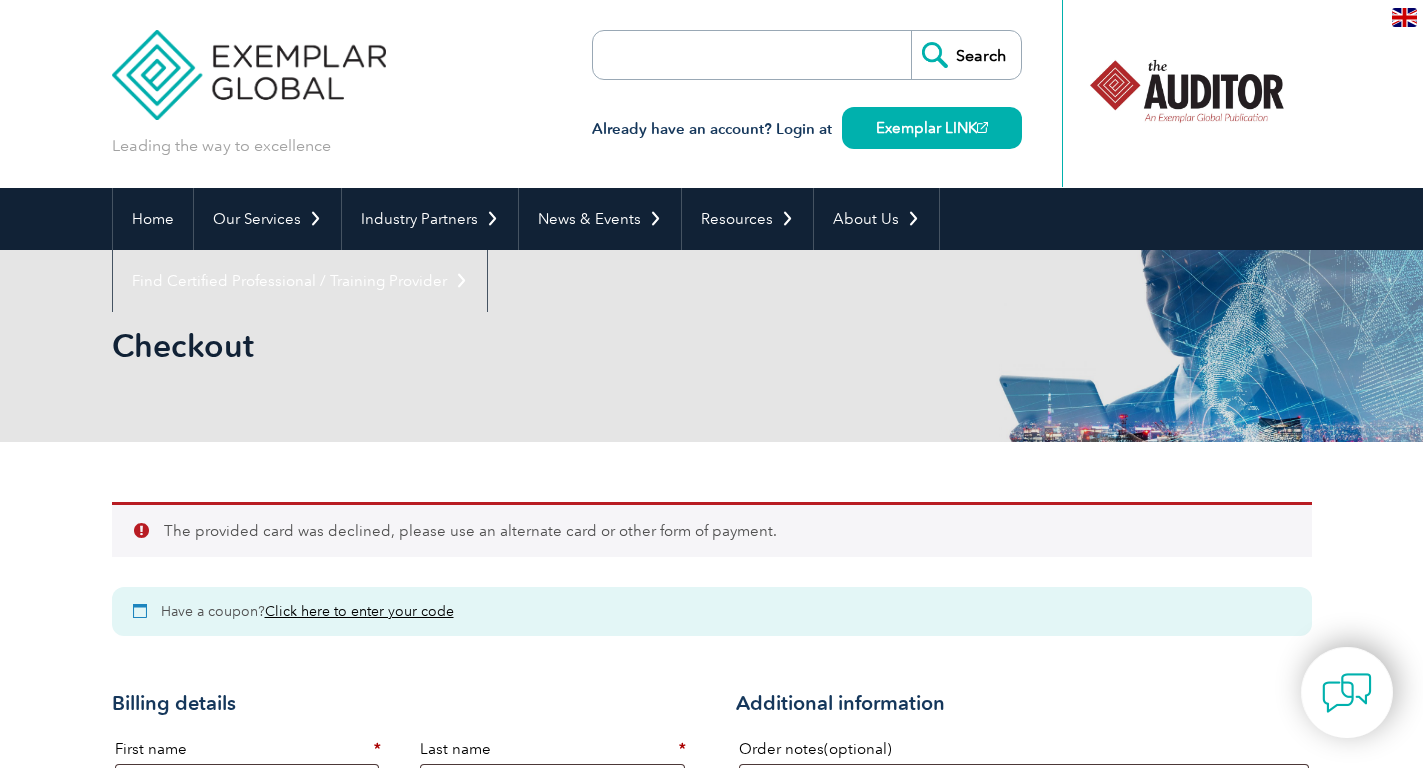 click at bounding box center (249, 60) 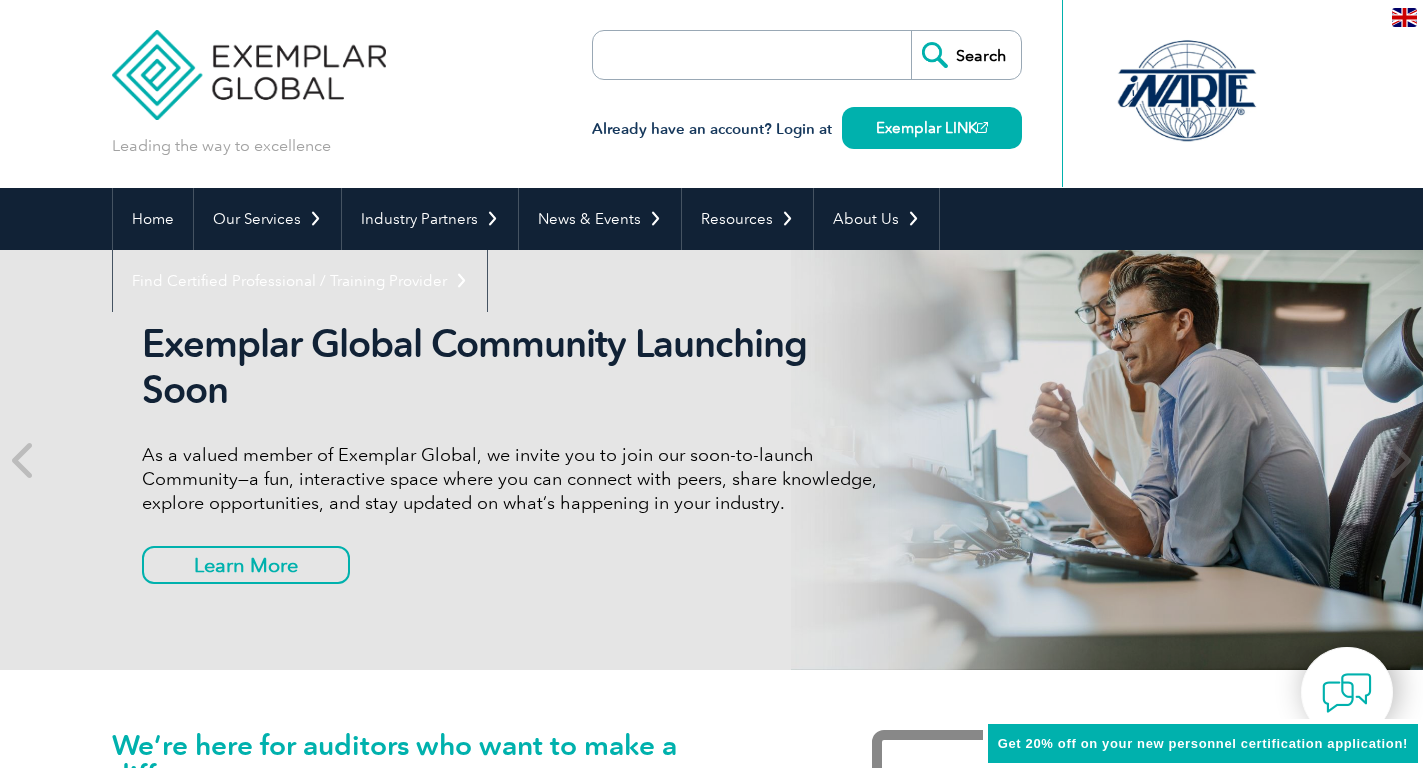 scroll, scrollTop: 0, scrollLeft: 0, axis: both 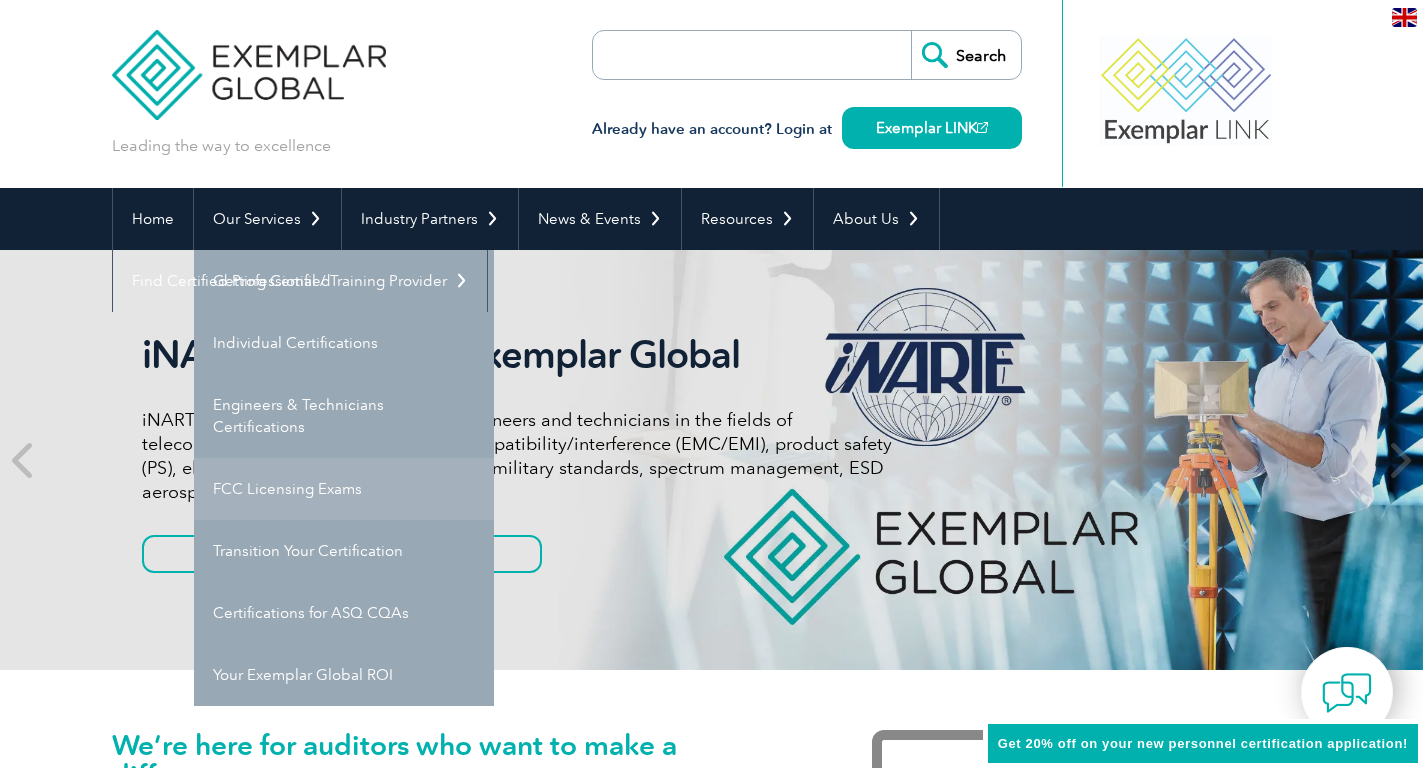 click on "FCC Licensing Exams" at bounding box center [344, 489] 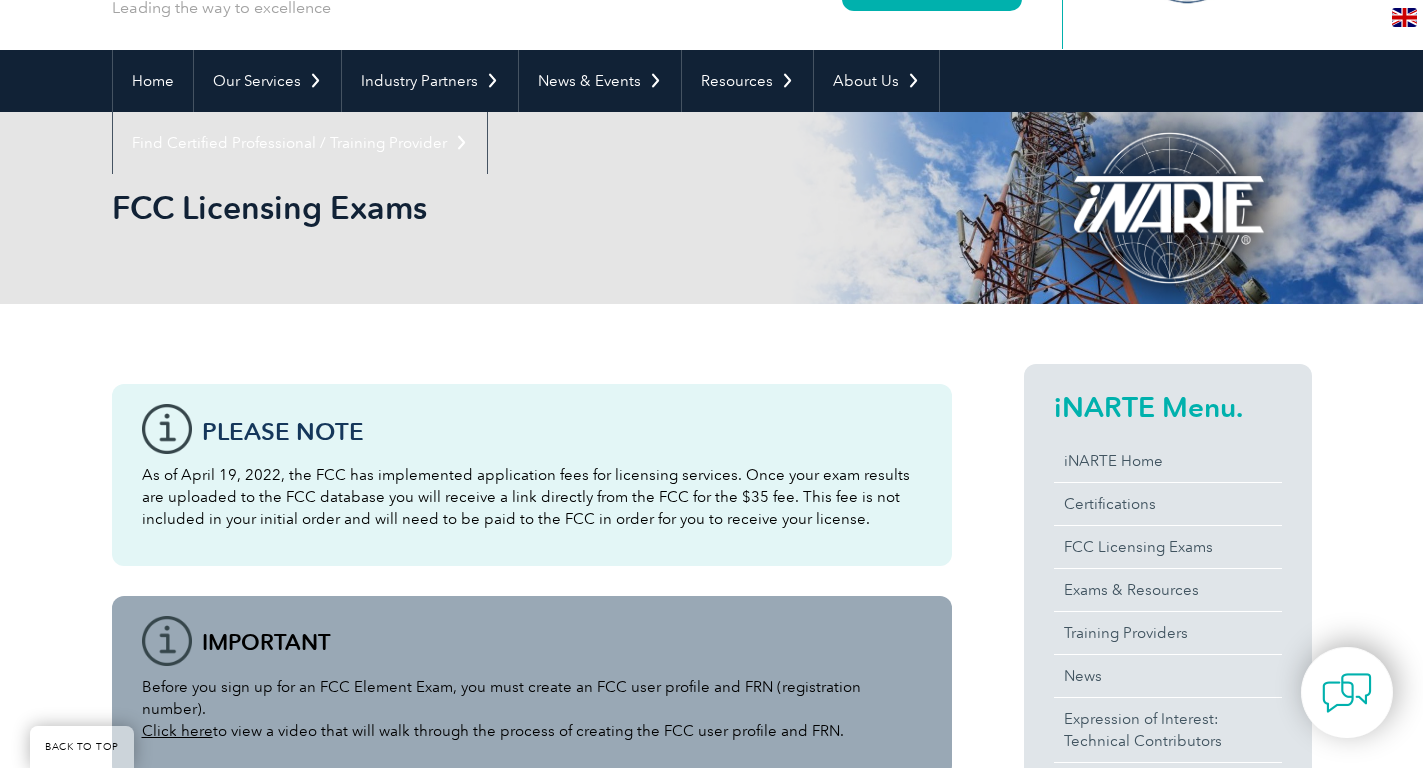 scroll, scrollTop: 0, scrollLeft: 0, axis: both 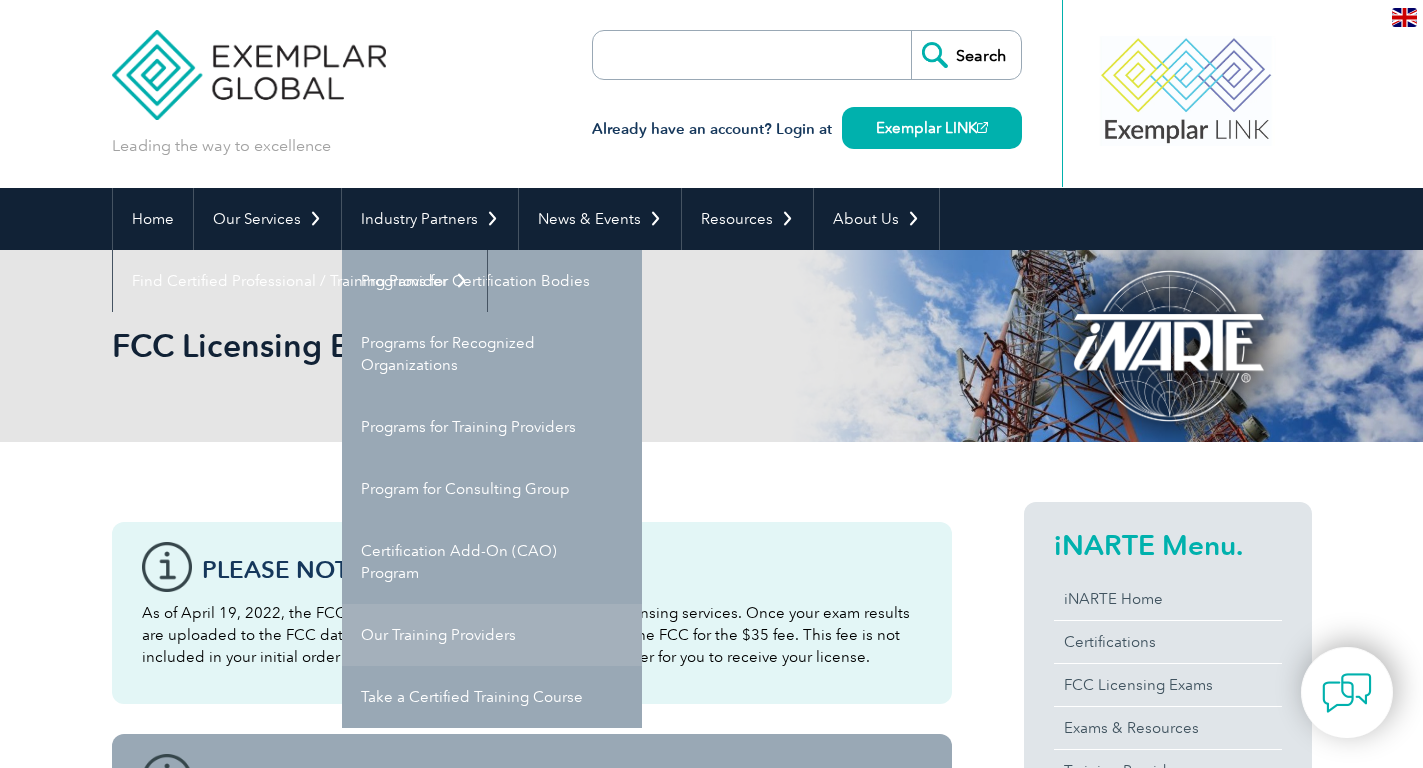 click on "Our Training Providers" at bounding box center [492, 635] 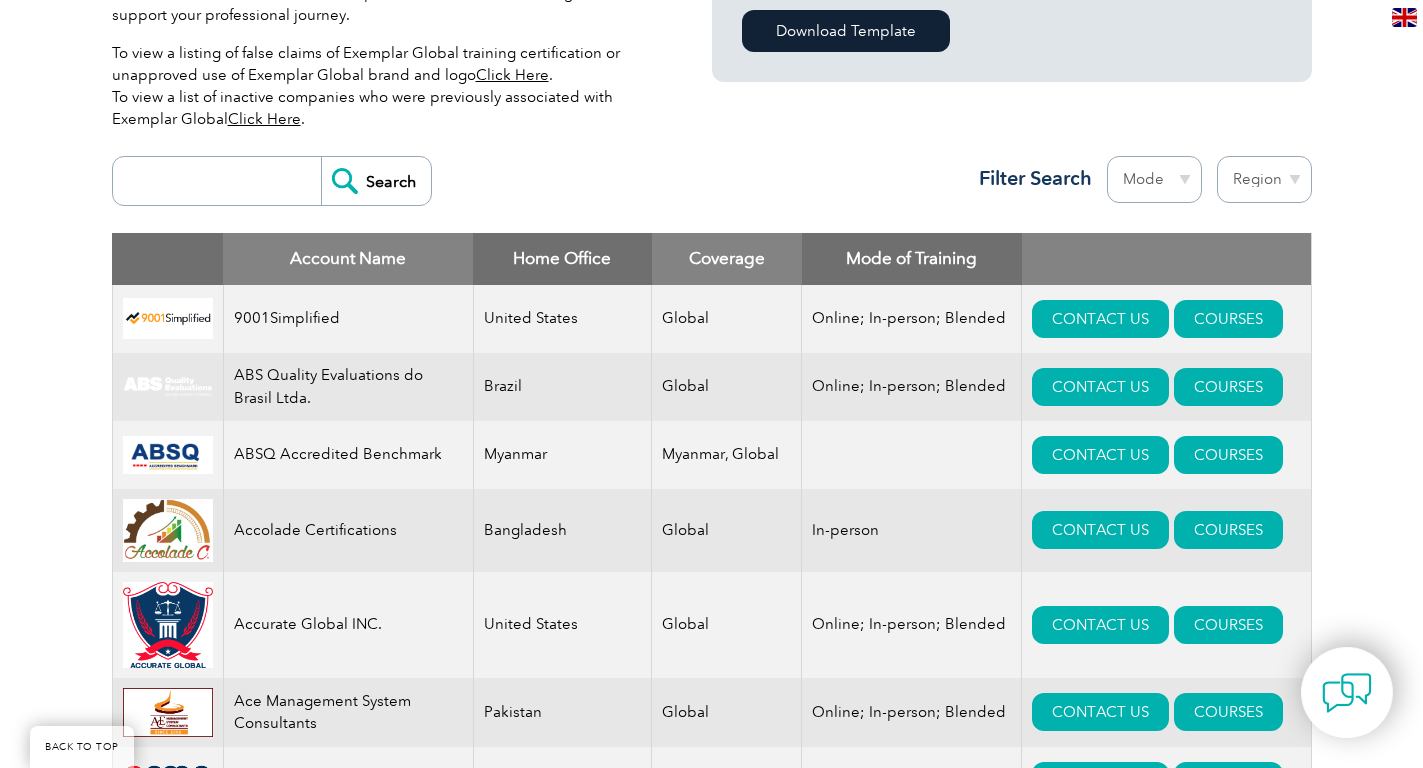 scroll, scrollTop: 646, scrollLeft: 0, axis: vertical 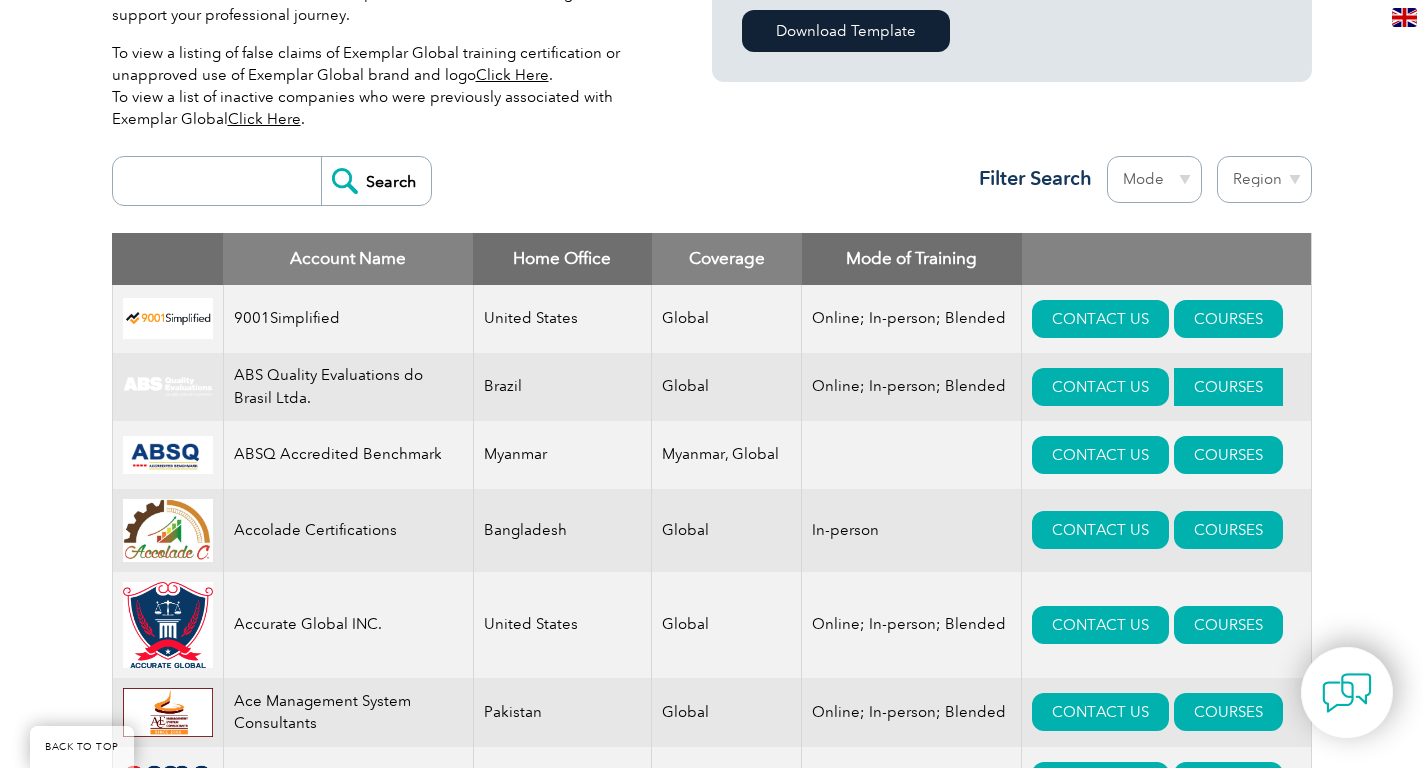 click on "COURSES" at bounding box center (1228, 387) 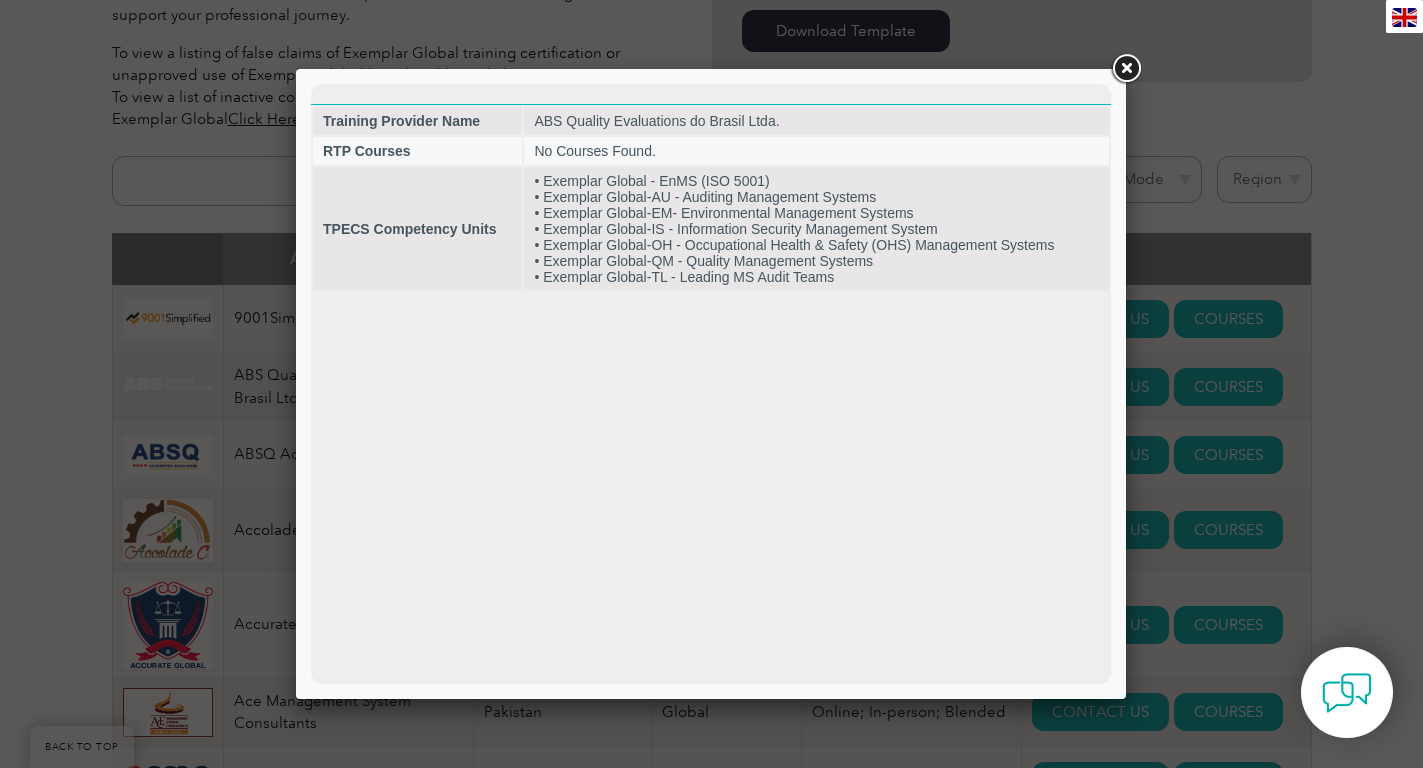 scroll, scrollTop: 0, scrollLeft: 0, axis: both 